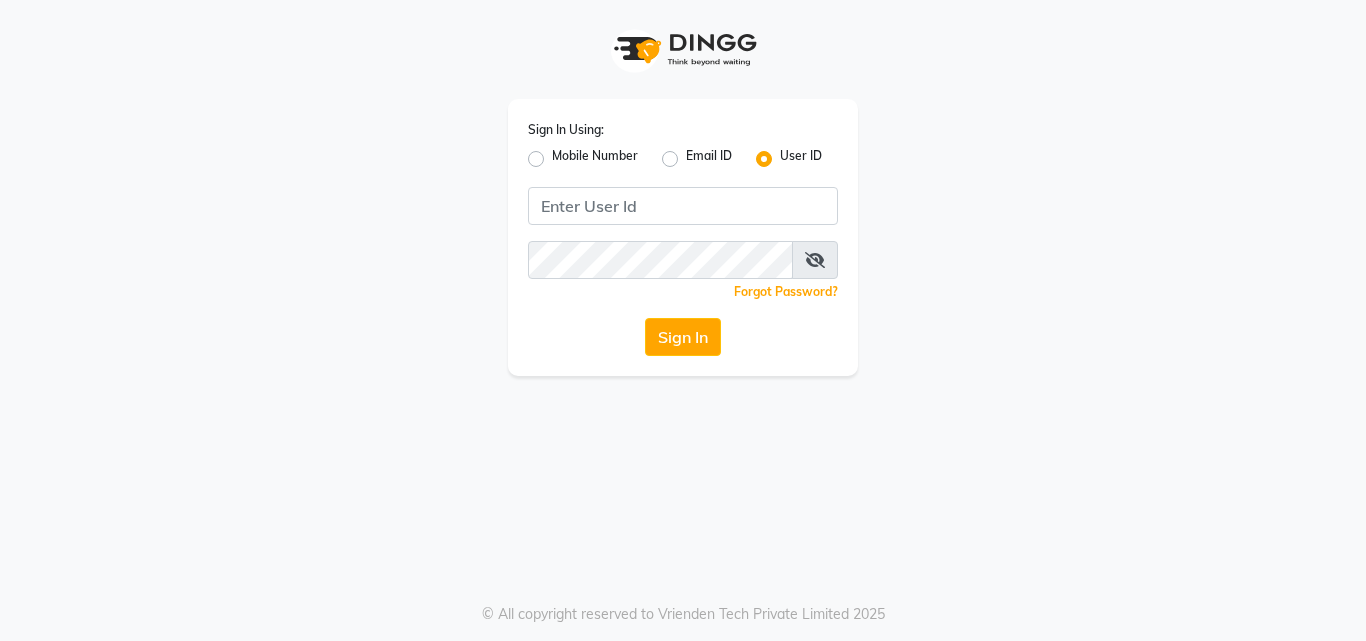 scroll, scrollTop: 0, scrollLeft: 0, axis: both 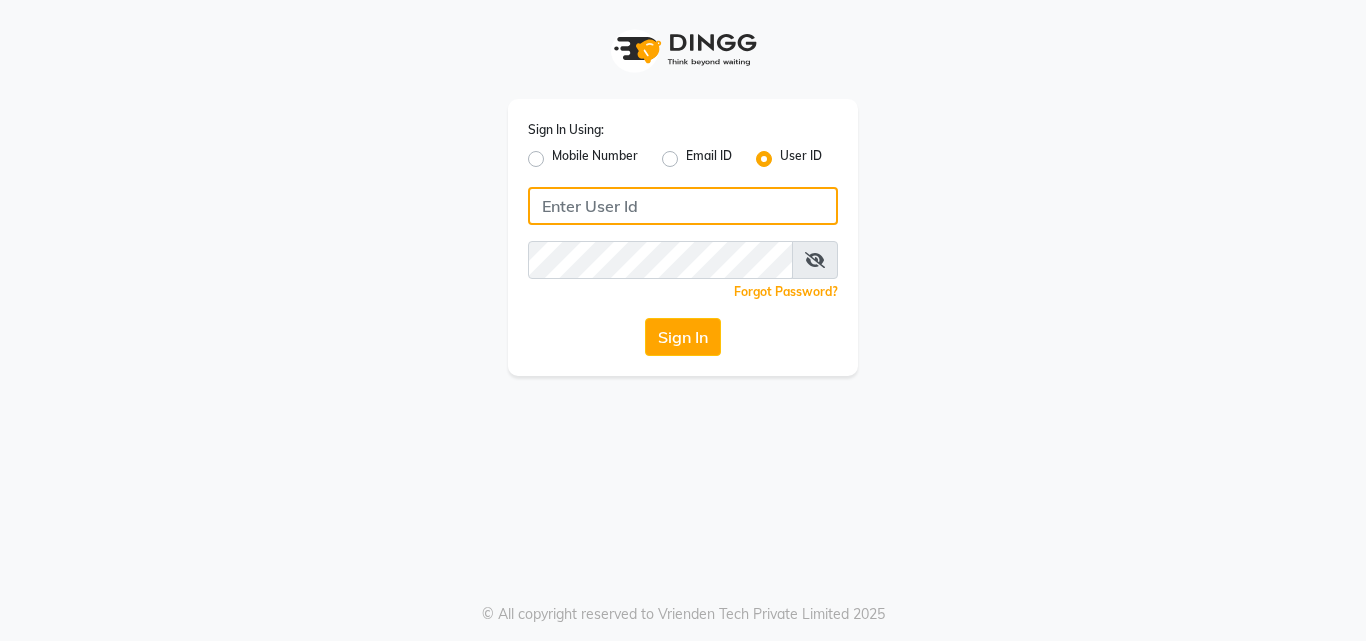 click 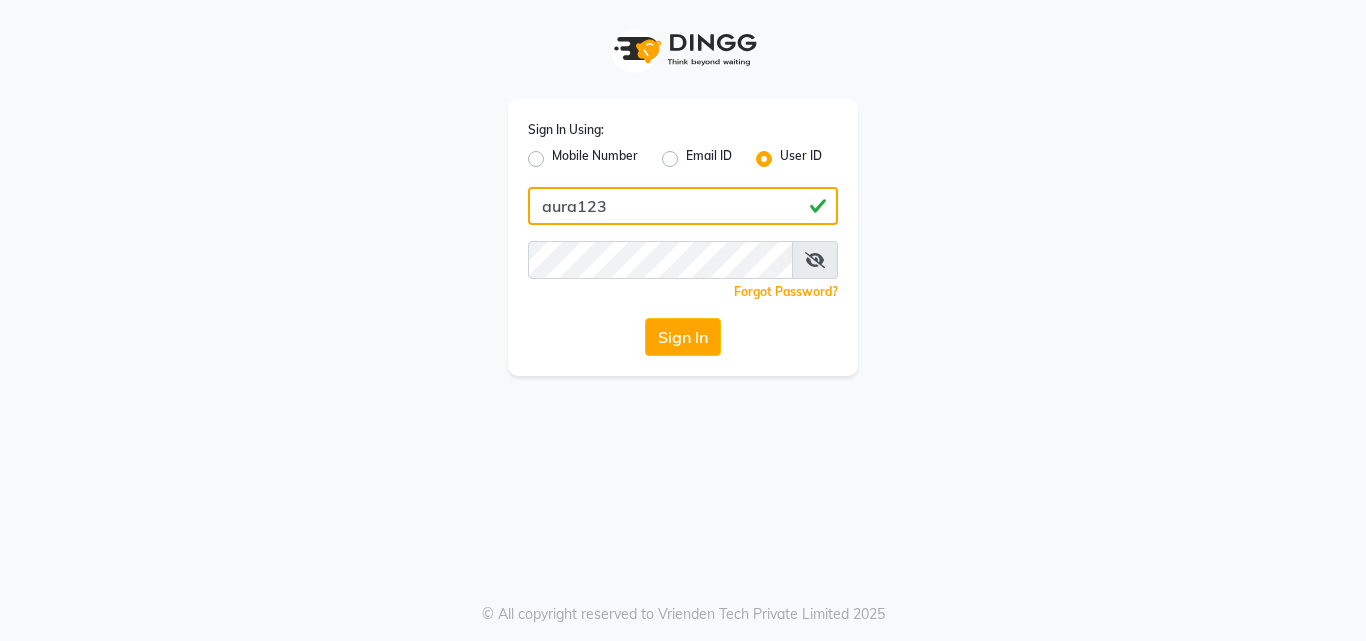 type on "aura123" 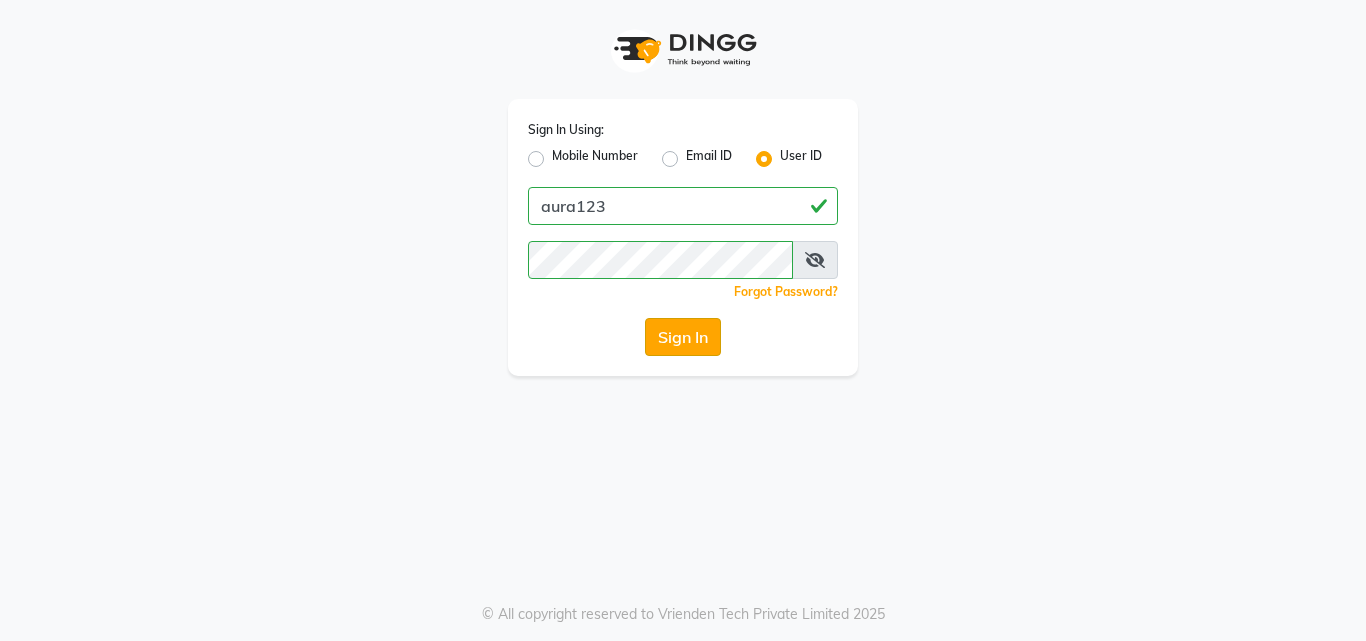 click on "Sign In" 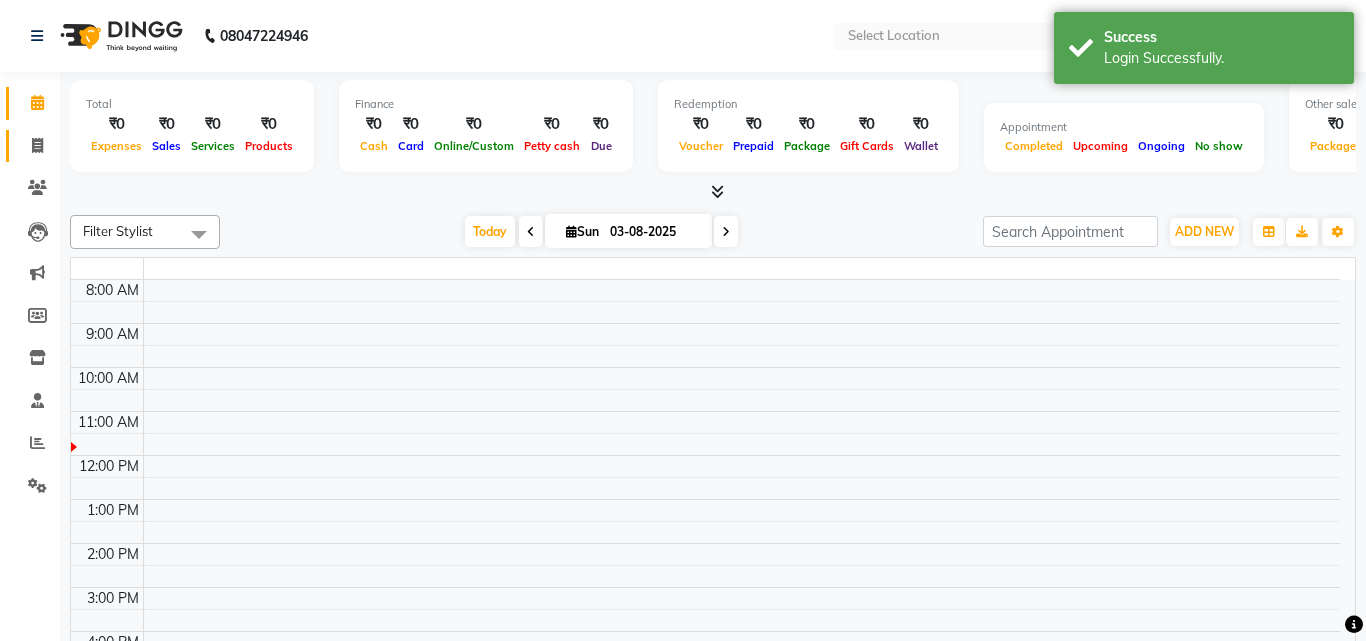 click 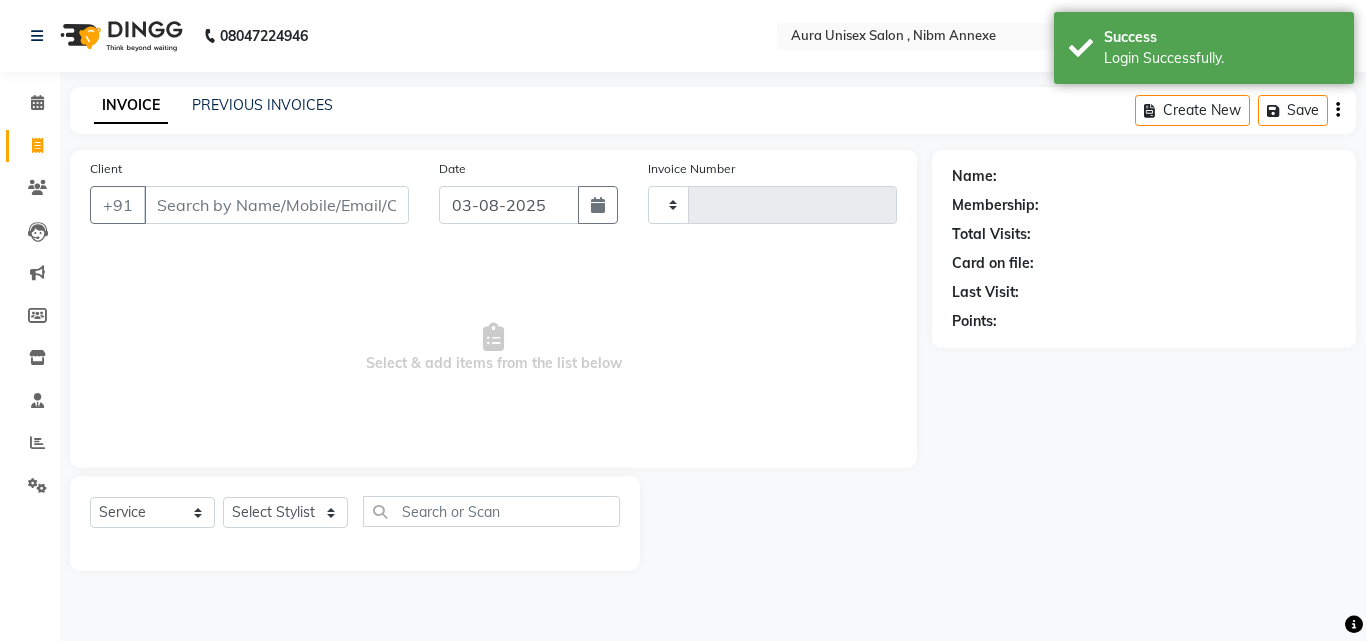 select on "en" 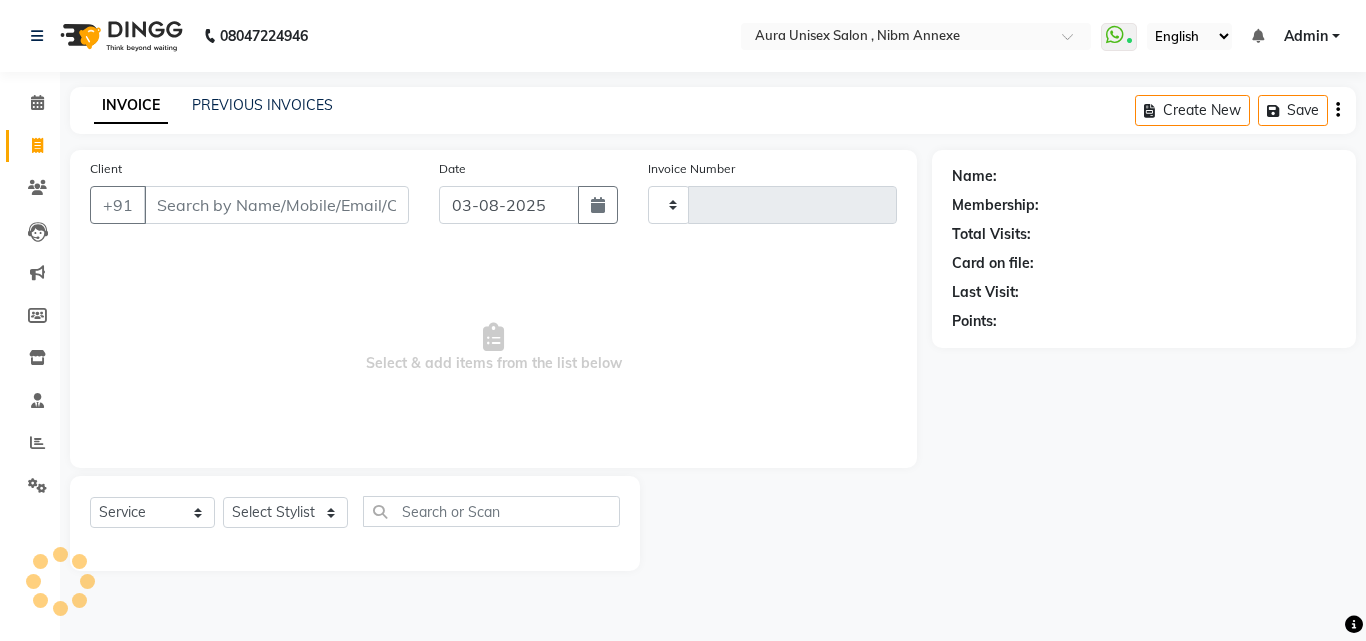 type on "1054" 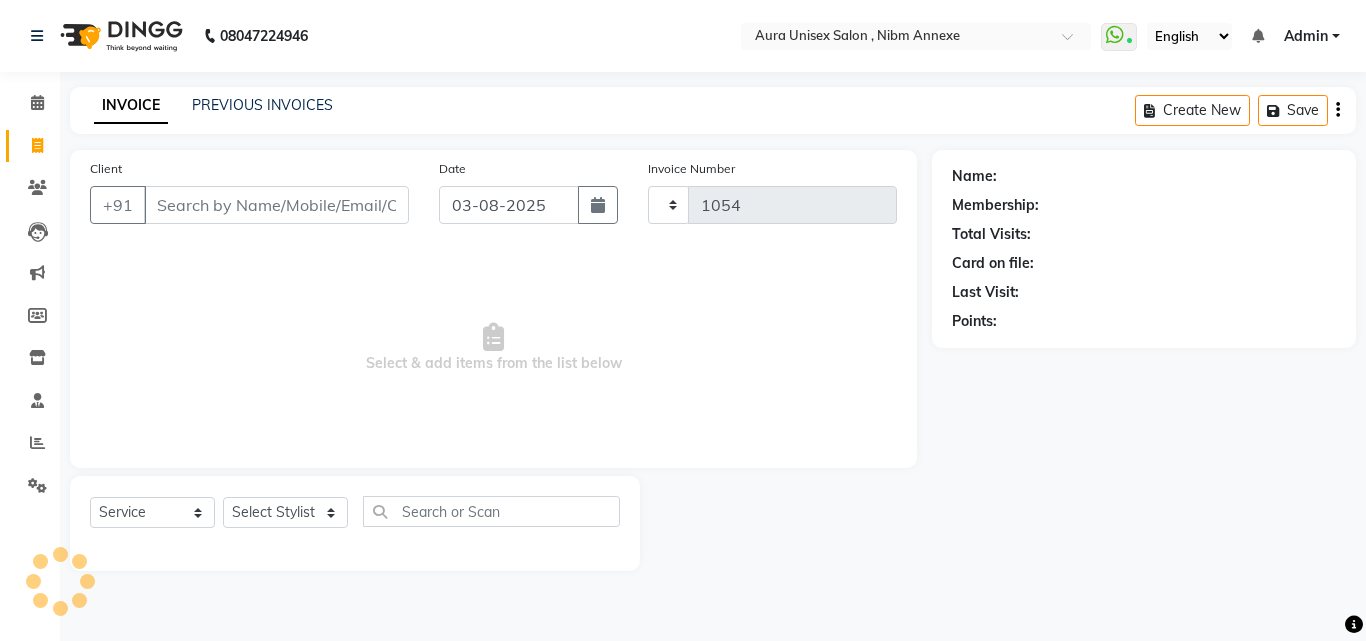 select on "823" 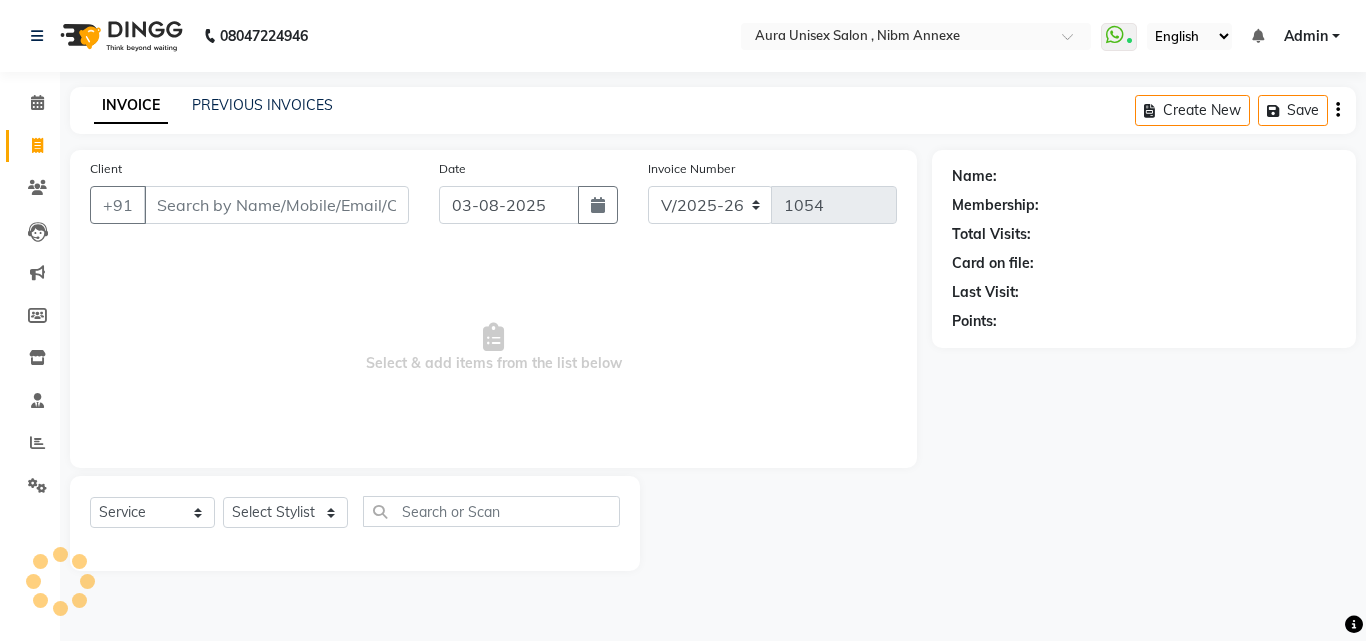 click on "Date 03-08-2025" 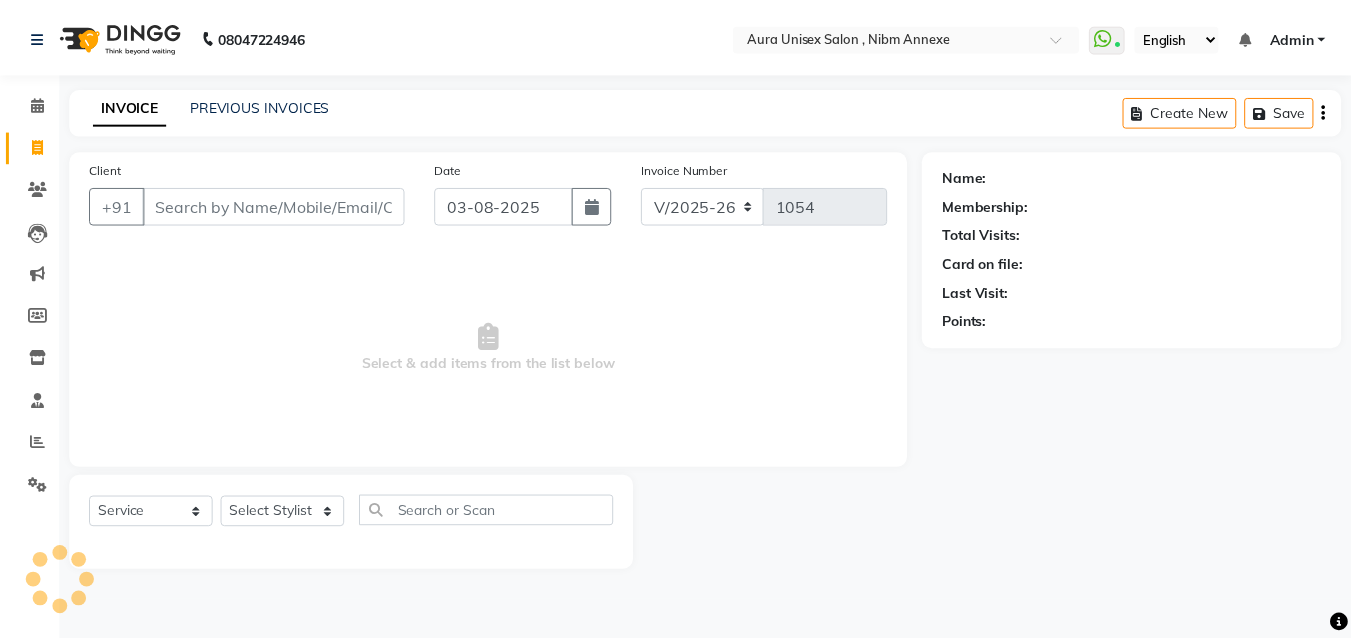 scroll, scrollTop: 0, scrollLeft: 0, axis: both 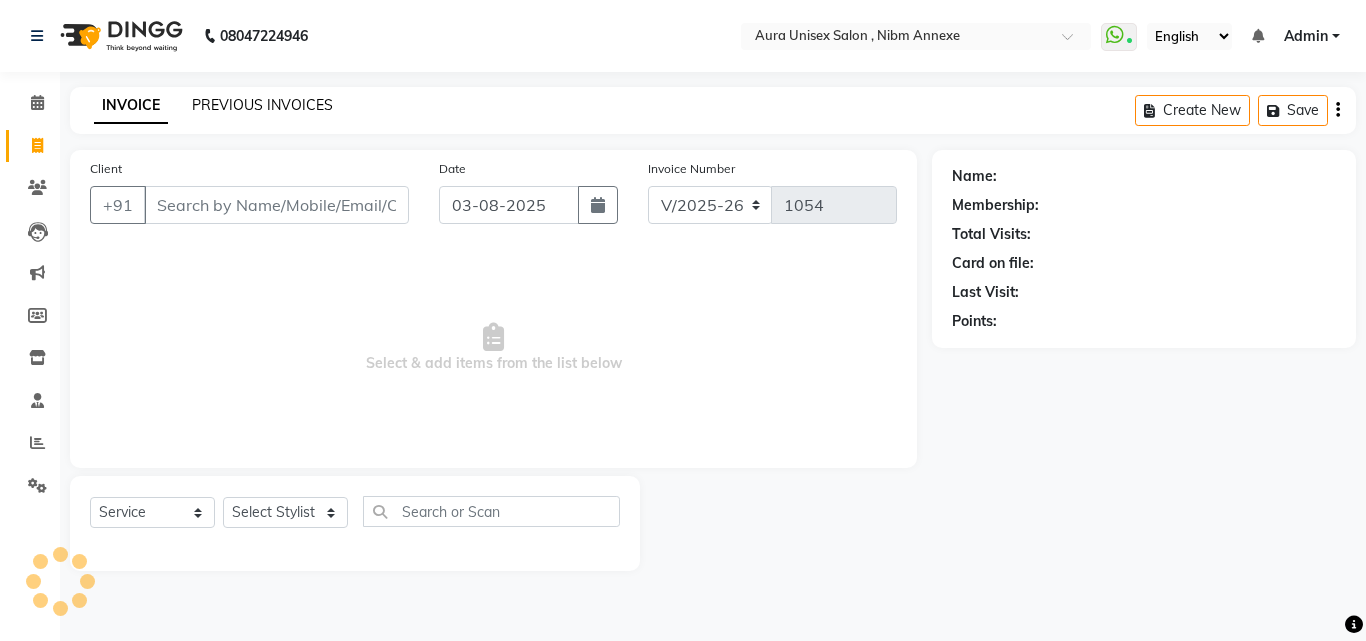 click on "PREVIOUS INVOICES" 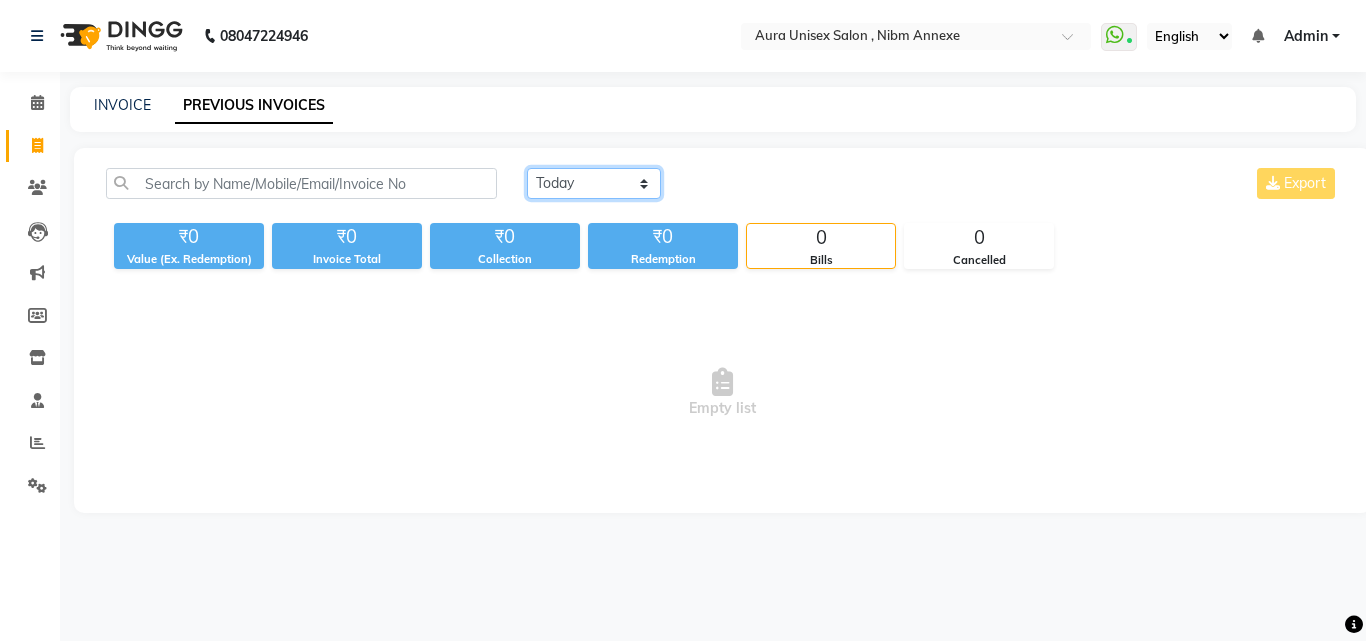 click on "Today Yesterday Custom Range" 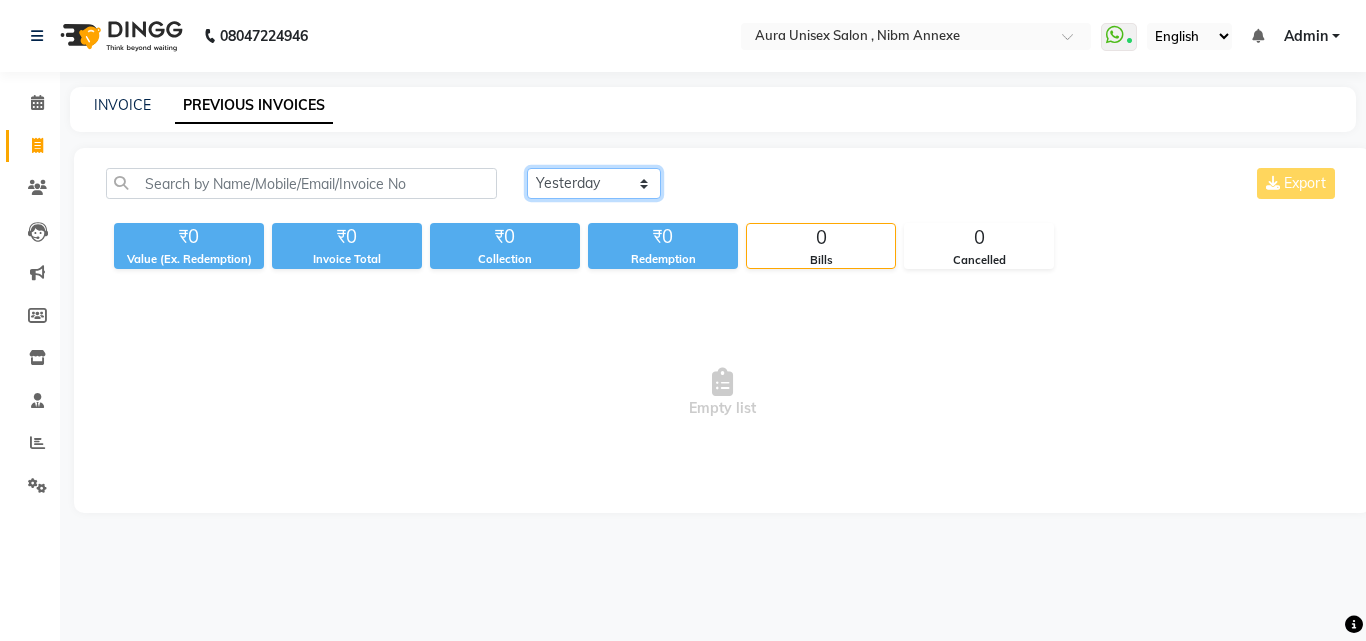 click on "Today Yesterday Custom Range" 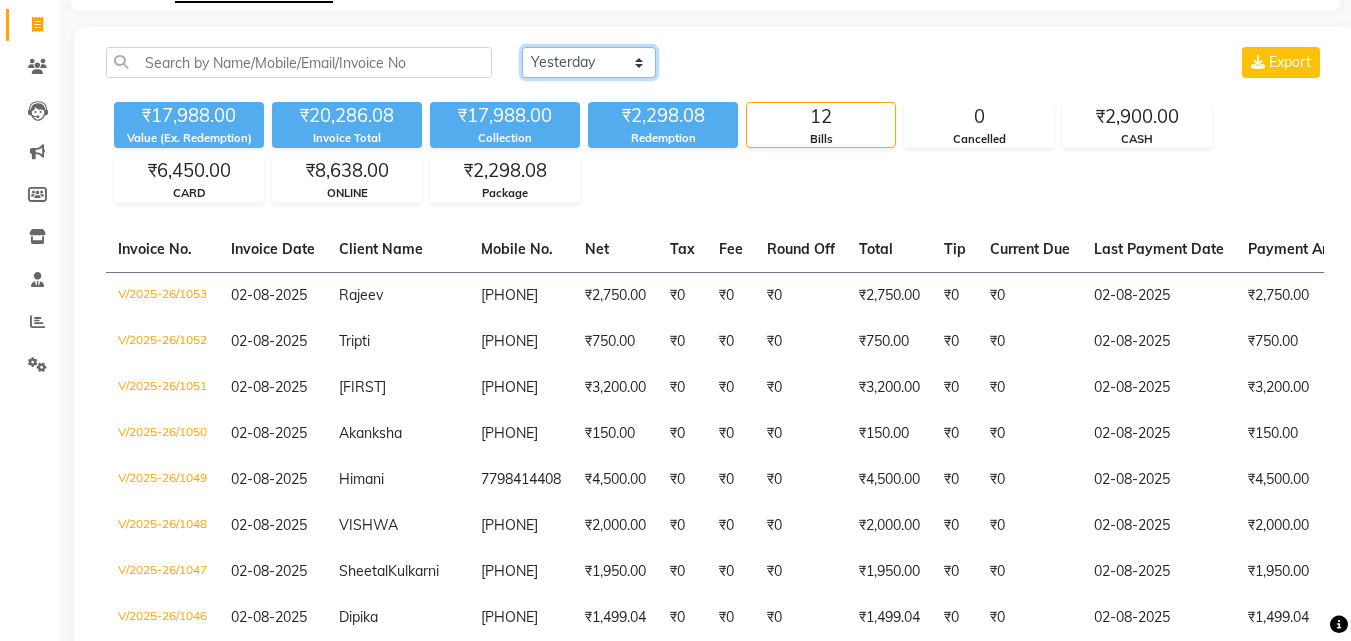 scroll, scrollTop: 69, scrollLeft: 0, axis: vertical 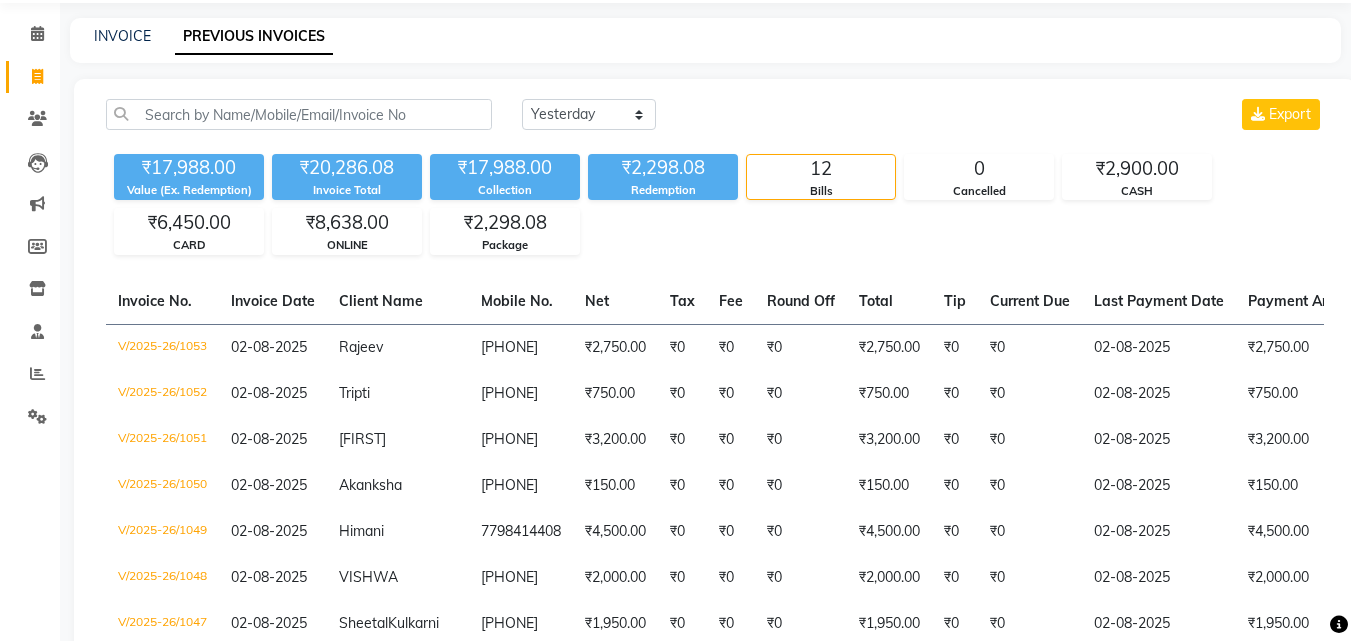 click on "Invoice No.   Invoice Date   Client Name   Mobile No.   Net   Tax   Fee   Round Off   Total   Tip   Current Due   Last Payment Date   Payment Amount   Payment Methods   Cancel Reason   Status   [INVOICE_NUMBER]  [DATE] [FIRST]   [PHONE] ₹2,750.00 ₹0  ₹0  ₹0 ₹2,750.00 ₹0 ₹0 [DATE] ₹2,750.00  CASH - PAID  [INVOICE_NUMBER]  [DATE] [FIRST]   [PHONE] ₹750.00 ₹0  ₹0  ₹0 ₹750.00 ₹0 ₹0 [DATE] ₹750.00  ONLINE - PAID  [INVOICE_NUMBER]  [DATE] [FIRST]   [PHONE] ₹3,200.00 ₹0  ₹0  ₹0 ₹3,200.00 ₹0 ₹0 [DATE] ₹3,200.00  ONLINE - PAID  [INVOICE_NUMBER]  [DATE] [FIRST]   [PHONE] ₹150.00 ₹0  ₹0  ₹0 ₹150.00 ₹0 ₹0 [DATE] ₹150.00  CASH - PAID  [INVOICE_NUMBER]  [DATE] [FIRST]   [PHONE] ₹4,500.00 ₹0  ₹0  ₹0 ₹4,500.00 ₹0 ₹0 [DATE] ₹4,500.00  CARD - PAID  [INVOICE_NUMBER]  [DATE] [FIRST]   [PHONE] ₹2,000.00 ₹0  ₹0  ₹0 ₹2,000.00 ₹0 ₹0 [DATE] ₹2,000.00  ONLINE - PAID  [INVOICE_NUMBER]  [DATE] [FIRST] [LAST] [PHONE] ₹1,950.00 ₹0  ₹0  ₹0 ₹1,950.00 ₹0 ₹0 [DATE] ₹1,950.00  CARD - PAID" 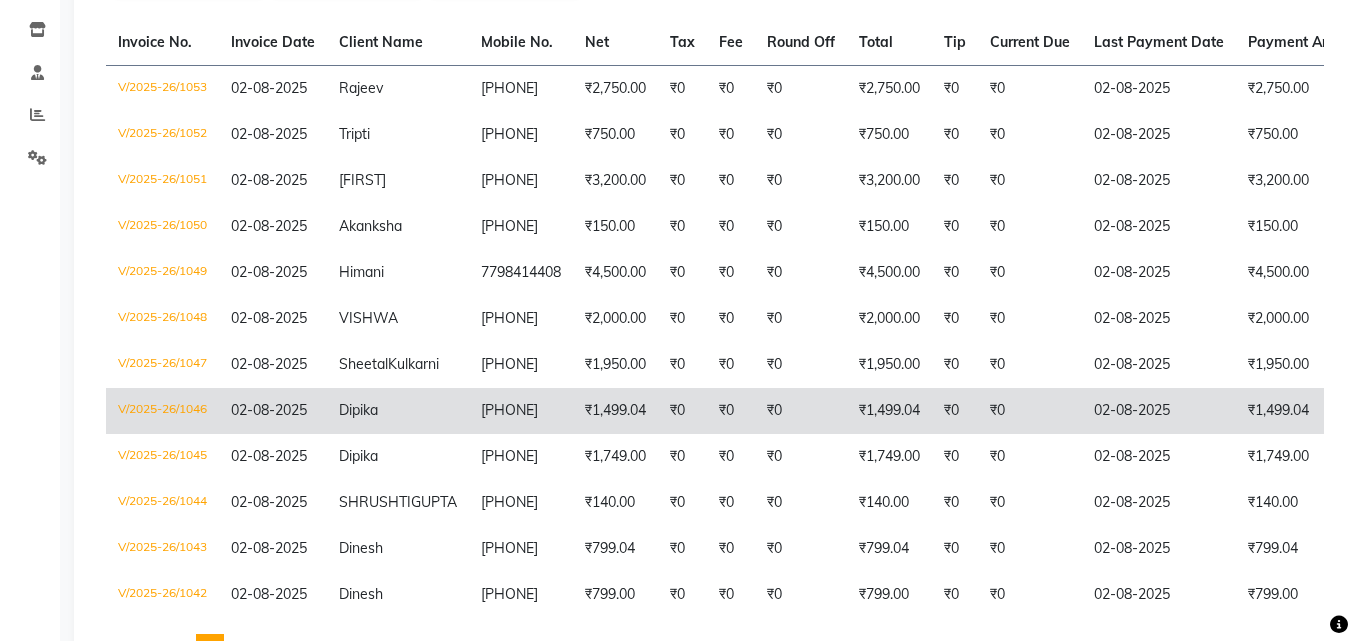 scroll, scrollTop: 269, scrollLeft: 0, axis: vertical 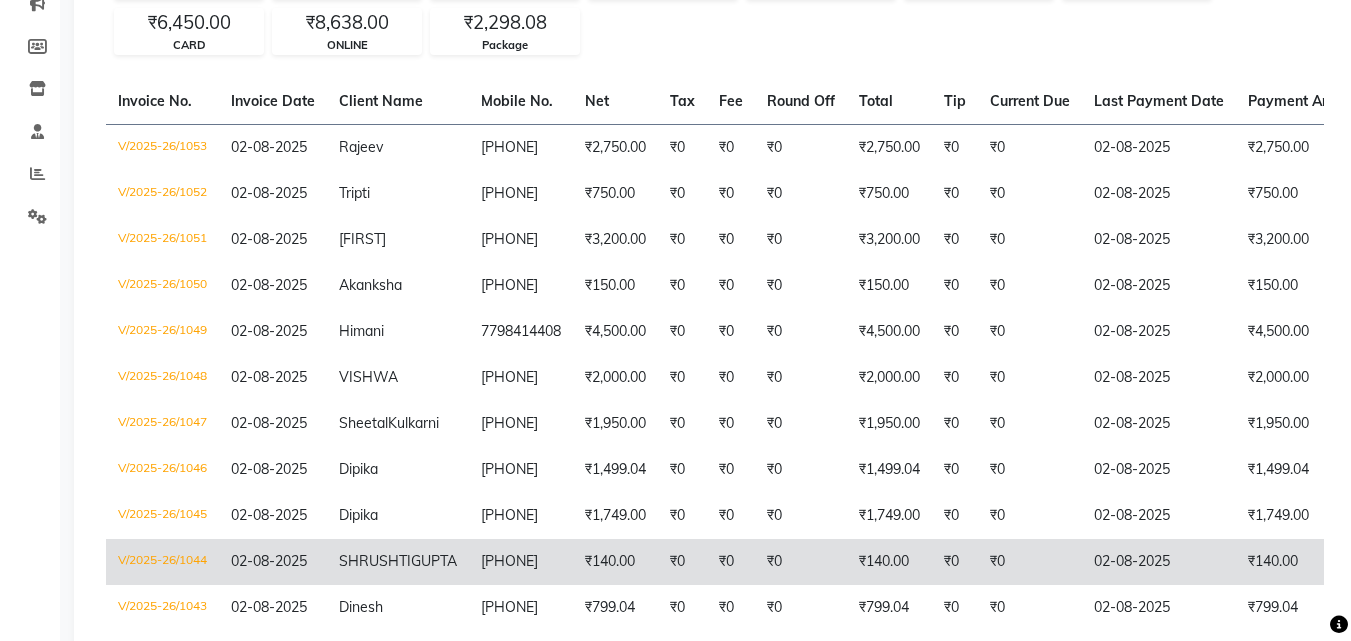 drag, startPoint x: 494, startPoint y: 625, endPoint x: 416, endPoint y: 584, distance: 88.11924 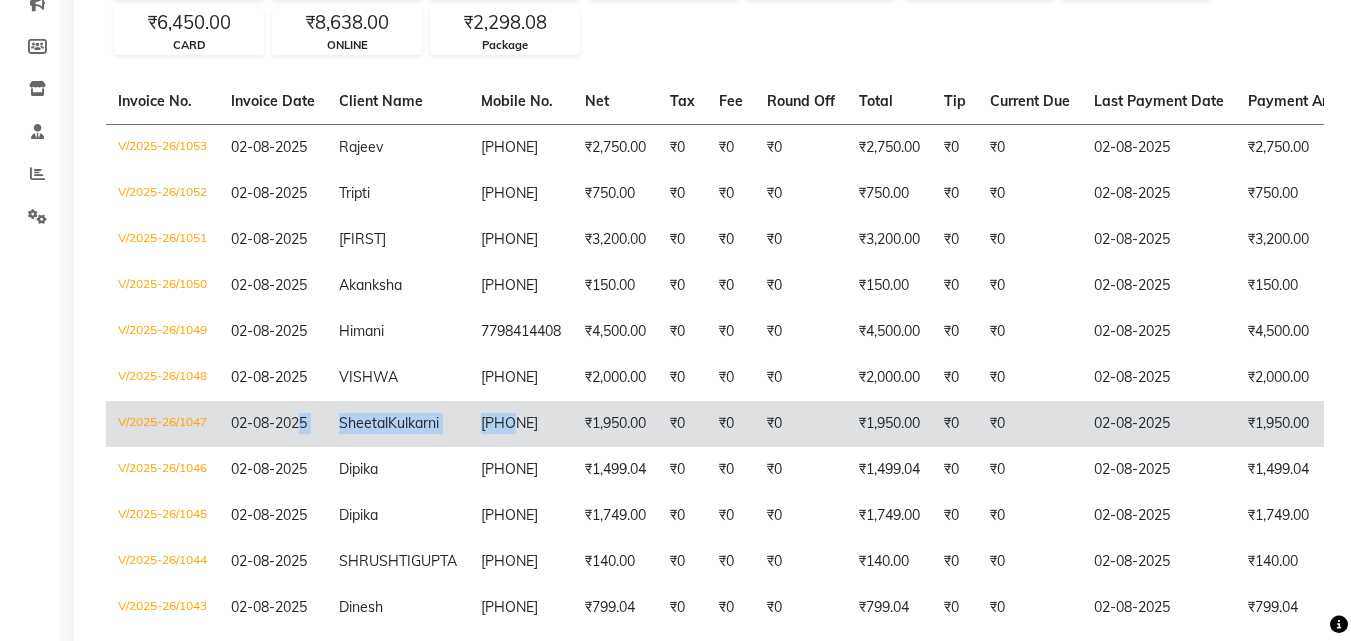drag, startPoint x: 484, startPoint y: 408, endPoint x: 302, endPoint y: 423, distance: 182.61708 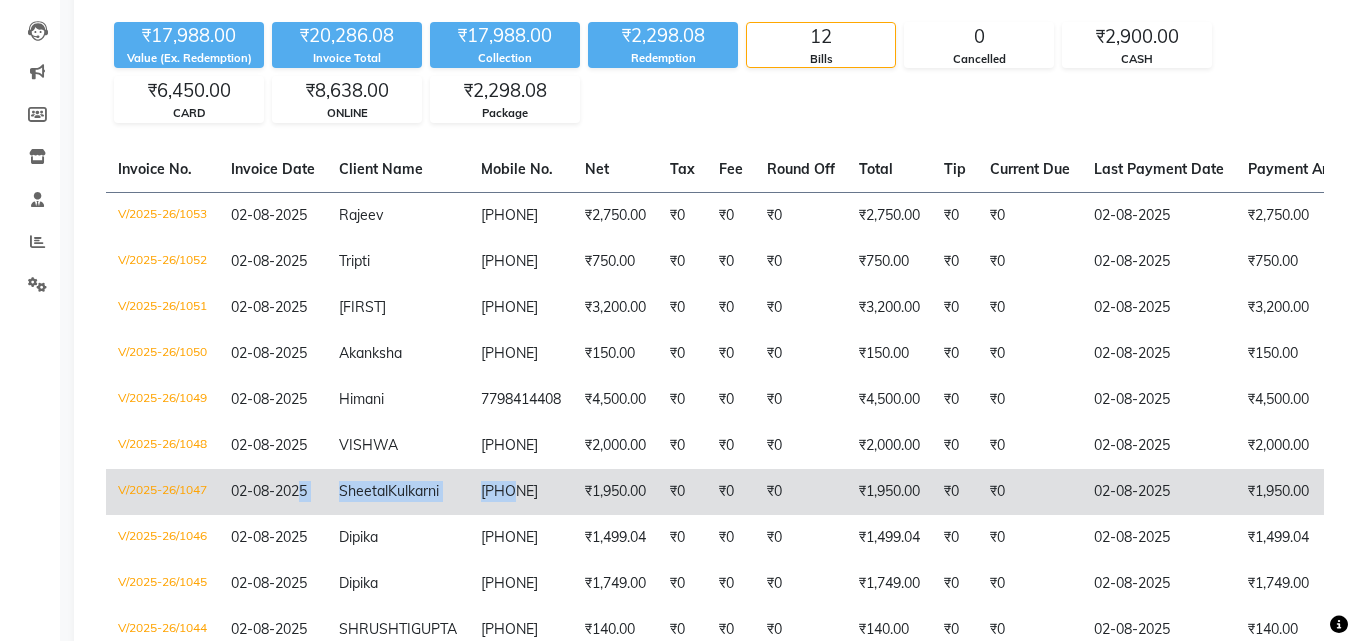scroll, scrollTop: 0, scrollLeft: 0, axis: both 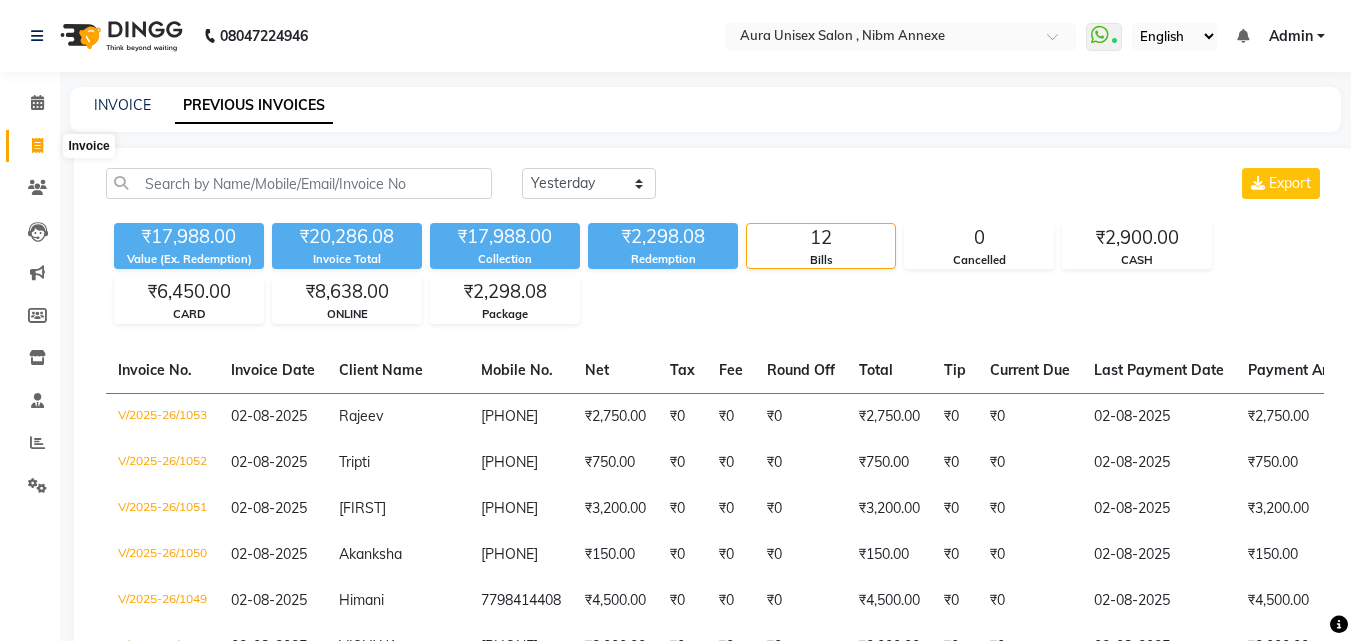 click 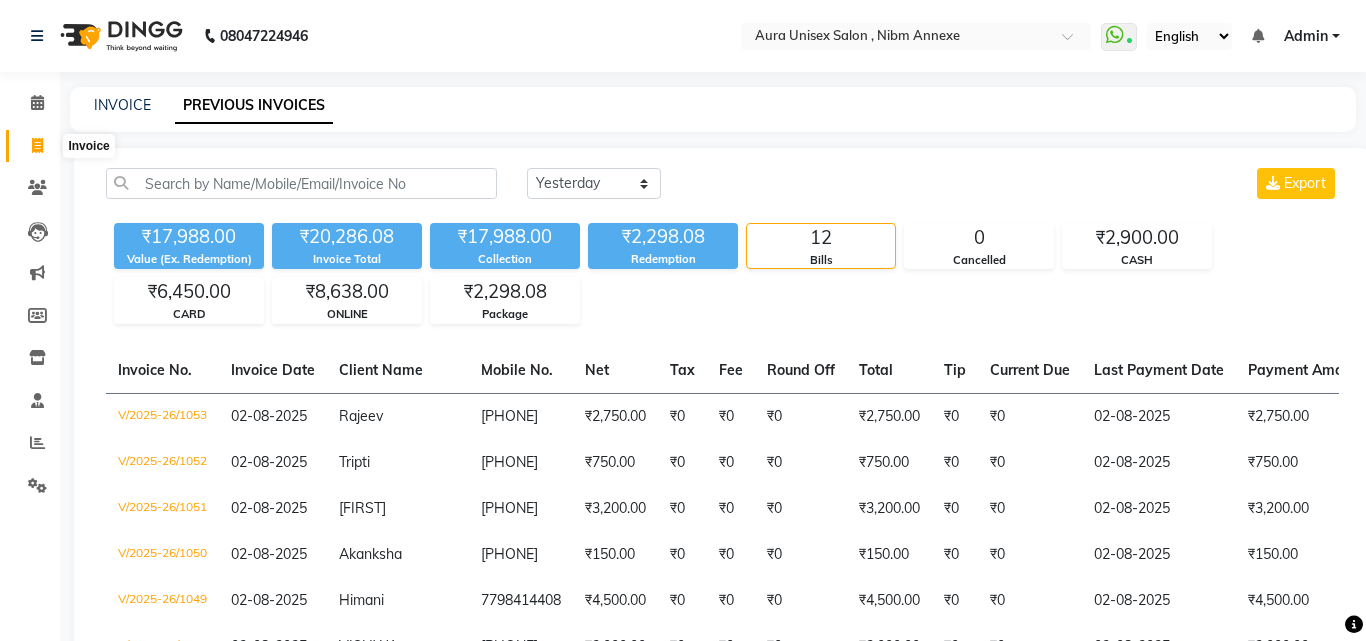 select on "service" 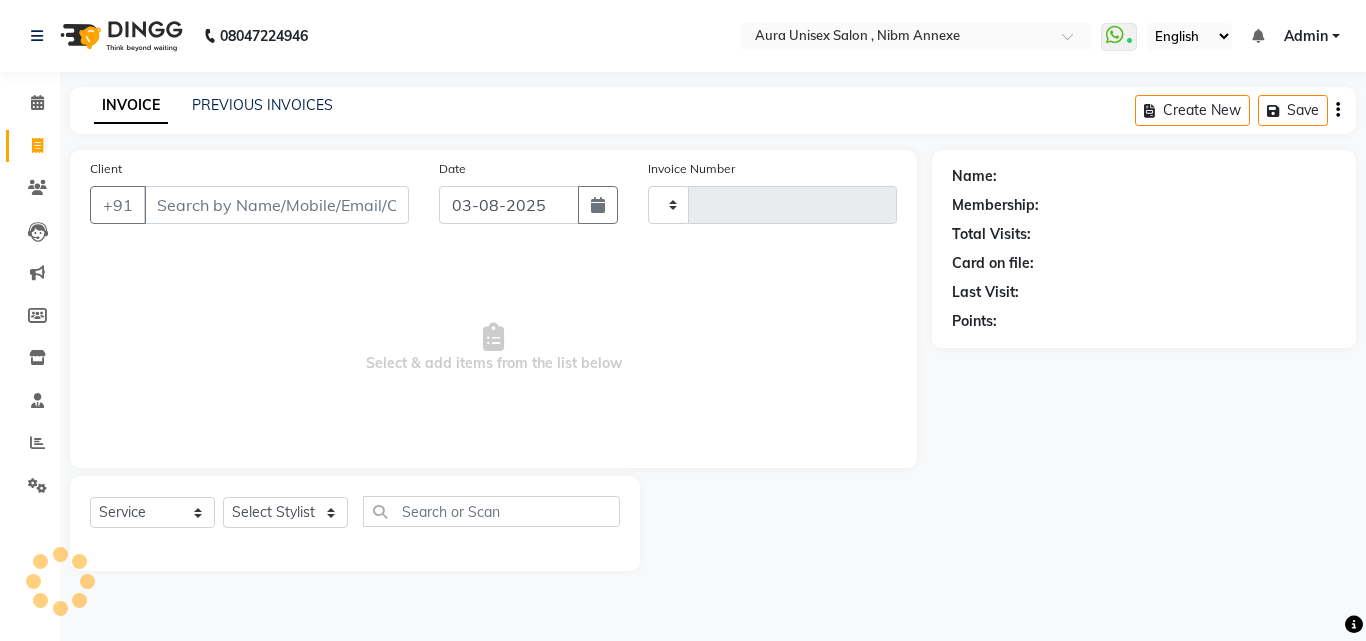 type on "1054" 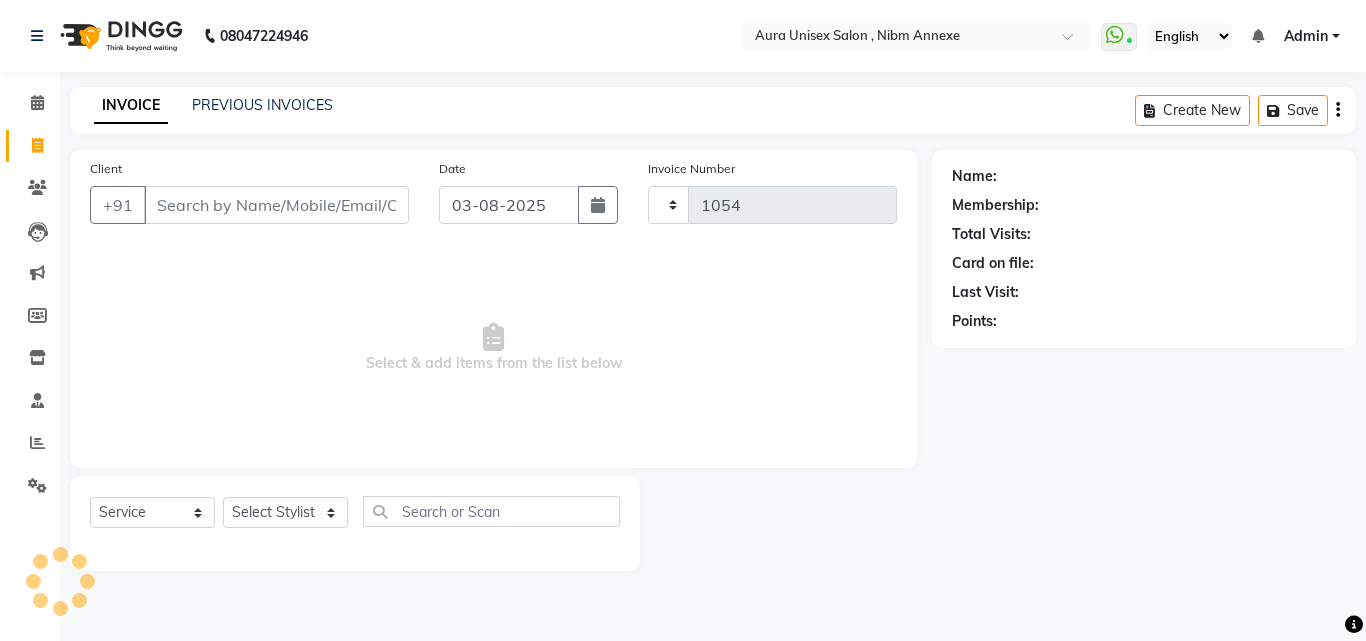 select on "823" 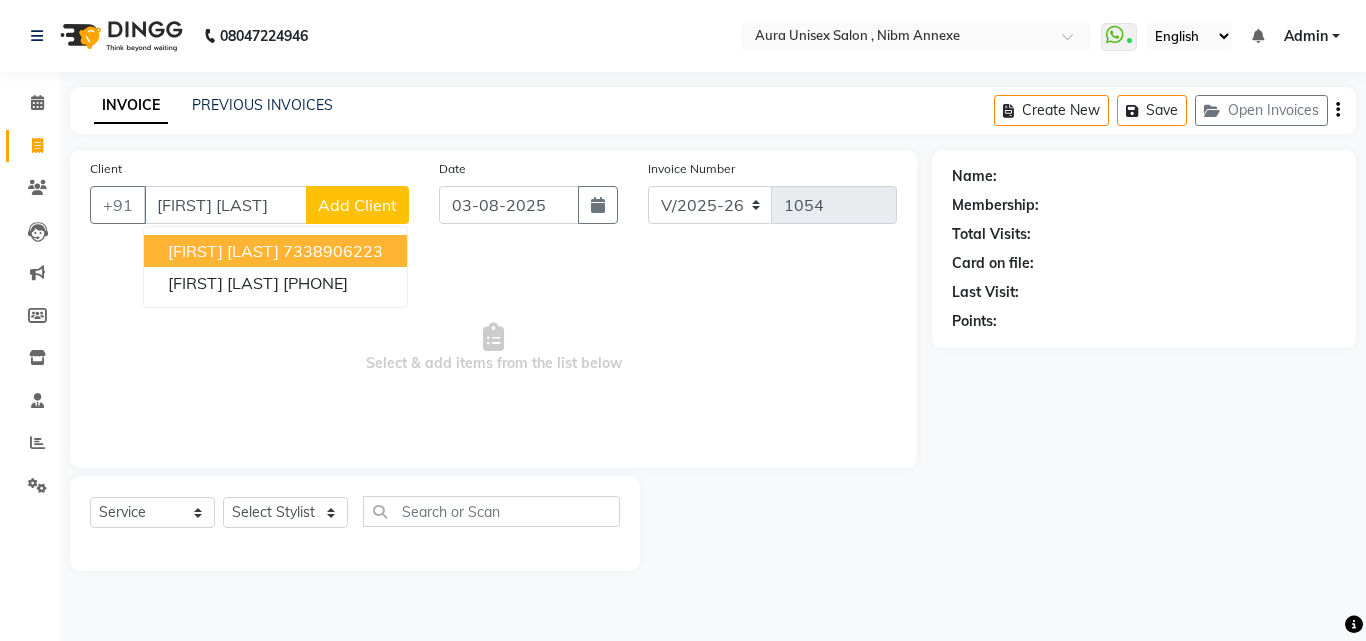 click on "7338906223" at bounding box center [333, 251] 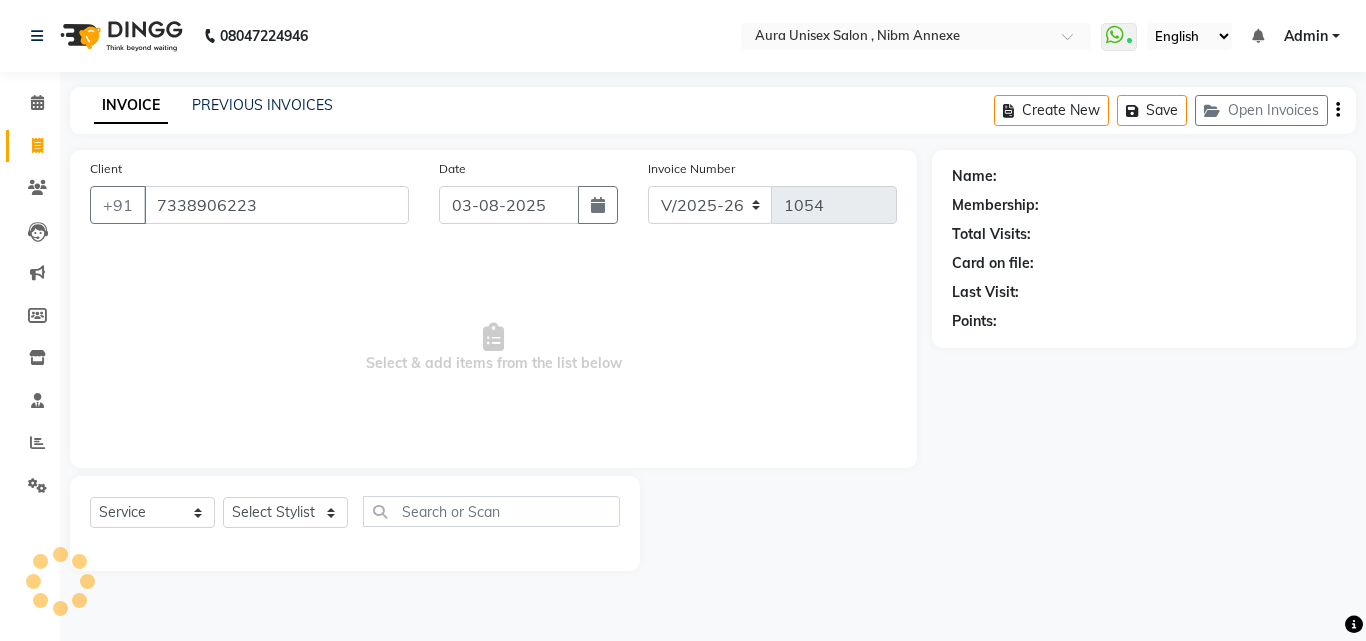 type on "7338906223" 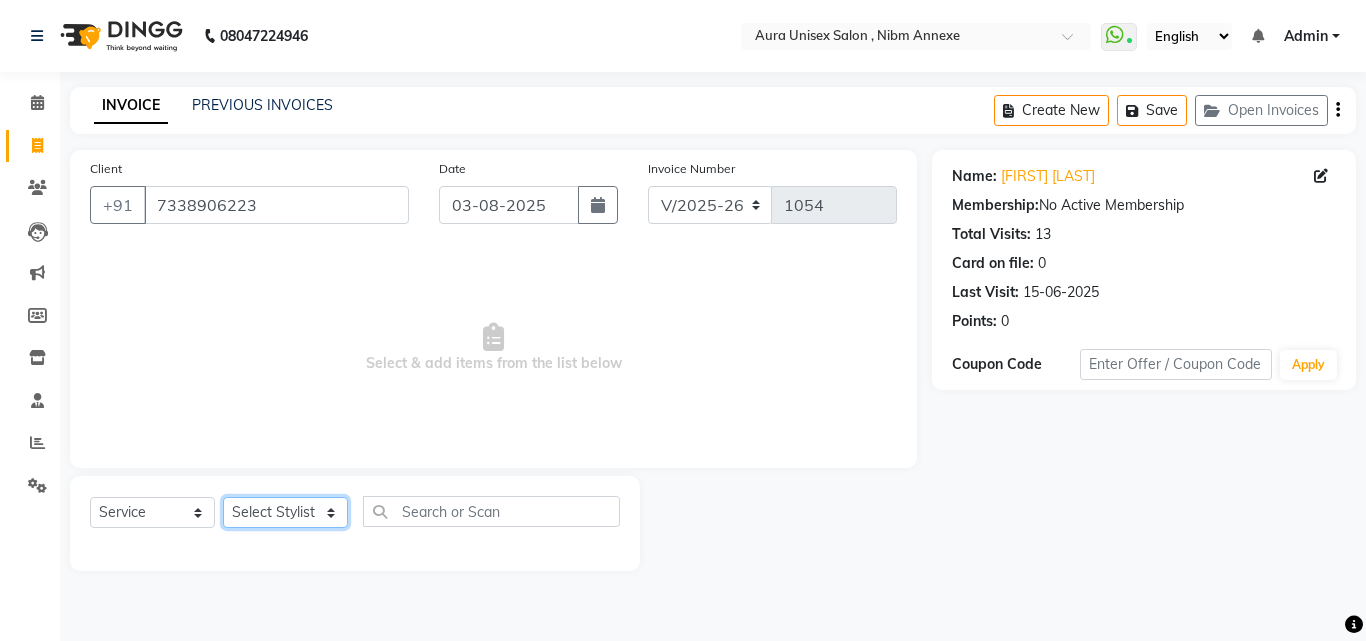 click on "Select Stylist Jasleen Jyoti Surya Tejaswini" 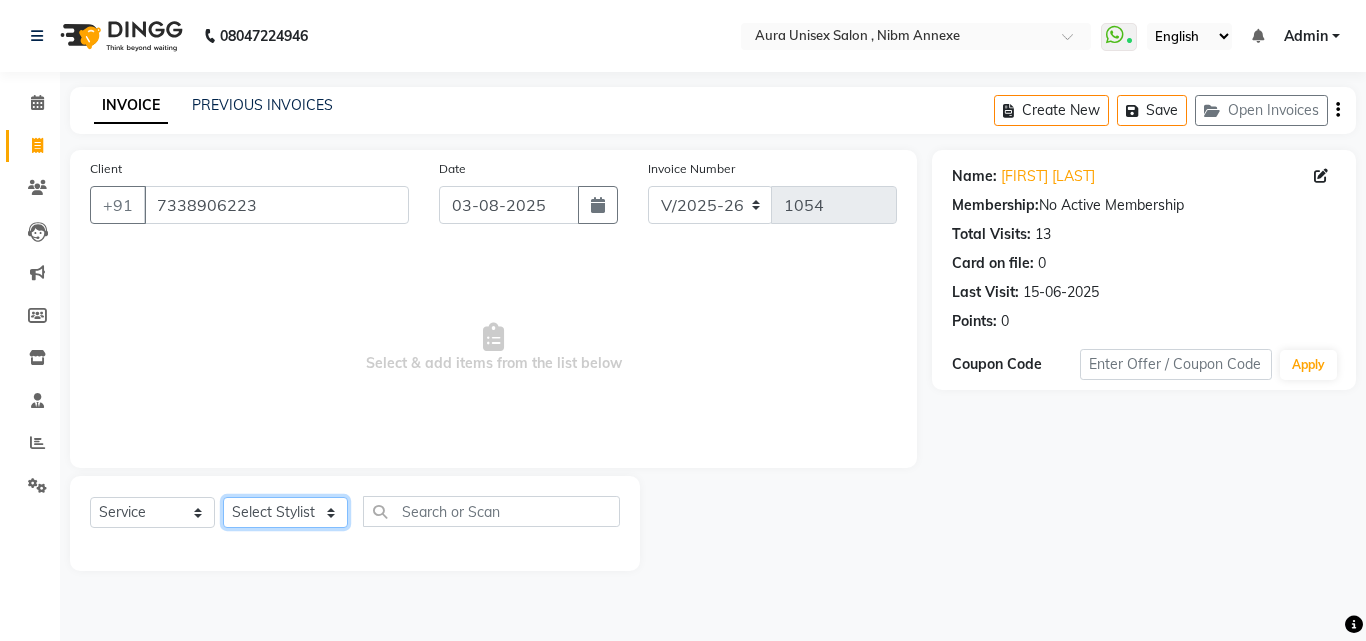 select on "83187" 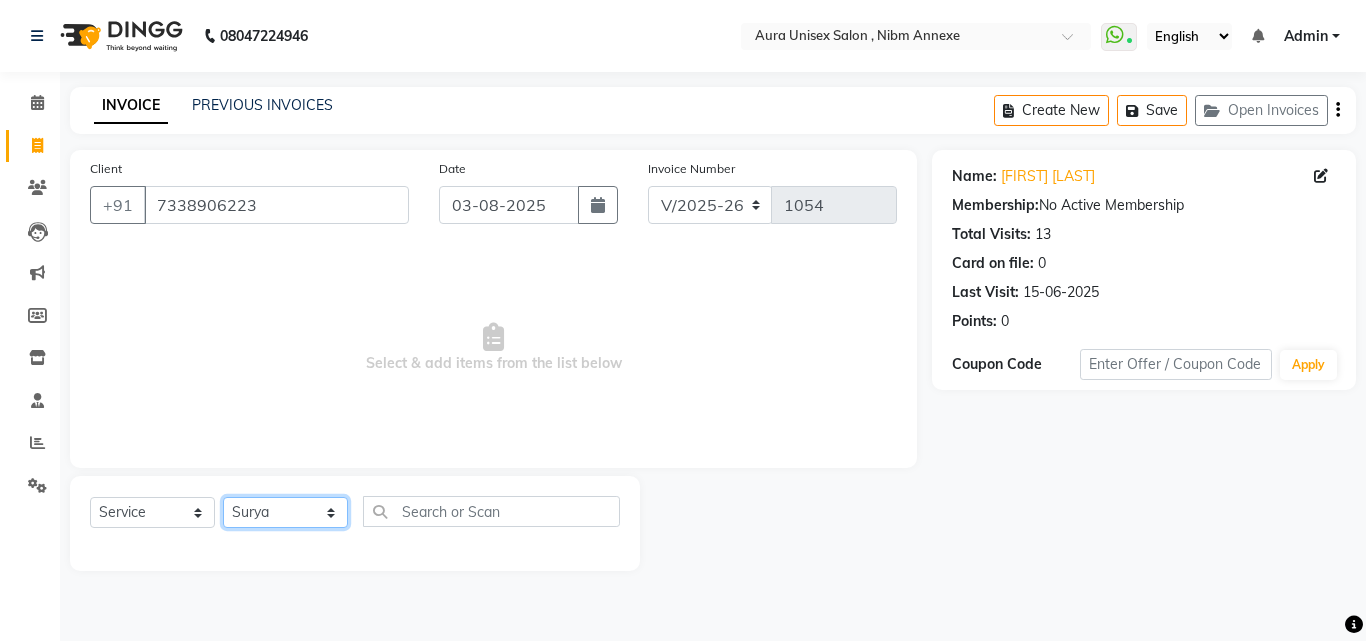 click on "Select Stylist Jasleen Jyoti Surya Tejaswini" 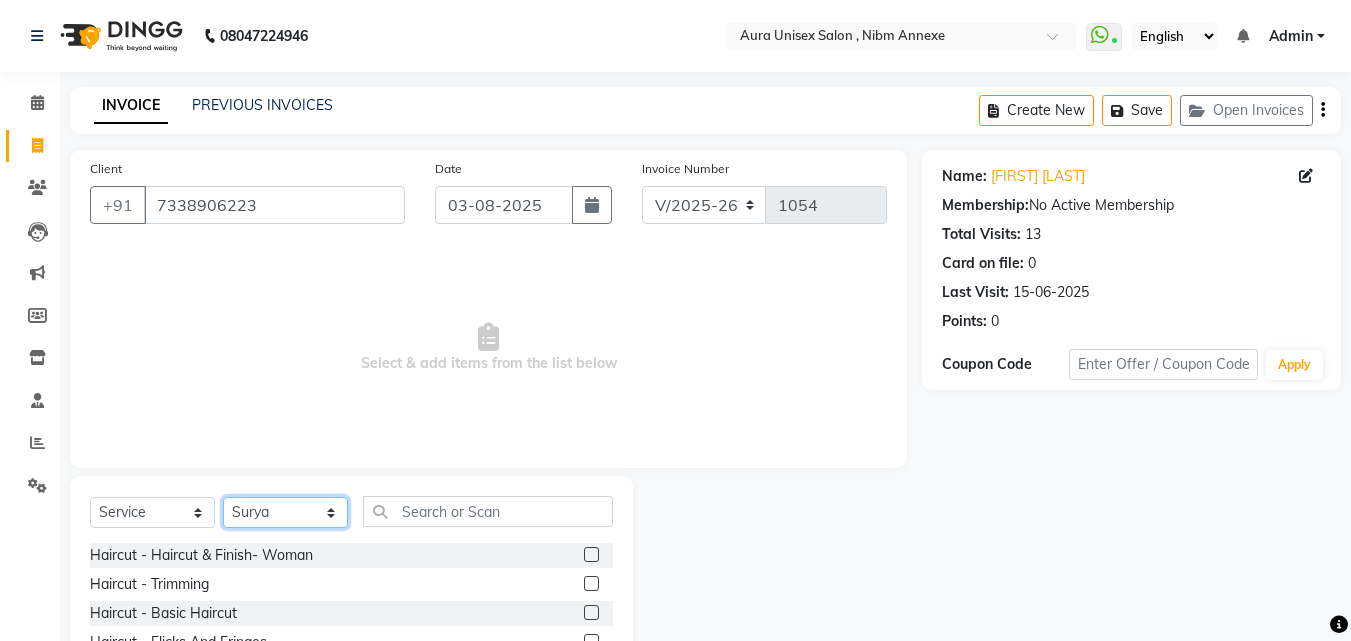 scroll, scrollTop: 100, scrollLeft: 0, axis: vertical 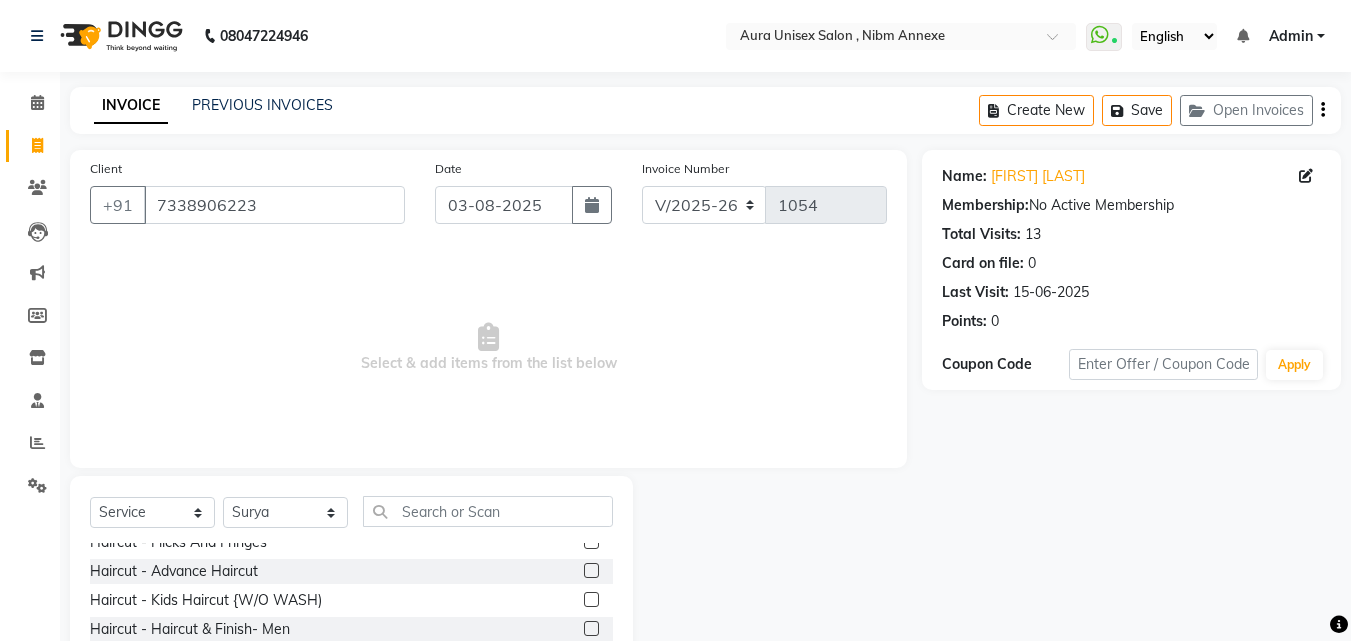 click 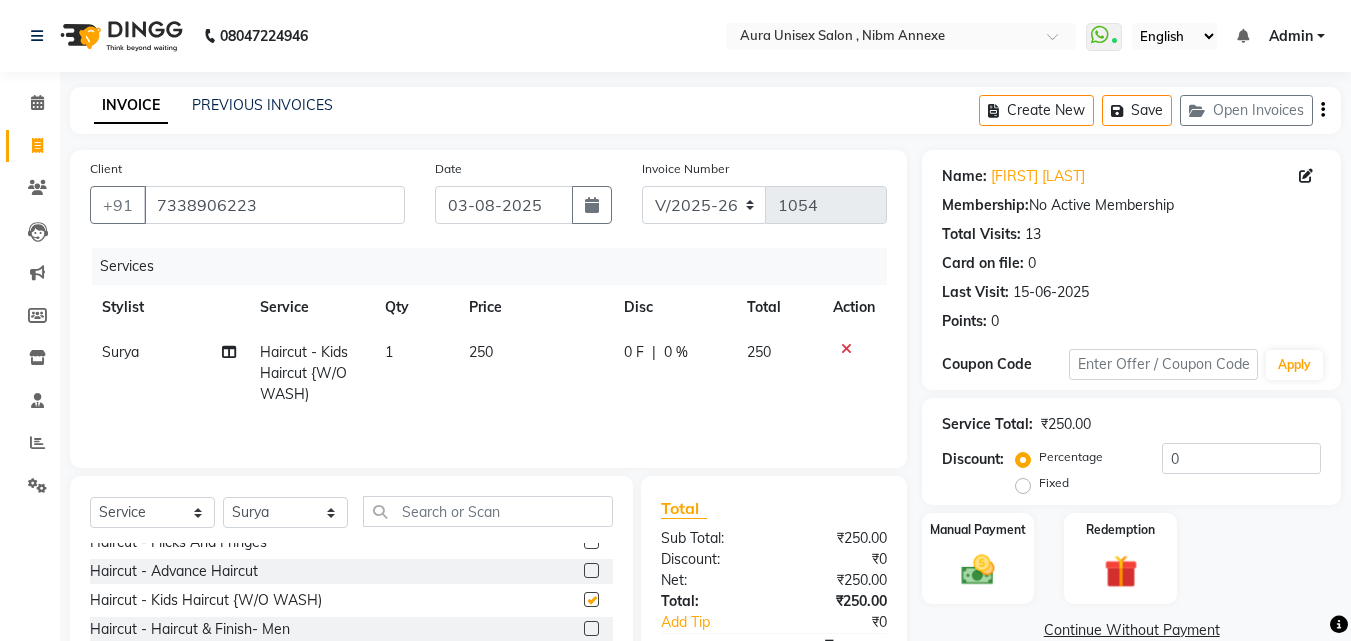 checkbox on "false" 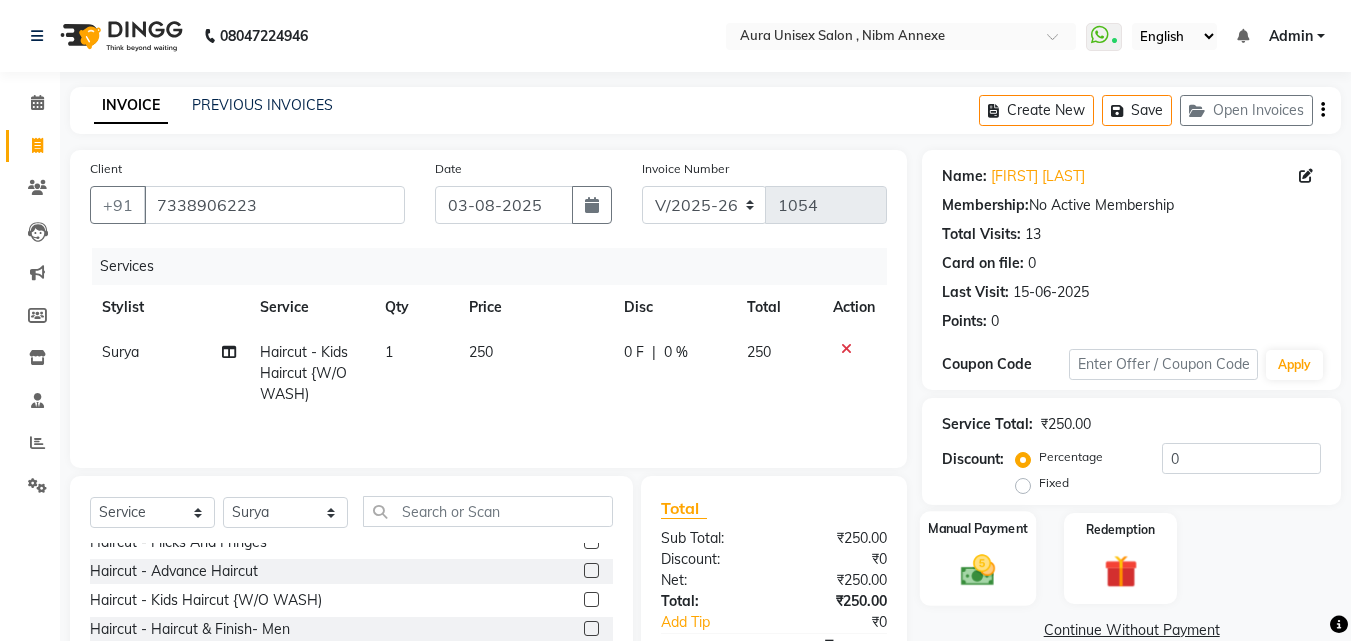 click 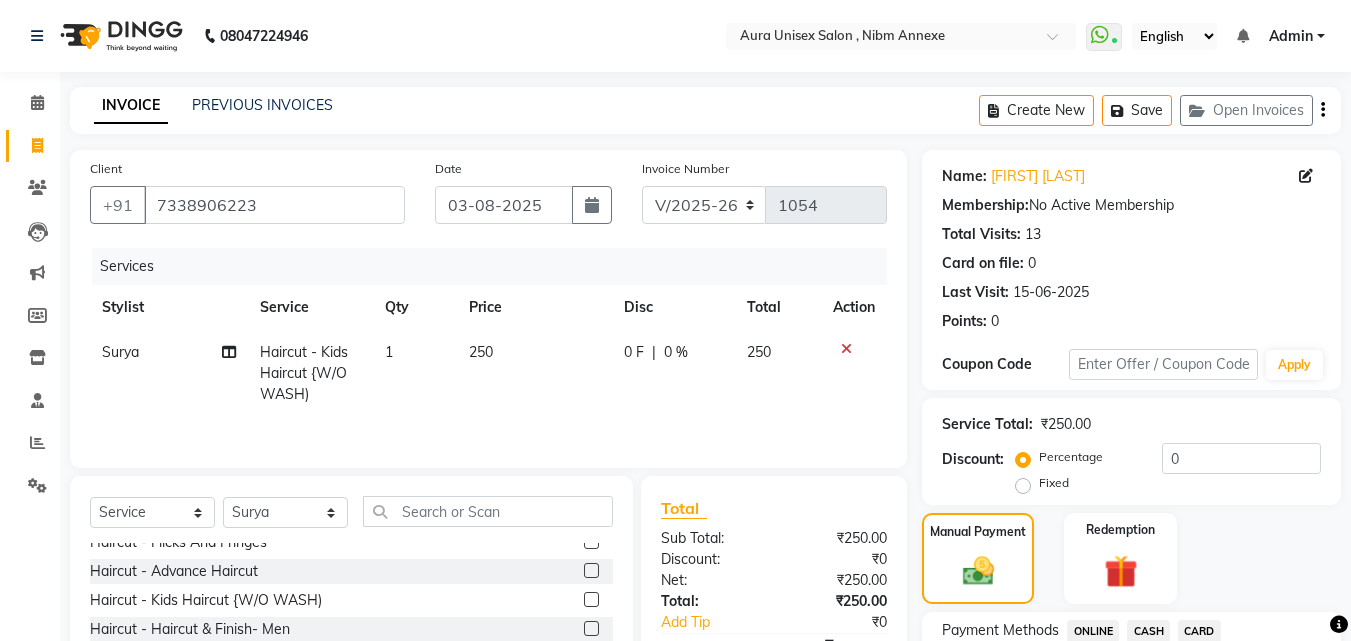 click on "ONLINE" 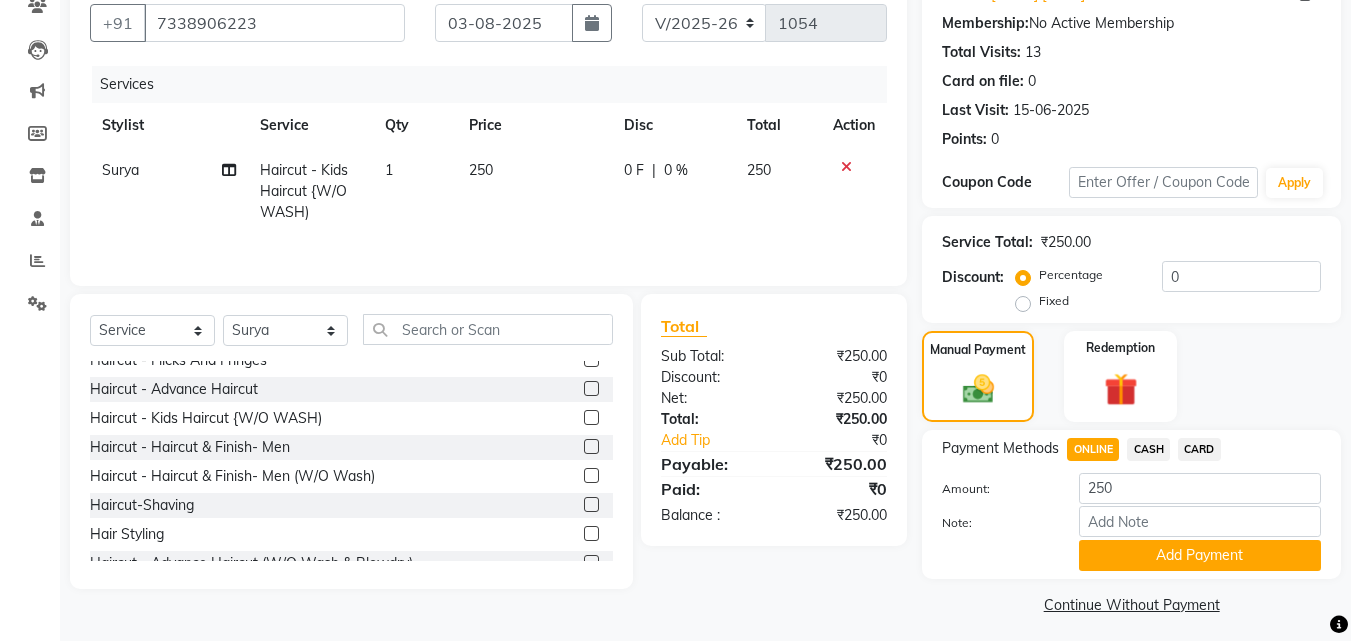 scroll, scrollTop: 191, scrollLeft: 0, axis: vertical 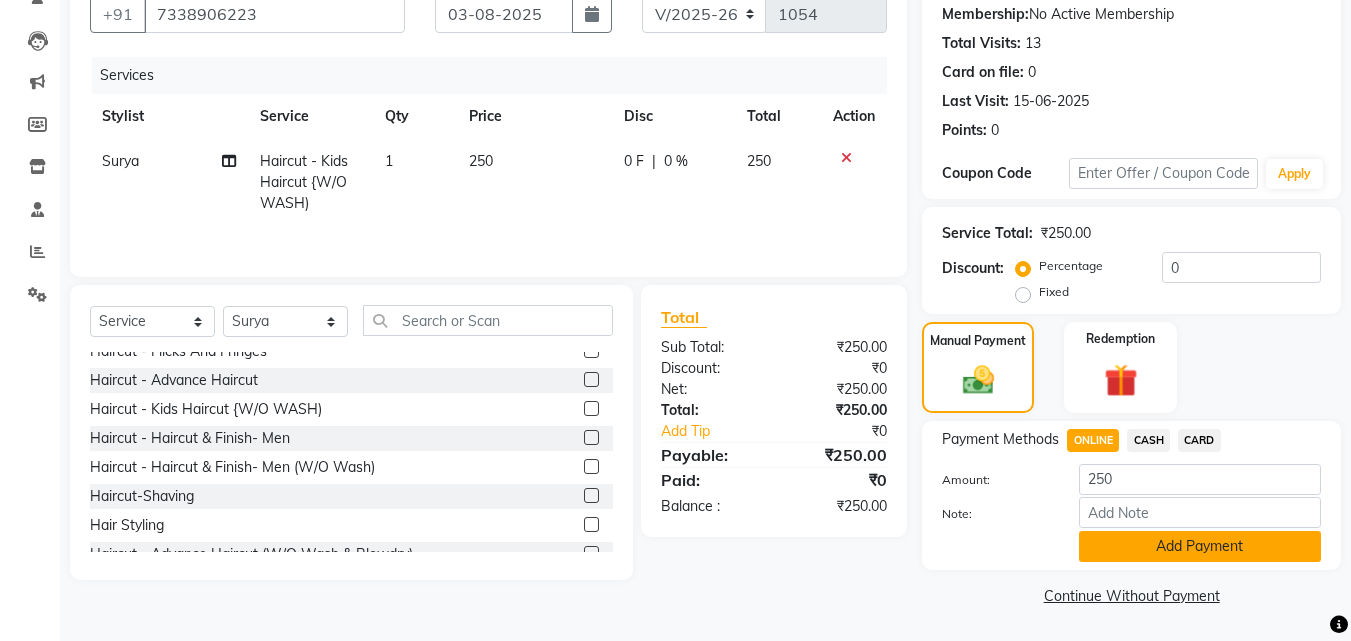 click on "Add Payment" 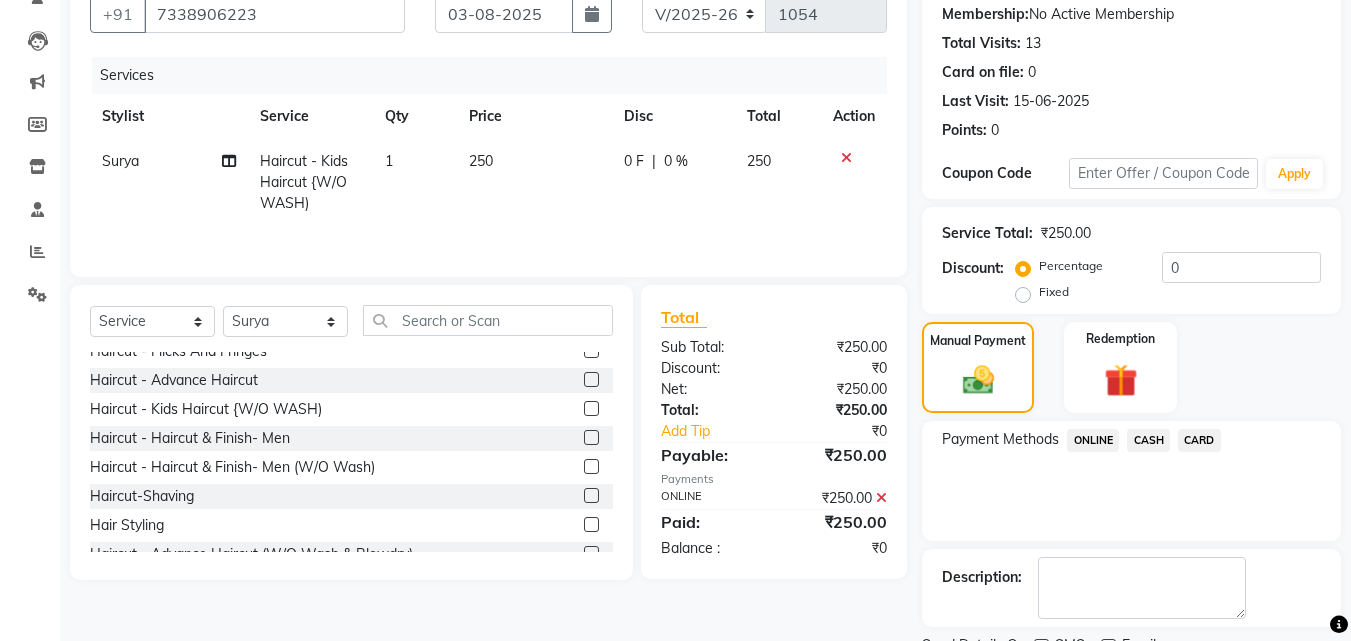 scroll, scrollTop: 275, scrollLeft: 0, axis: vertical 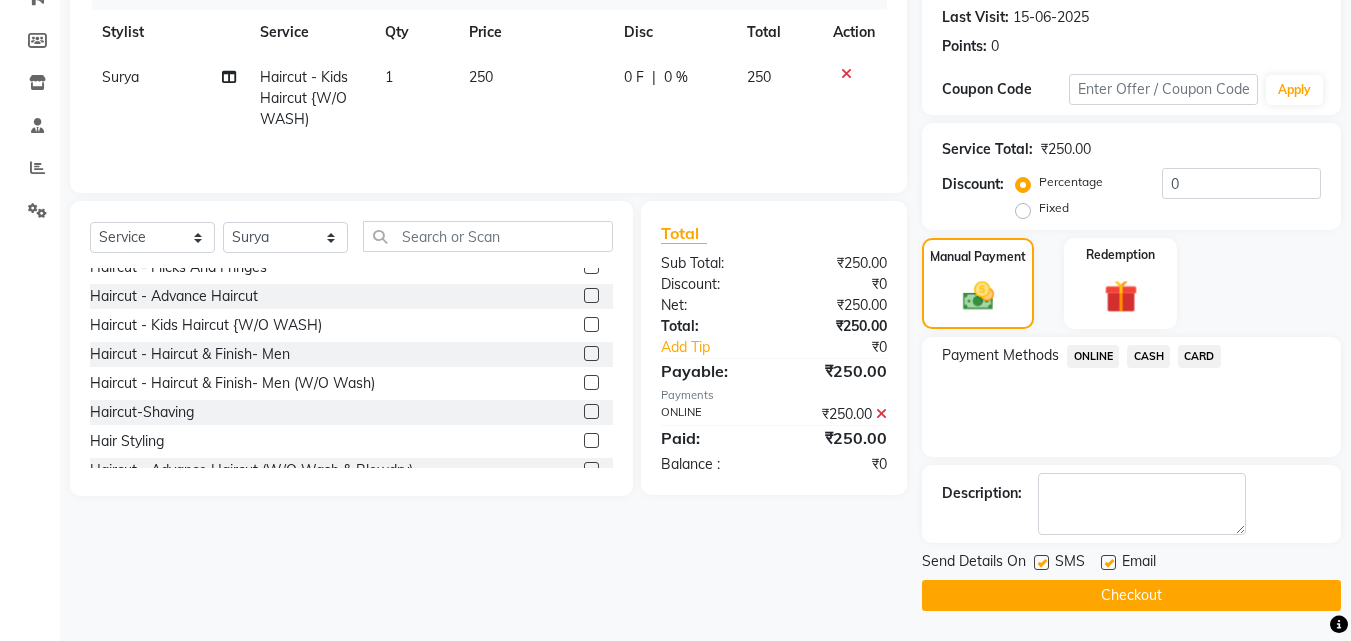 click 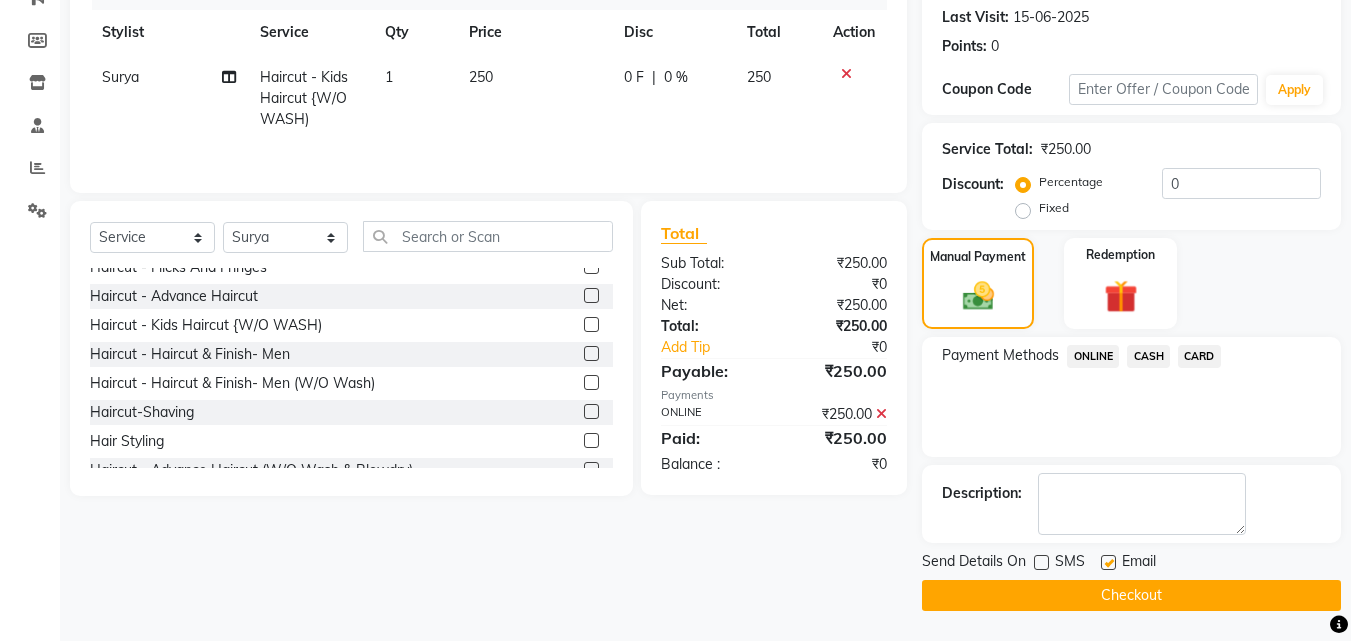 click 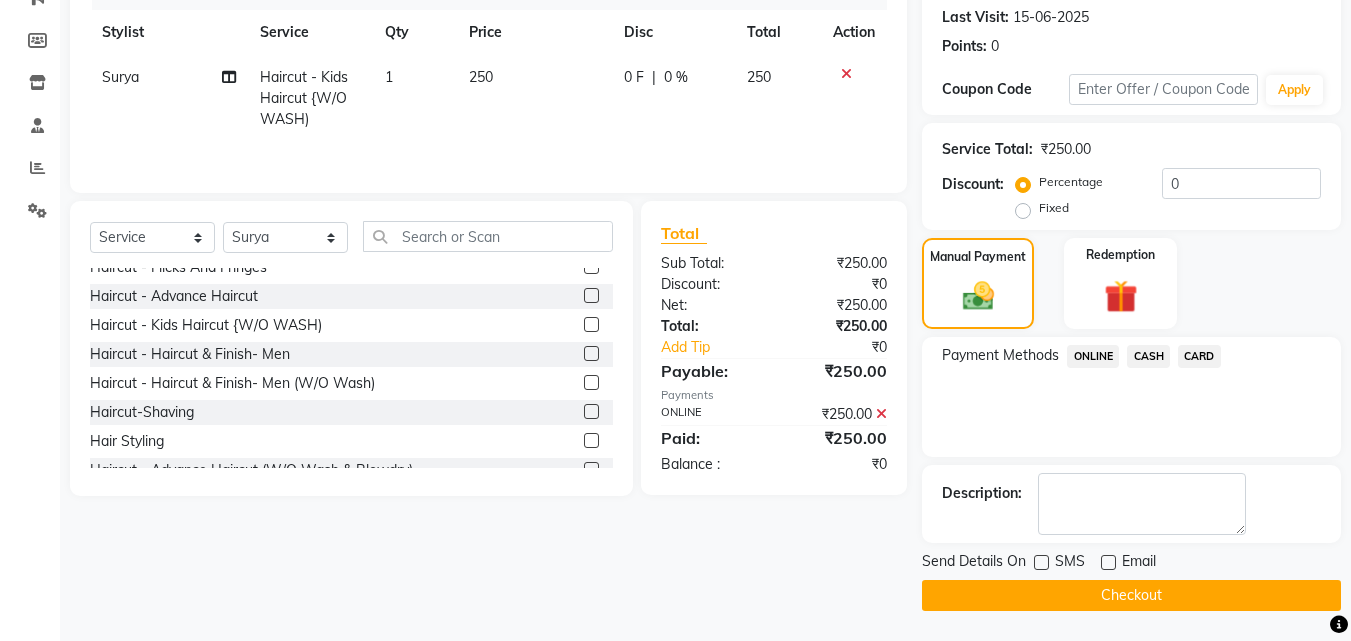 click on "Checkout" 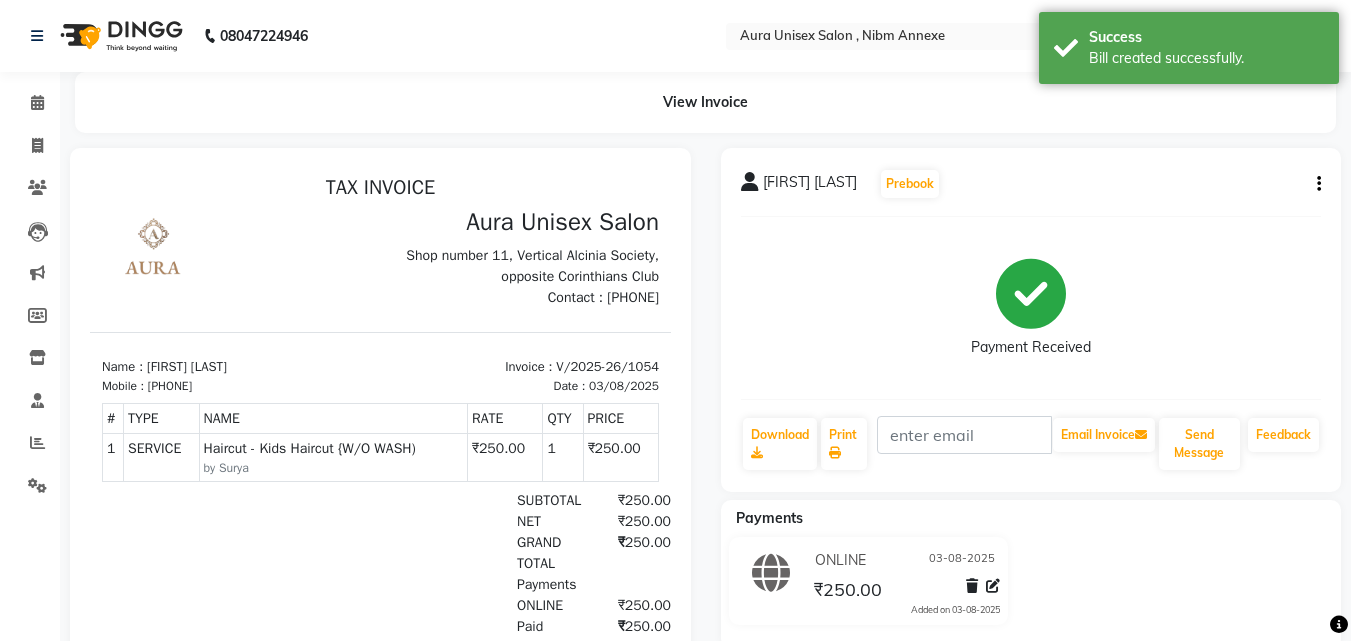 scroll, scrollTop: 0, scrollLeft: 0, axis: both 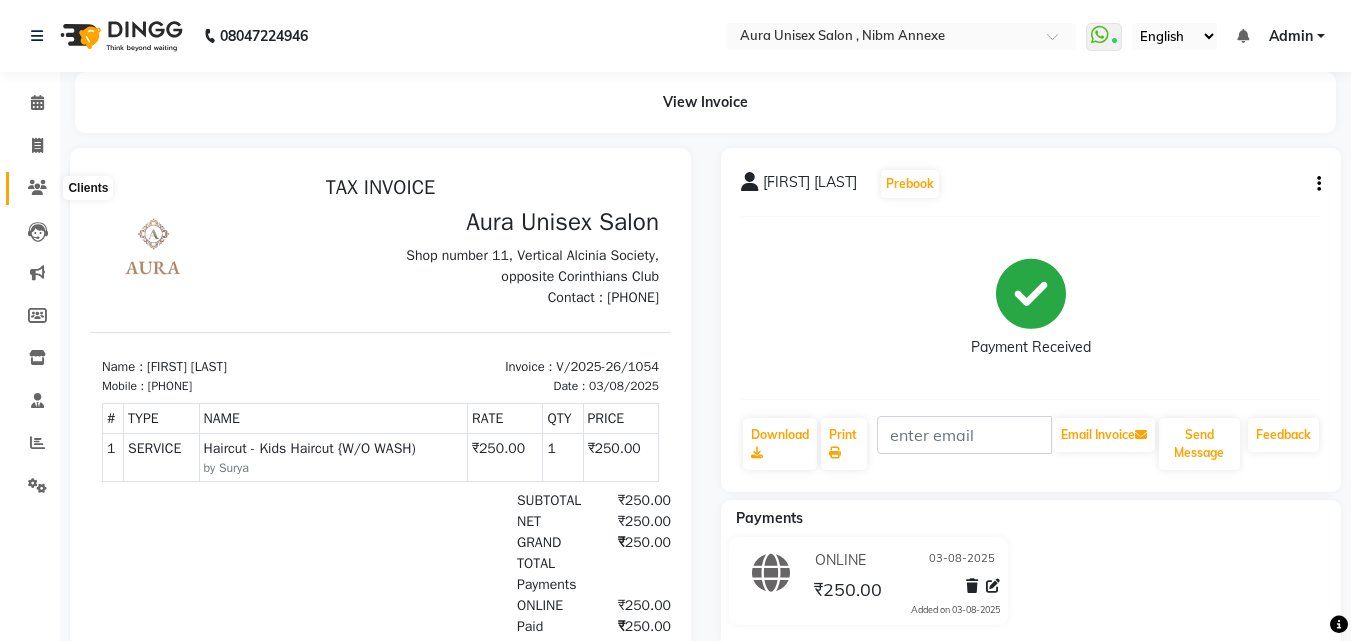 click 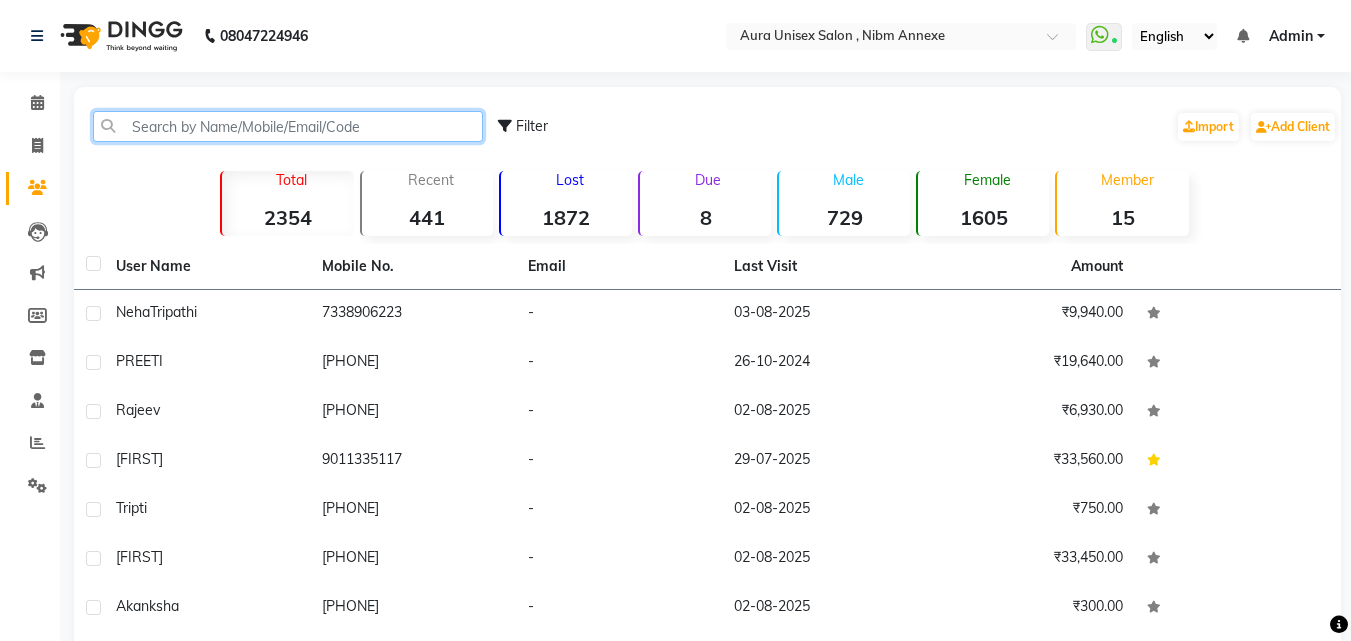 click 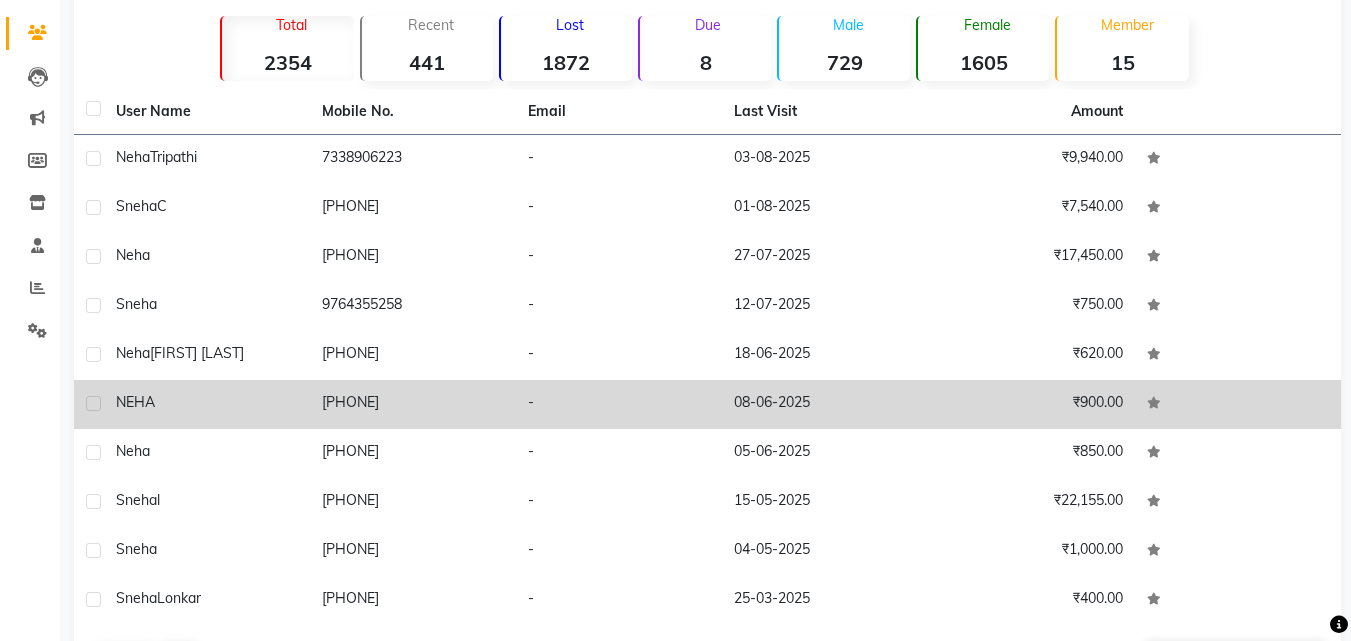 scroll, scrollTop: 200, scrollLeft: 0, axis: vertical 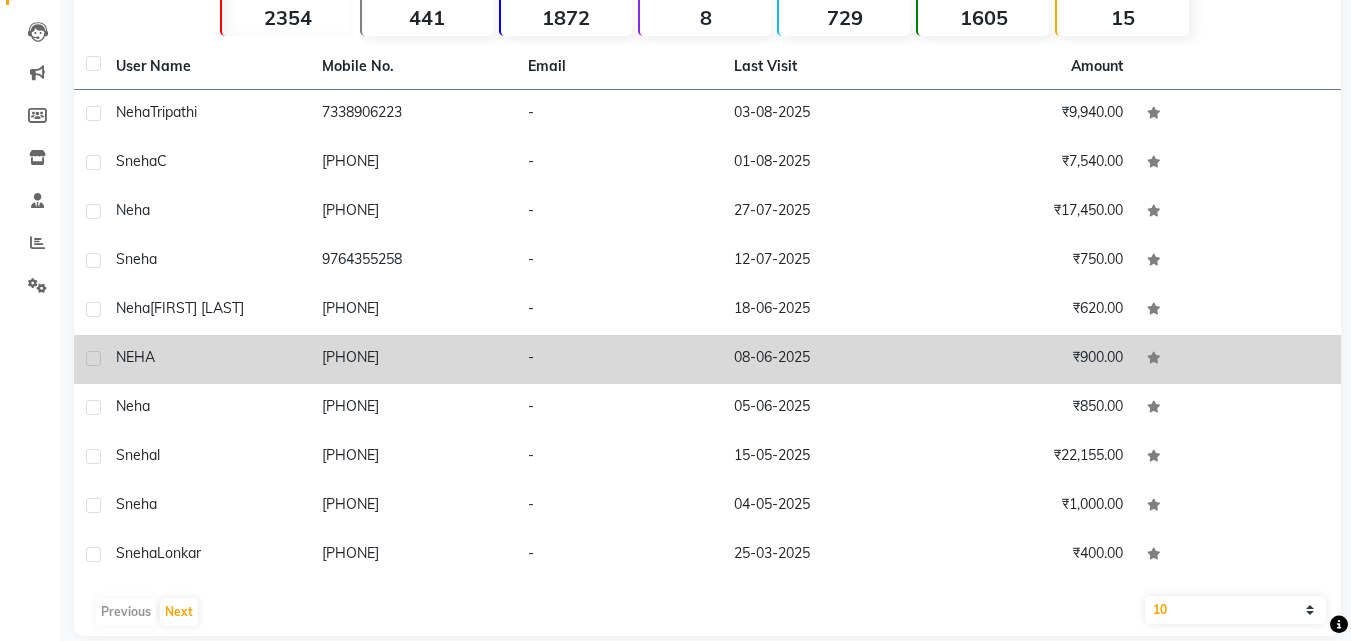 type on "neha" 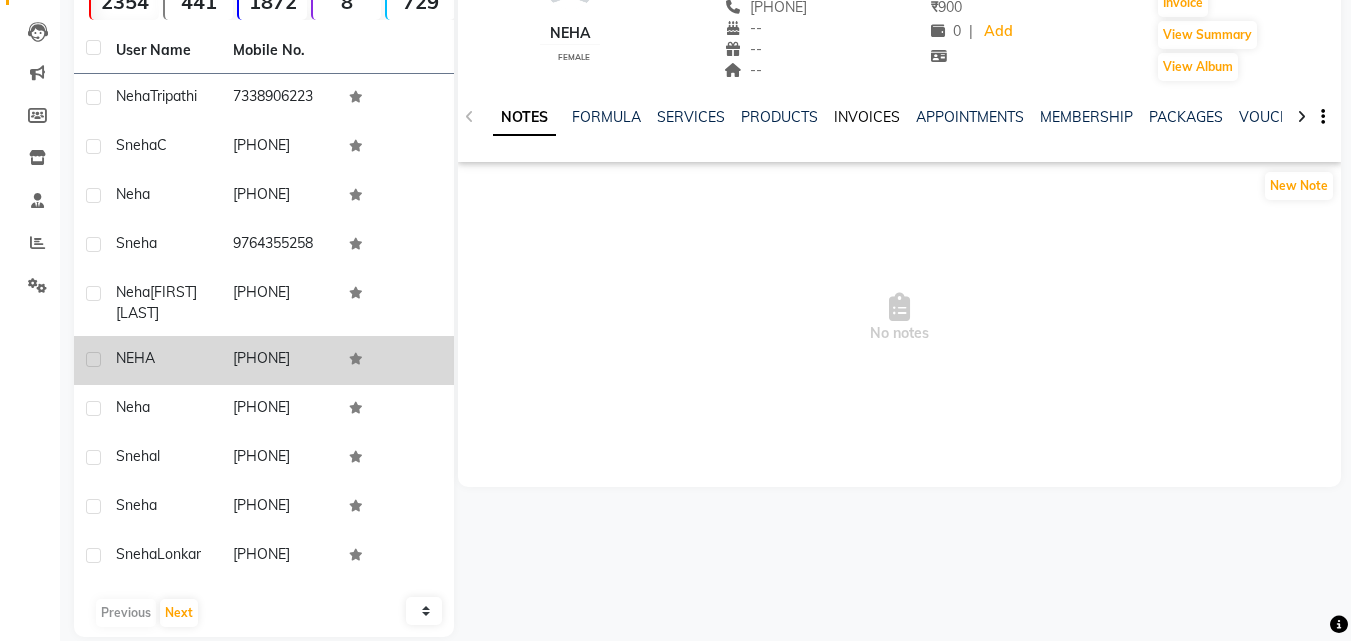 click on "INVOICES" 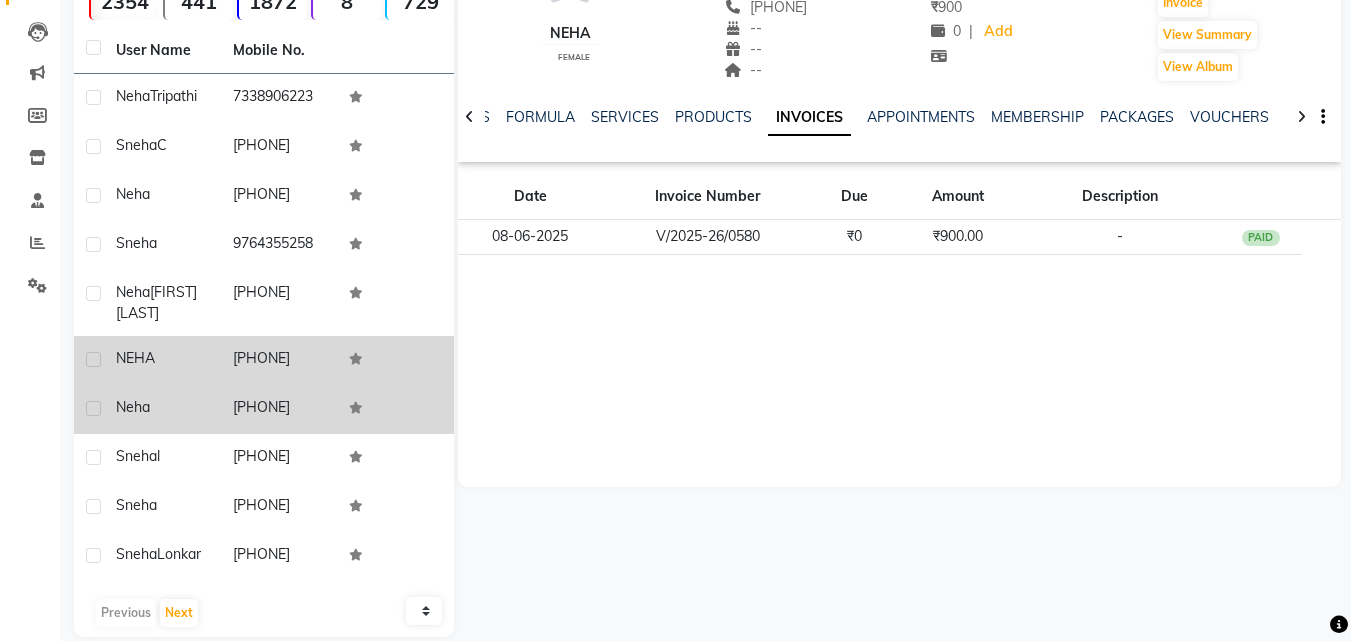 click on "[PHONE]" 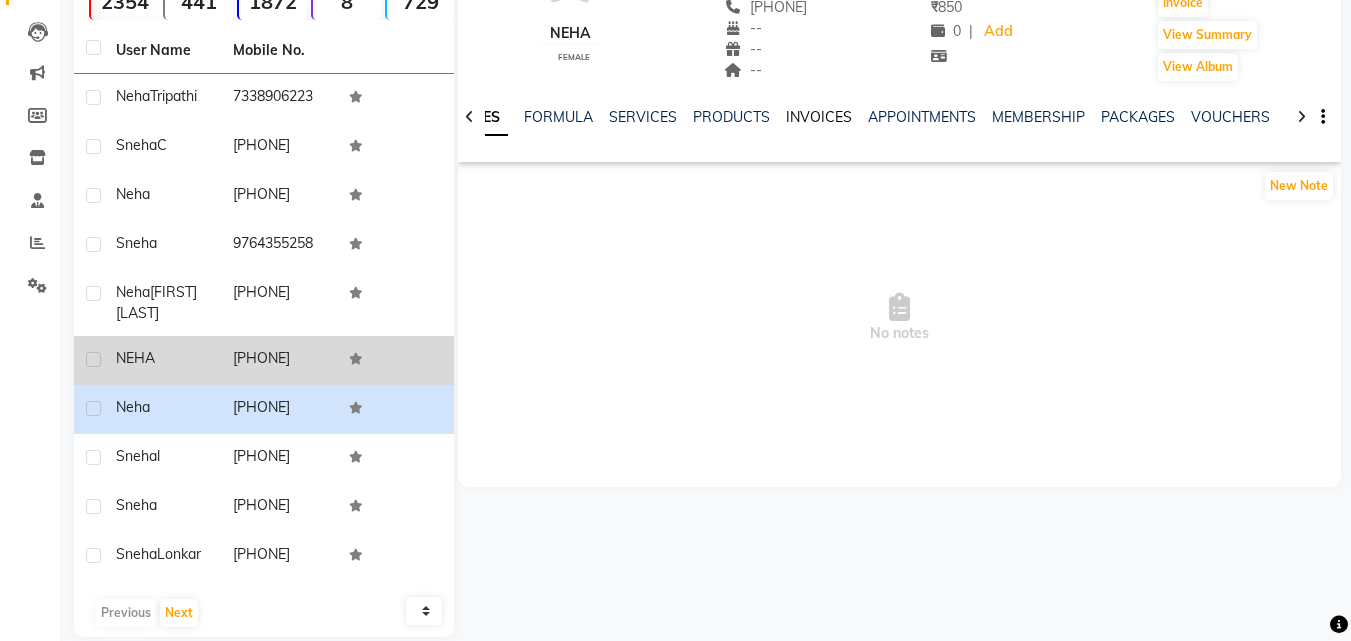 click on "INVOICES" 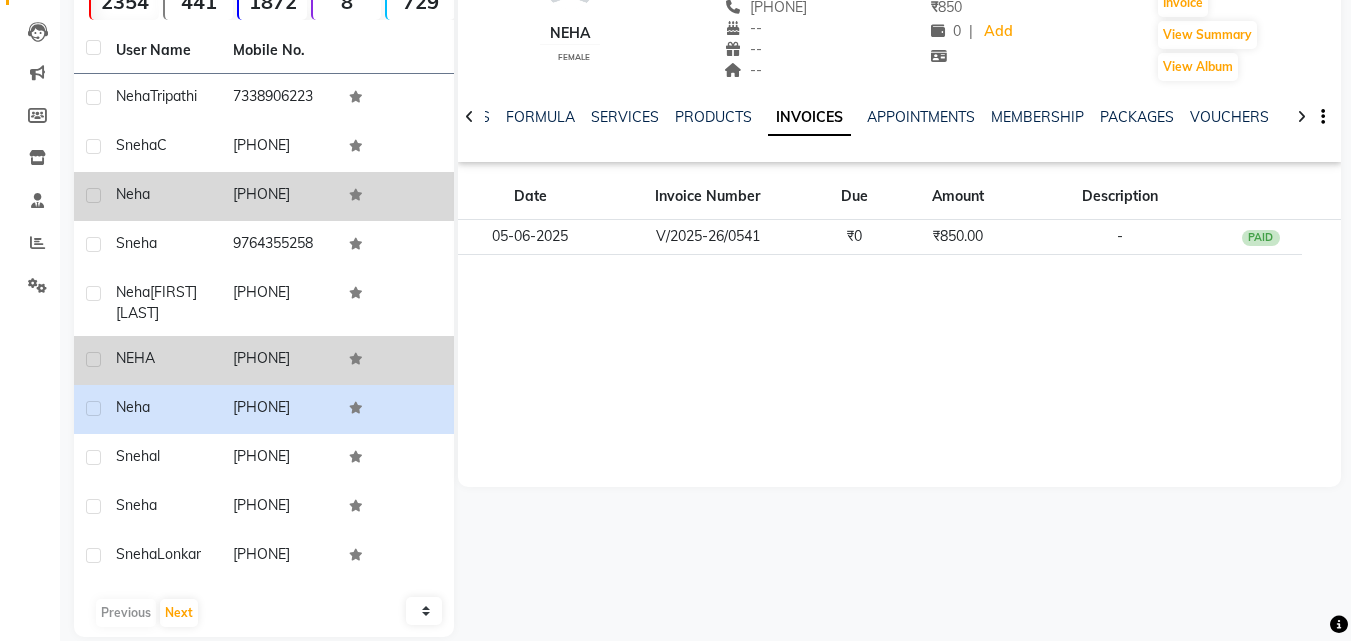 click on "[PHONE]" 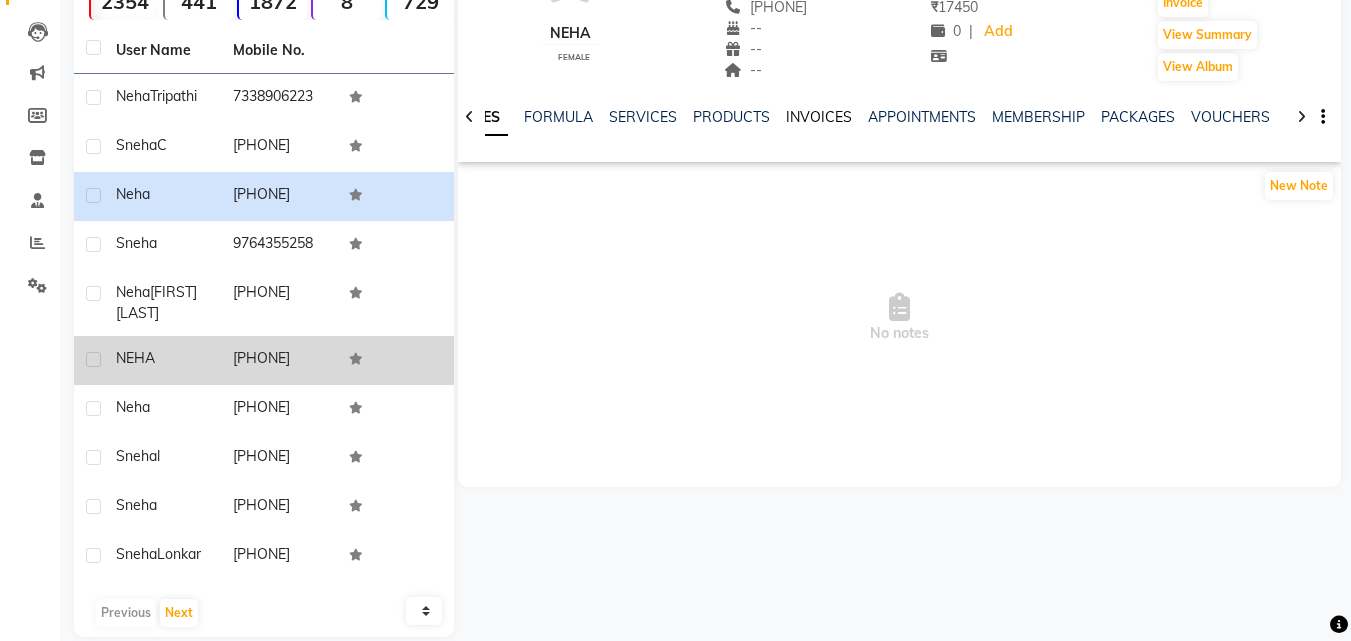 click on "INVOICES" 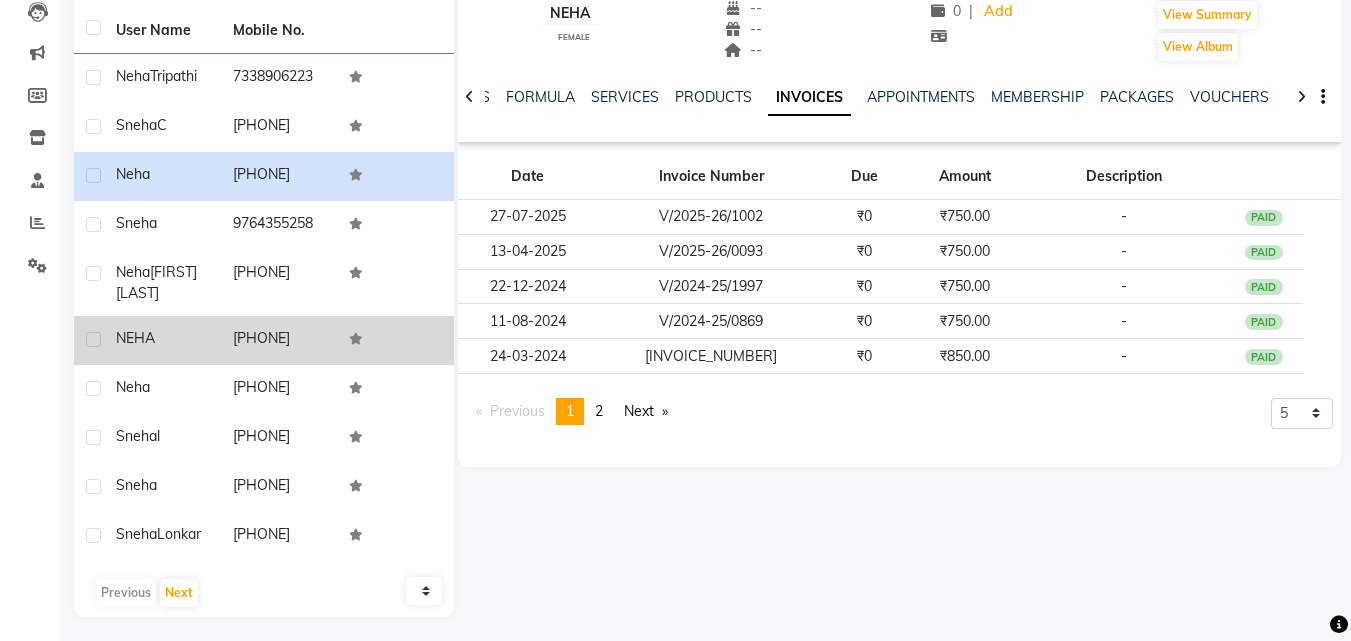 scroll, scrollTop: 226, scrollLeft: 0, axis: vertical 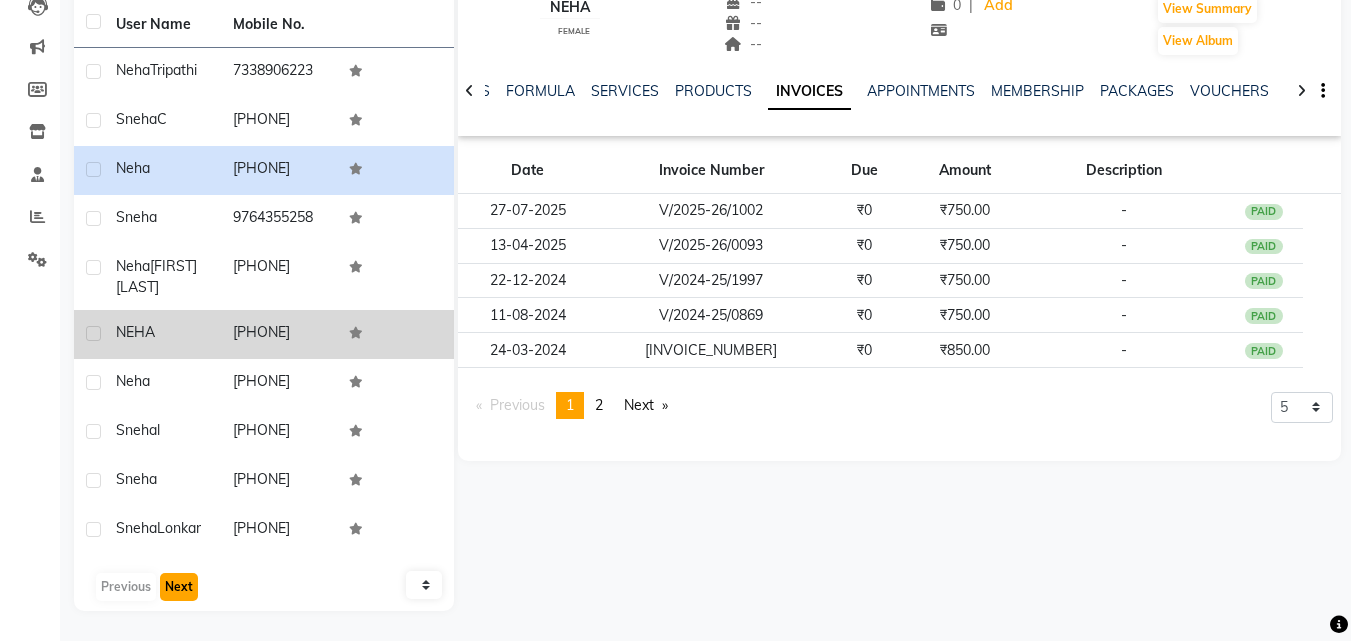 click on "Next" 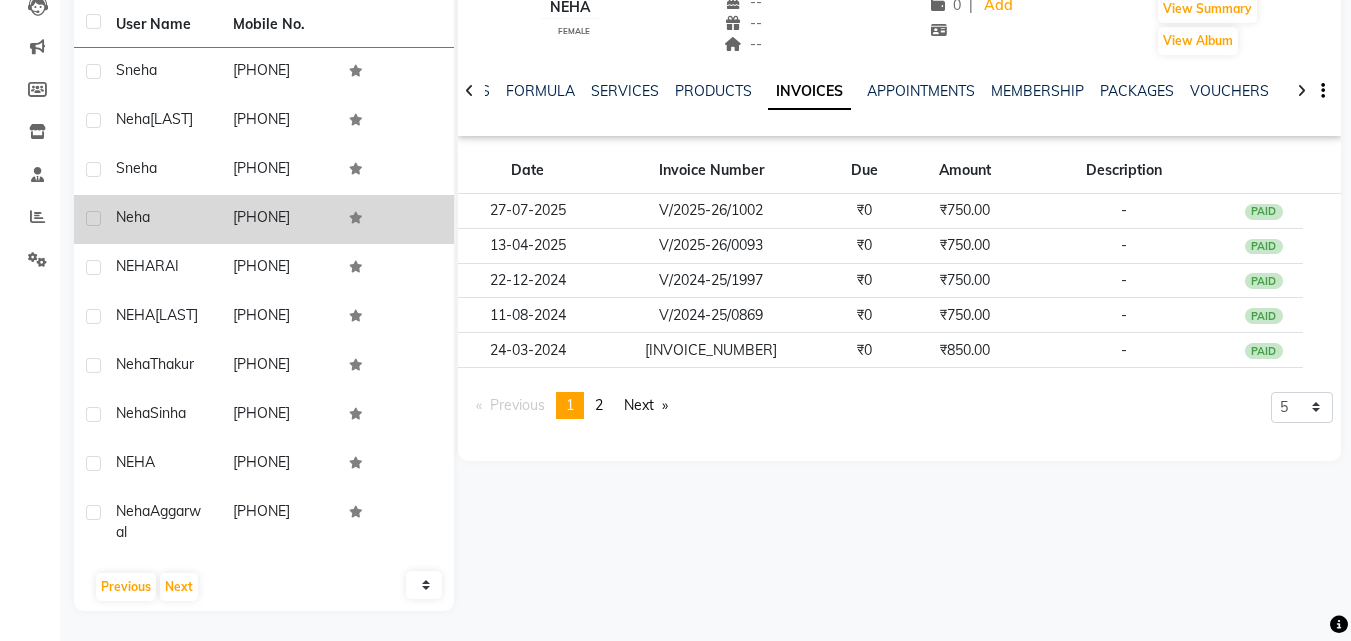 click on "Neha" 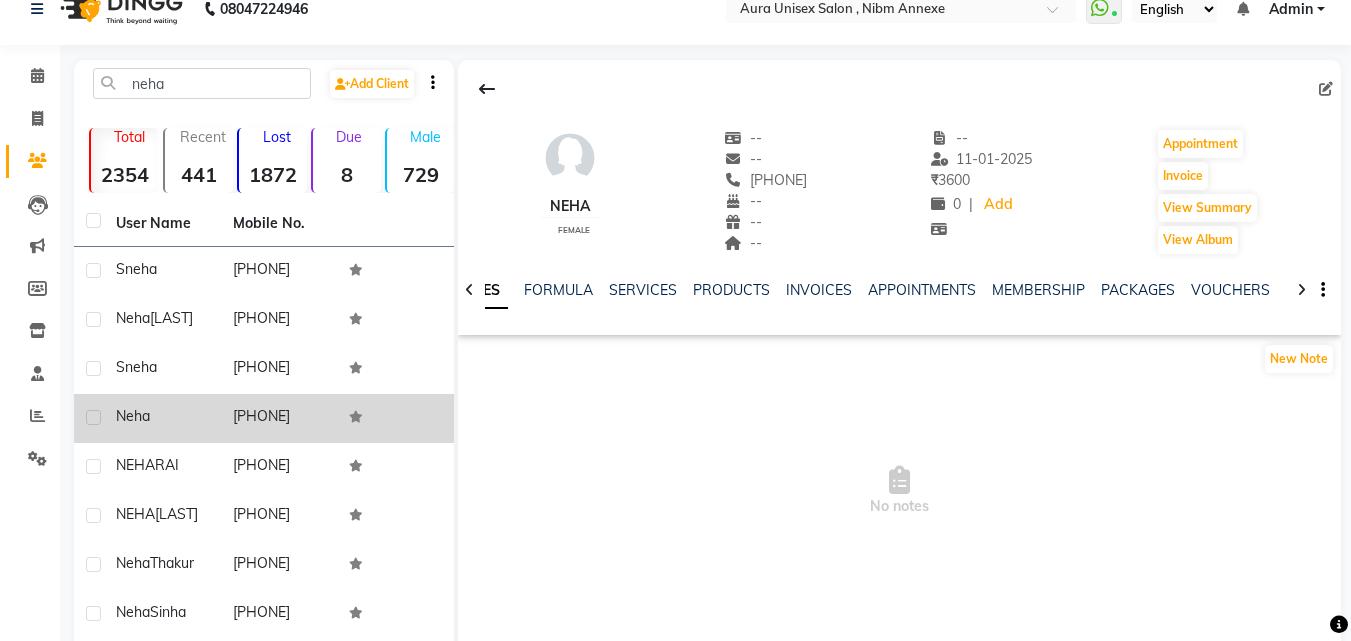 scroll, scrollTop: 0, scrollLeft: 0, axis: both 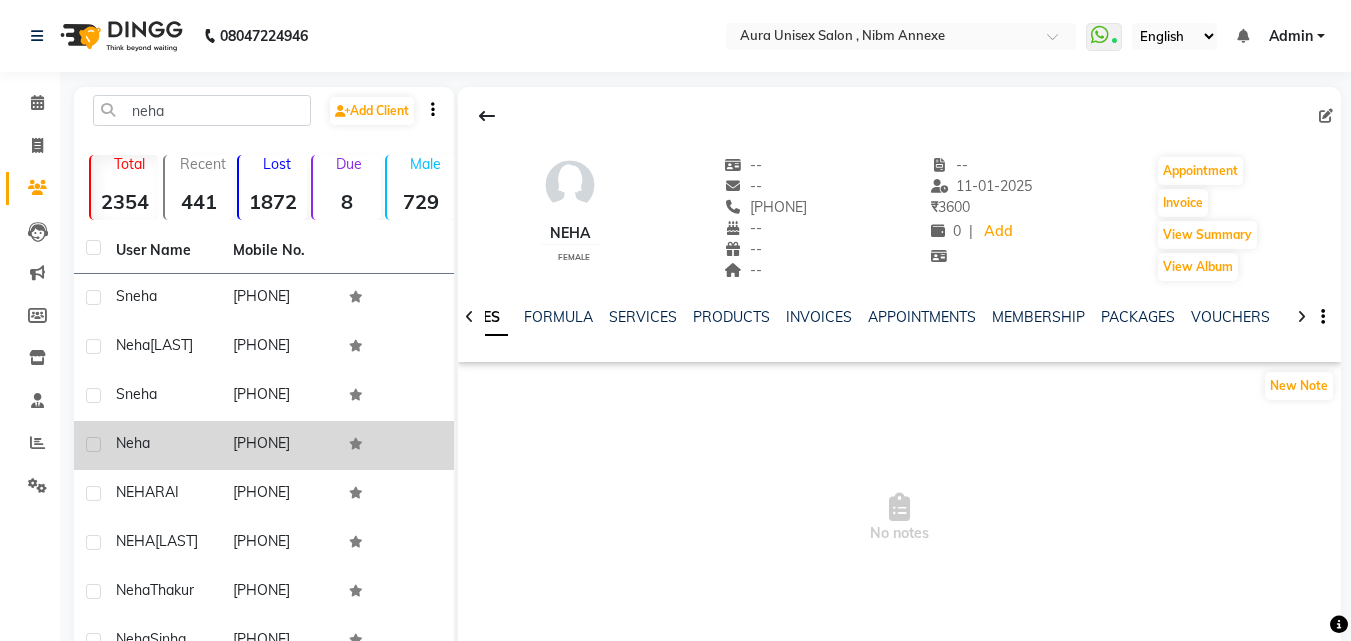 click on "Neha" 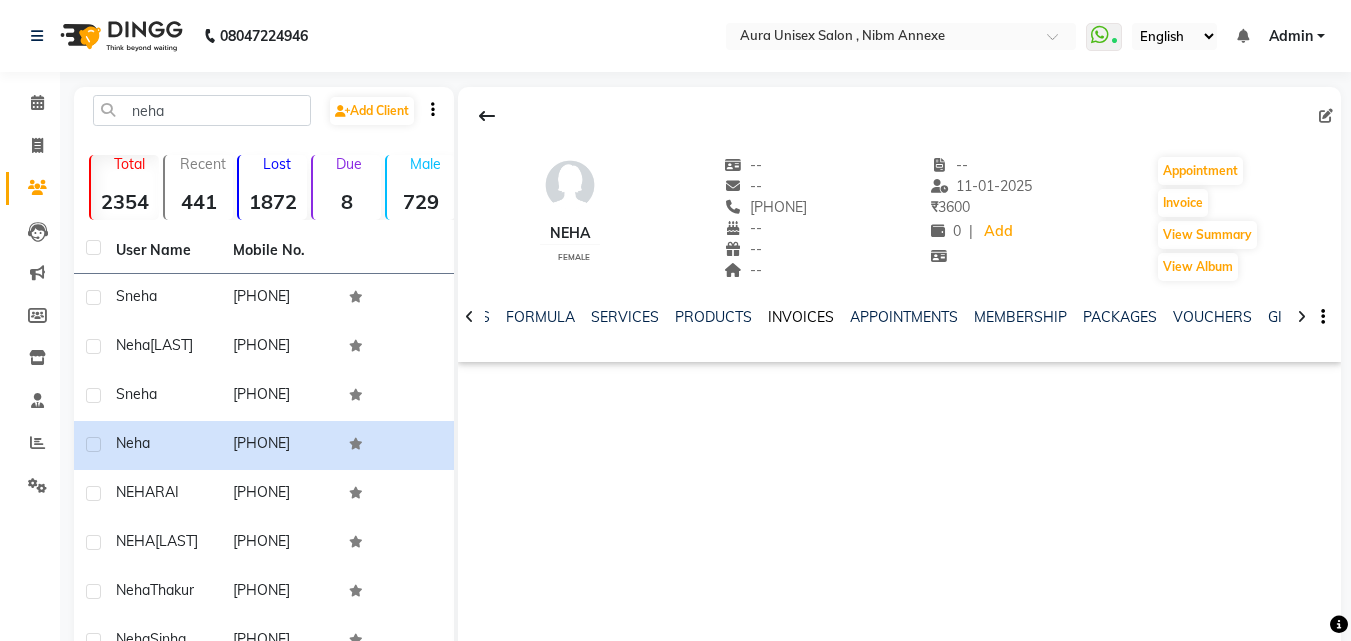 click on "INVOICES" 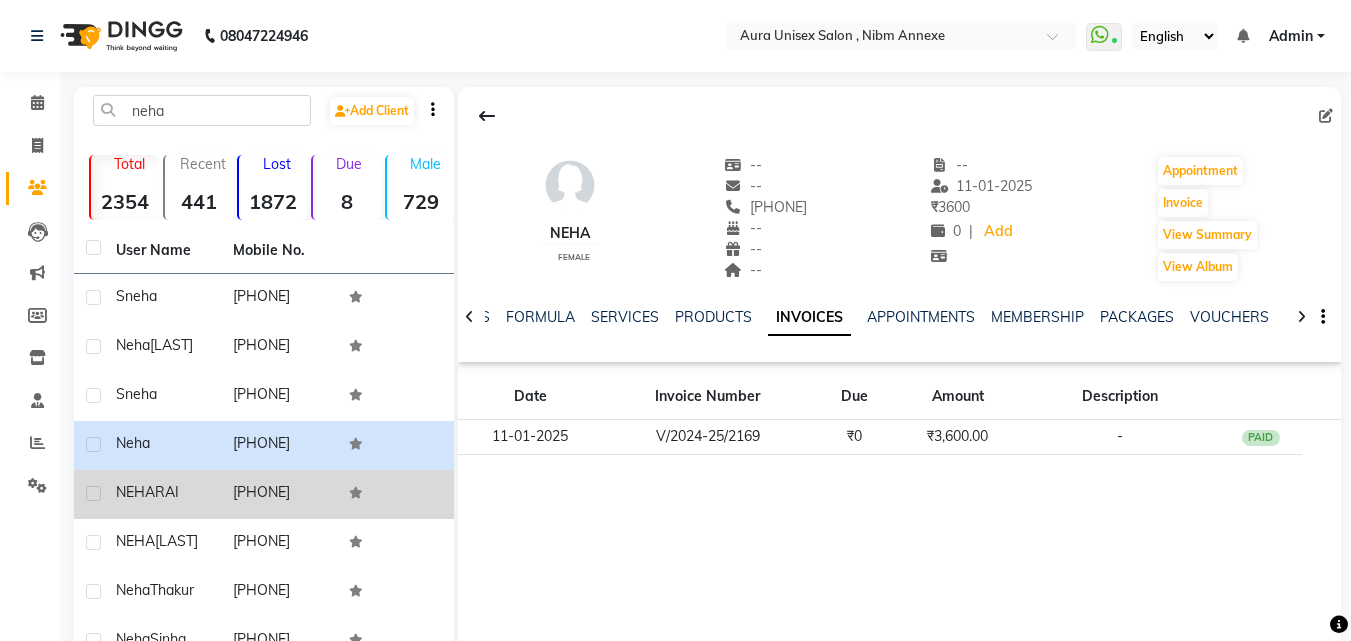 click on "[PHONE]" 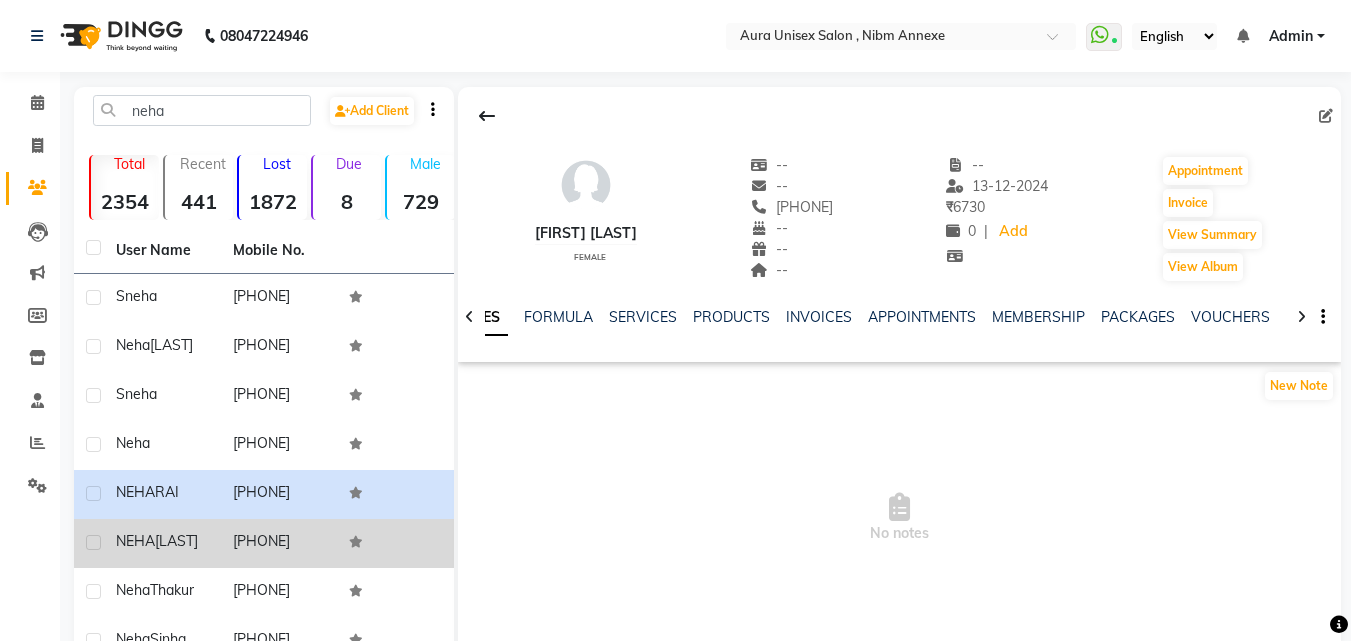 click on "[FIRST] [LAST]" 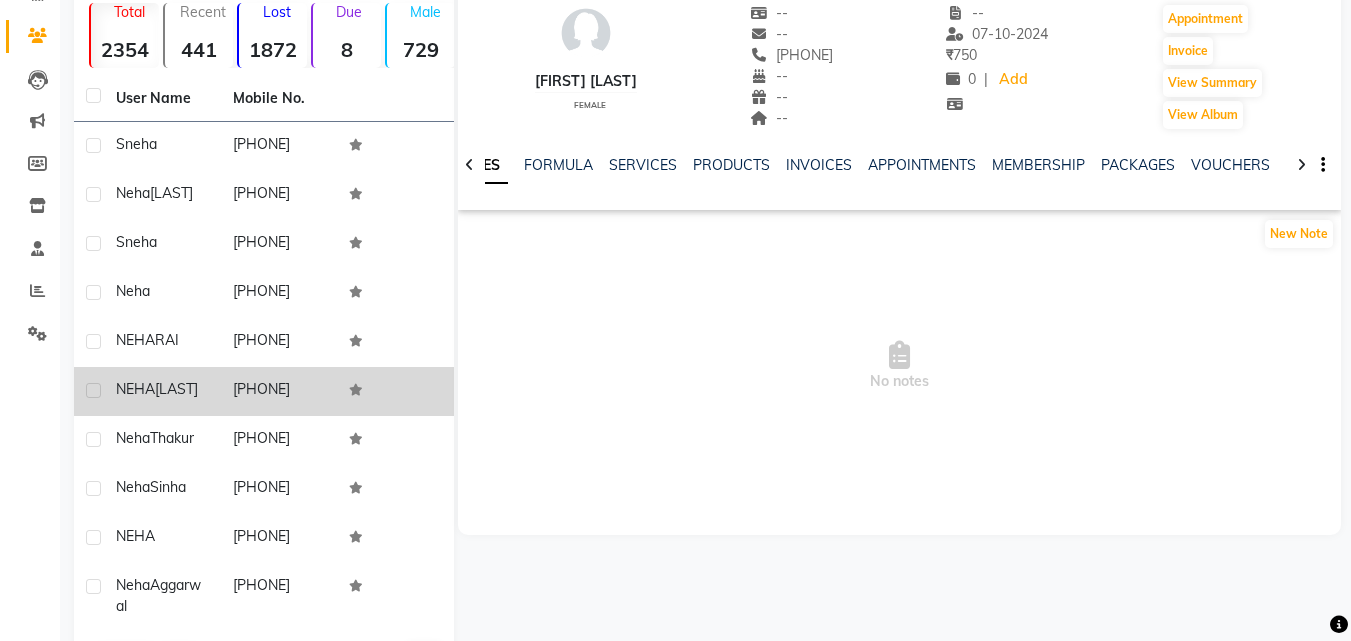 scroll, scrollTop: 200, scrollLeft: 0, axis: vertical 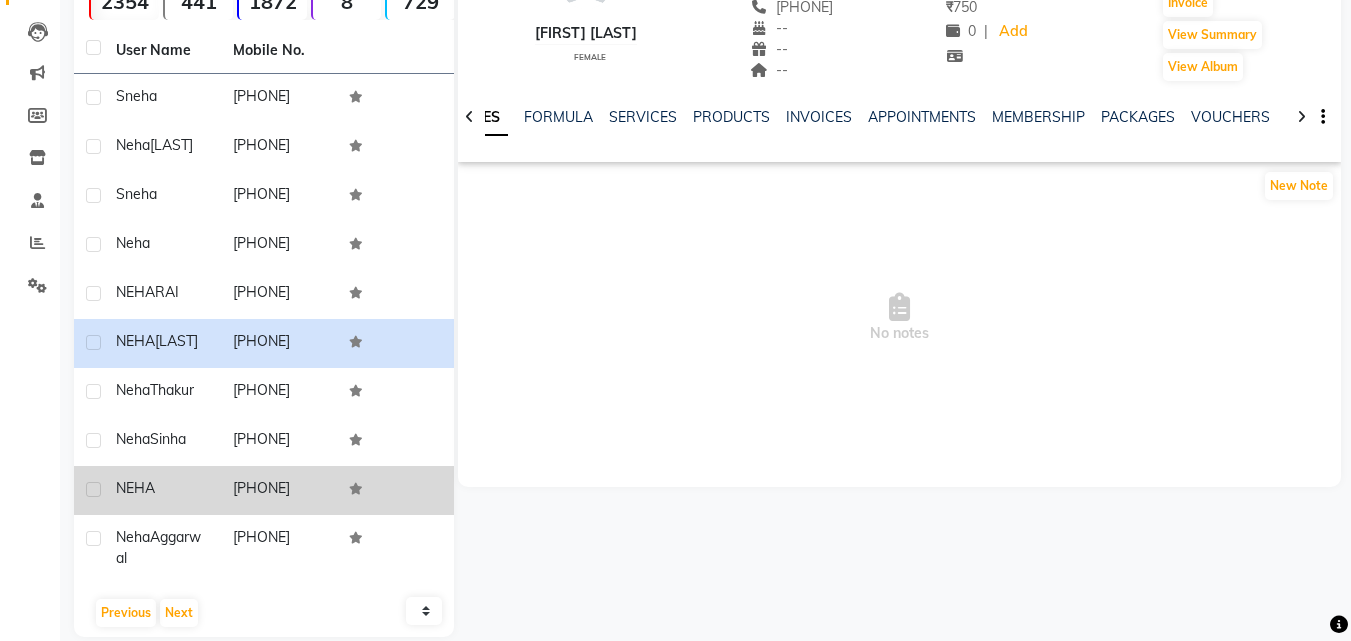 click on "NEHA" 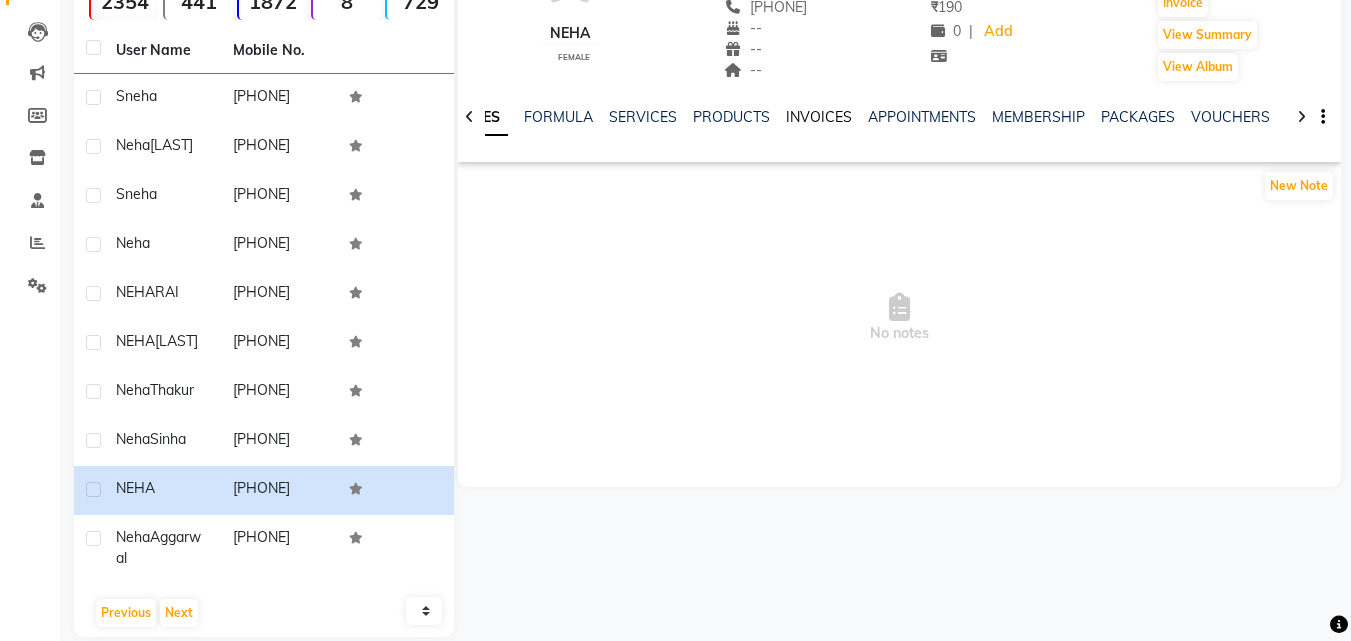 click on "INVOICES" 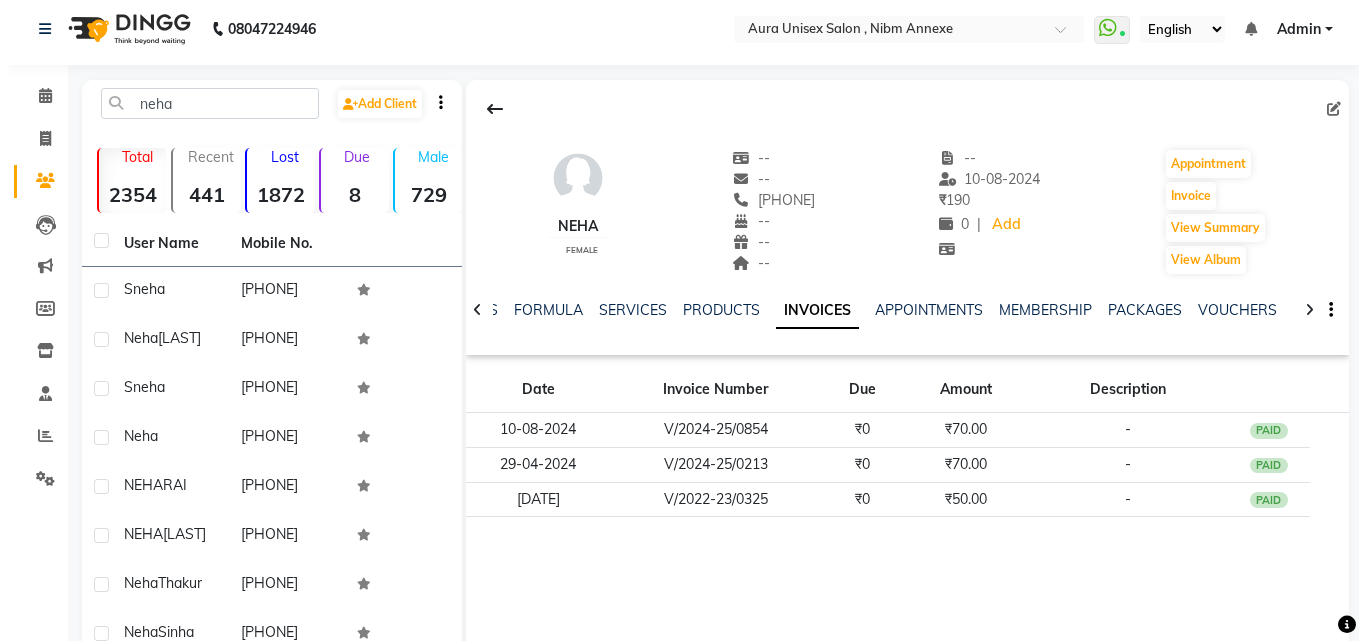 scroll, scrollTop: 0, scrollLeft: 0, axis: both 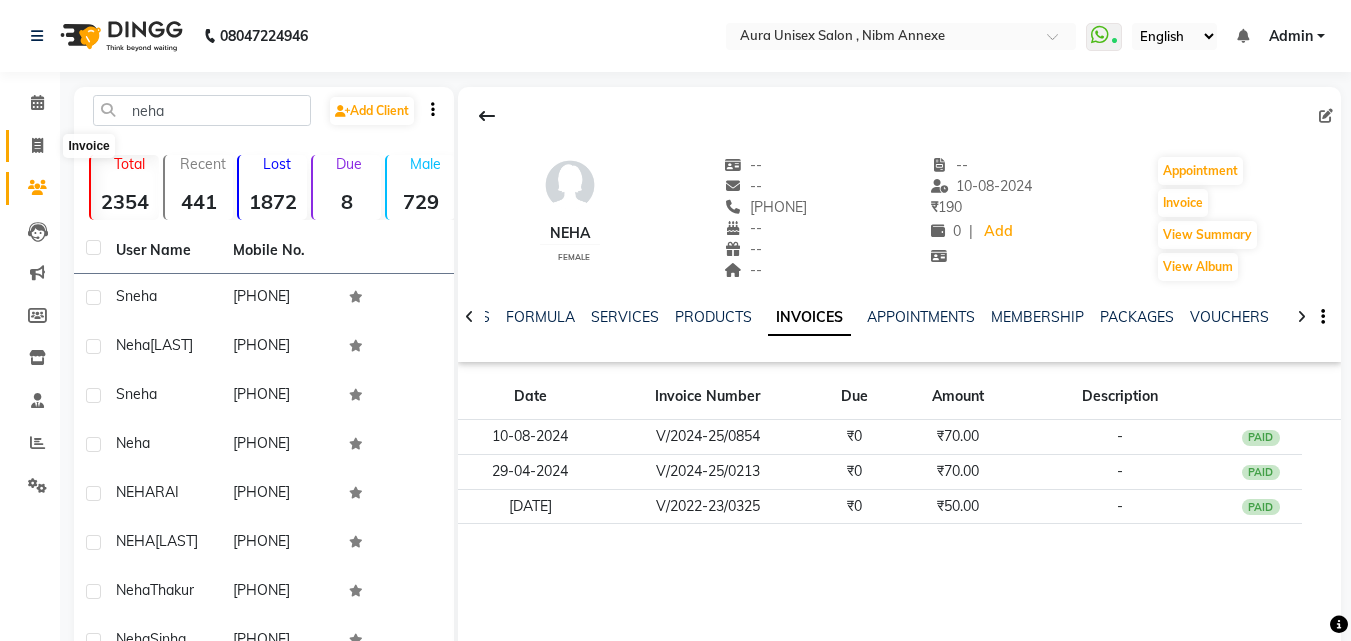 click 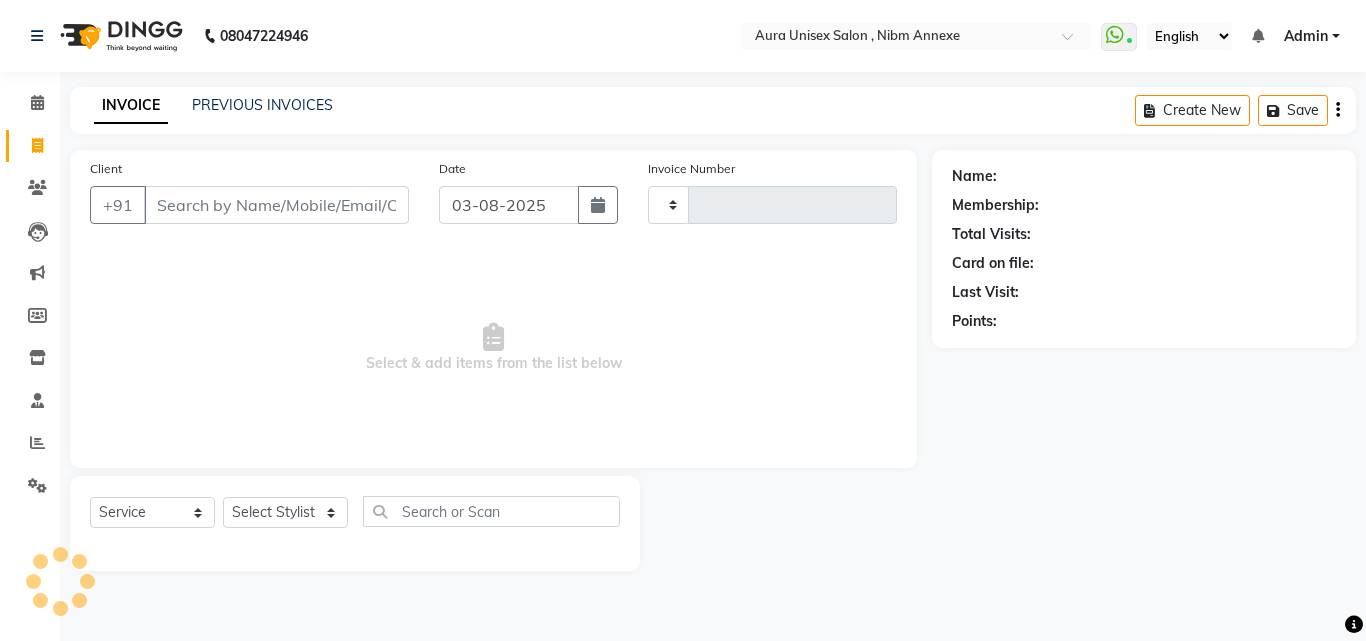 type on "1055" 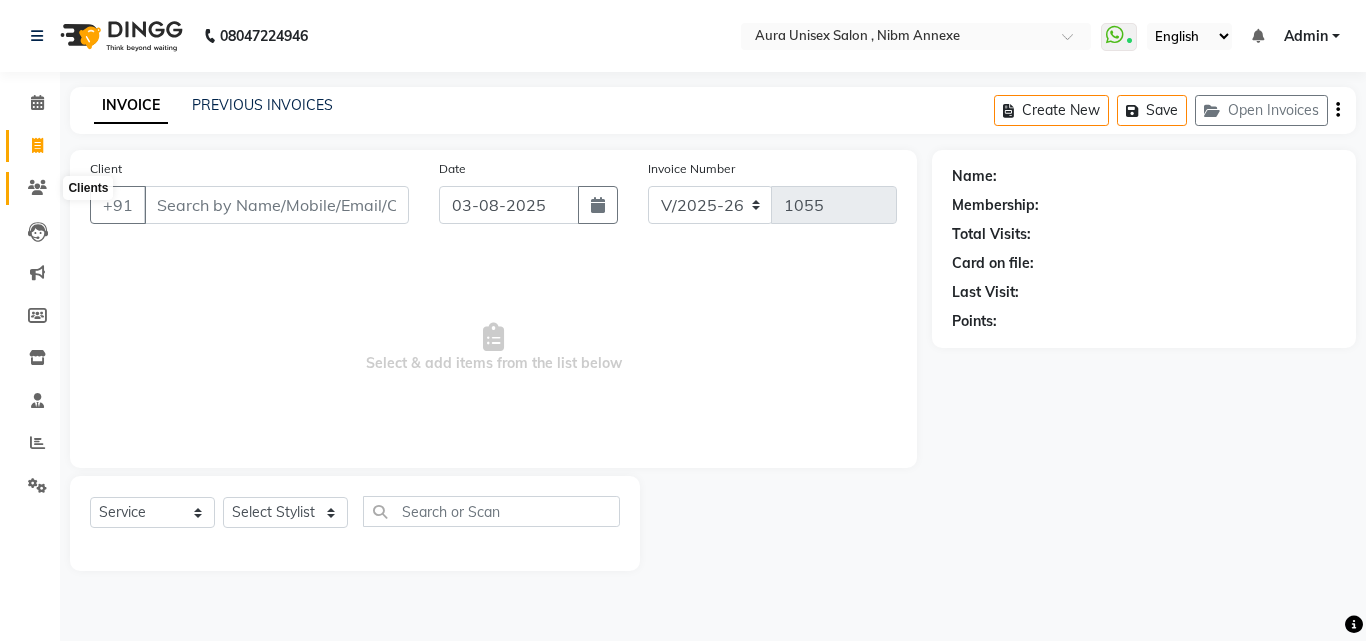 click 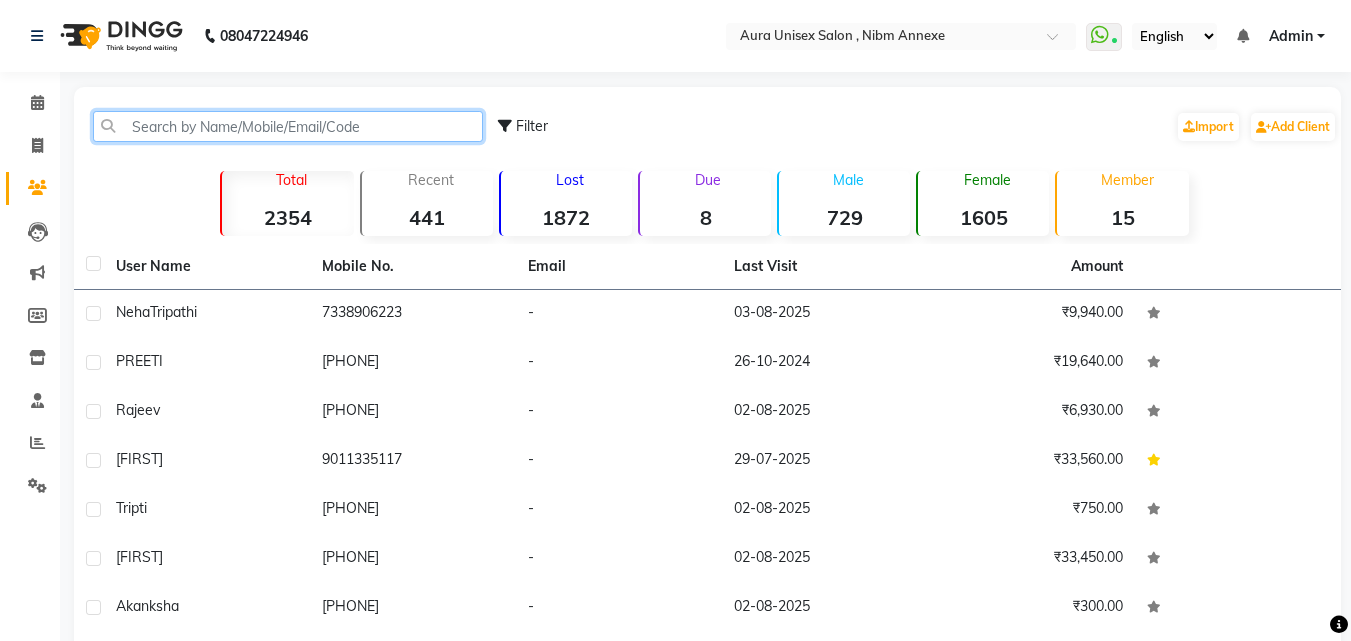 click 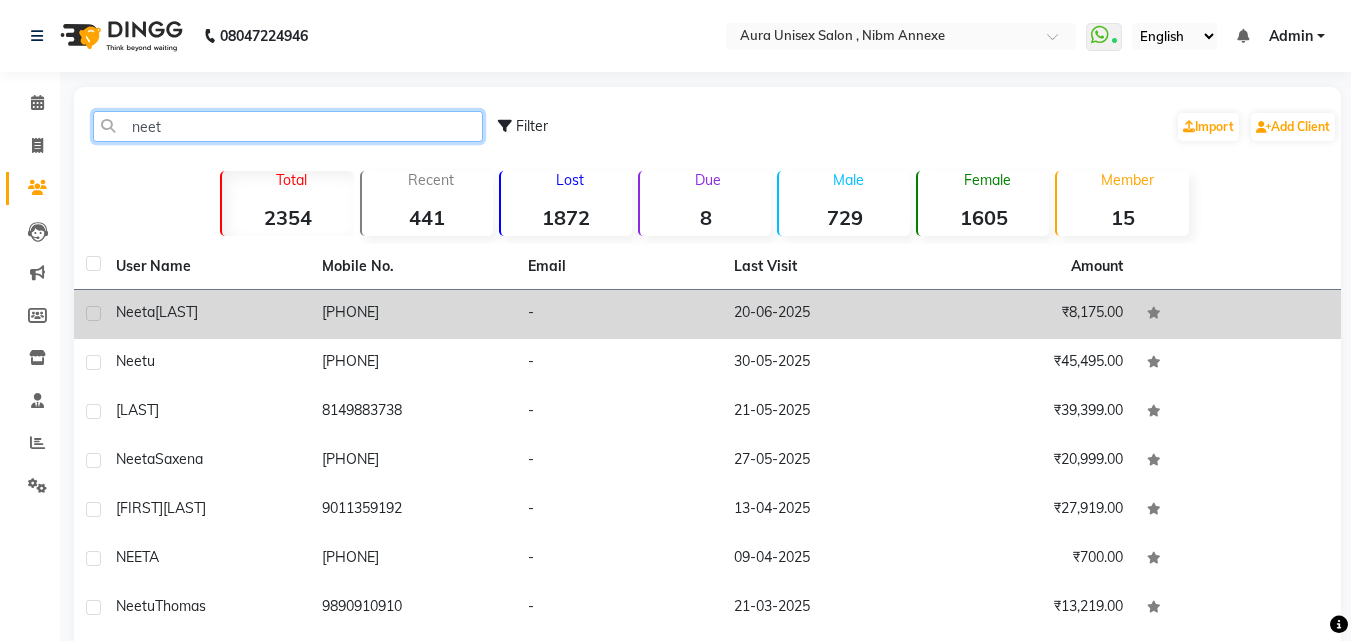 type on "neet" 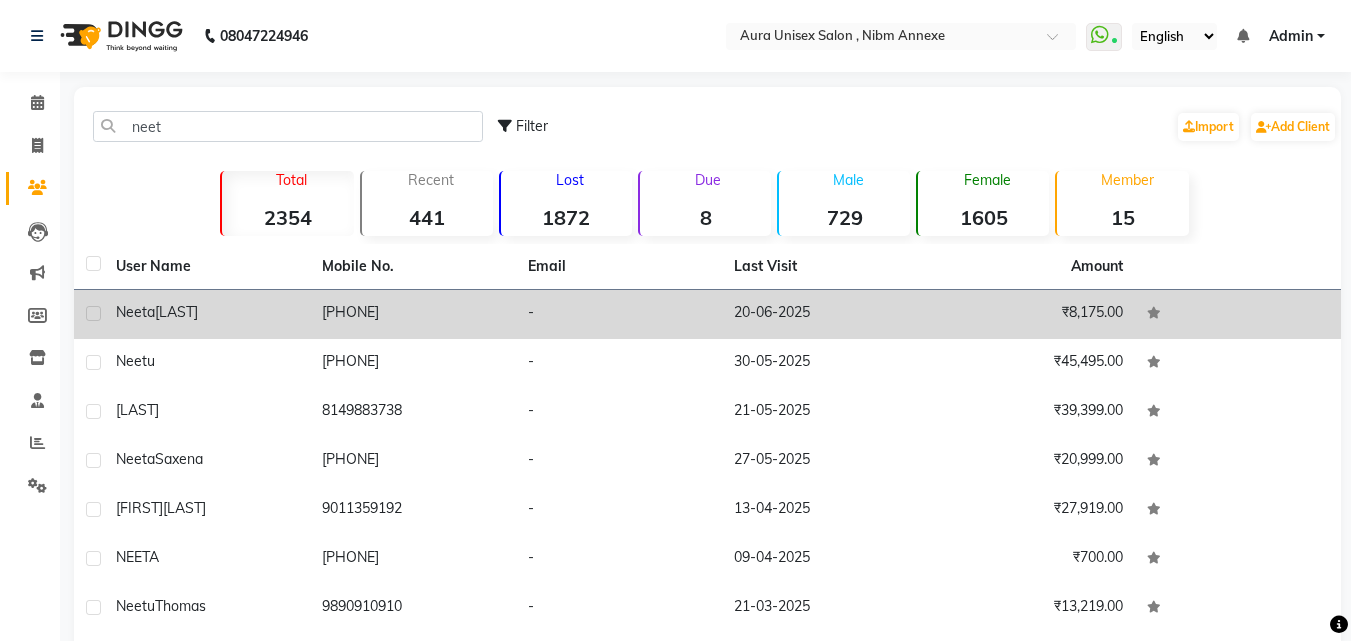 click on "20-06-2025" 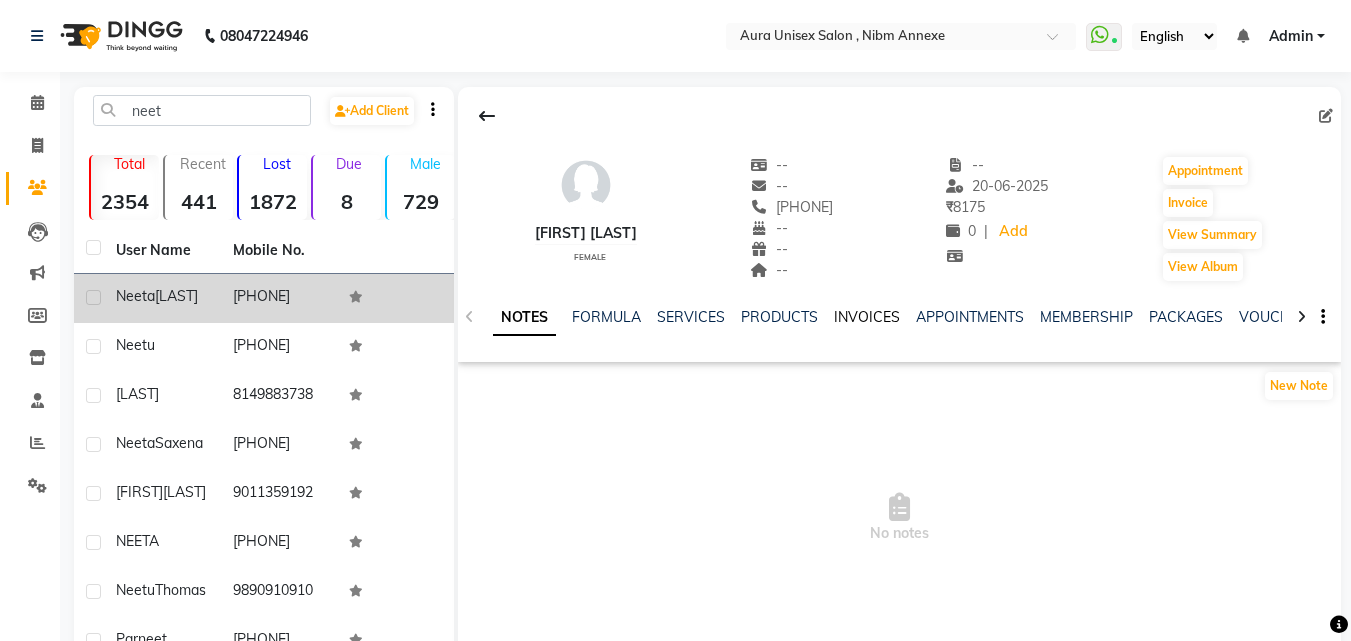 click on "INVOICES" 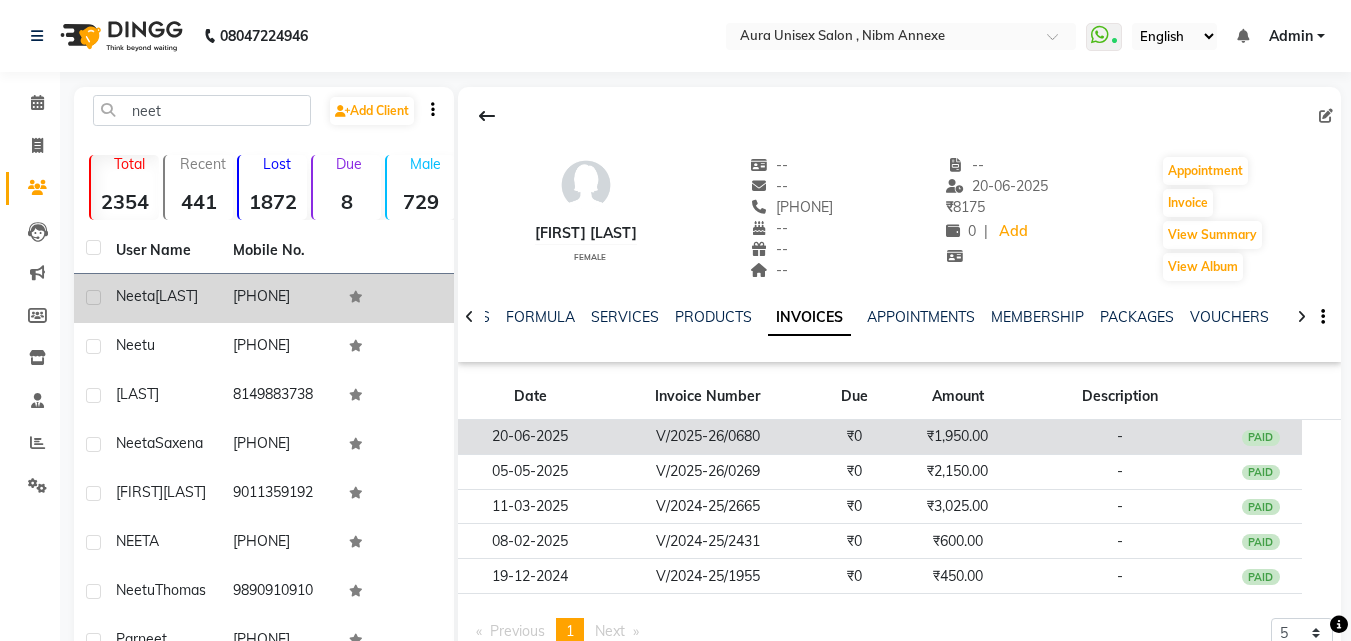 click on "V/2025-26/0680" 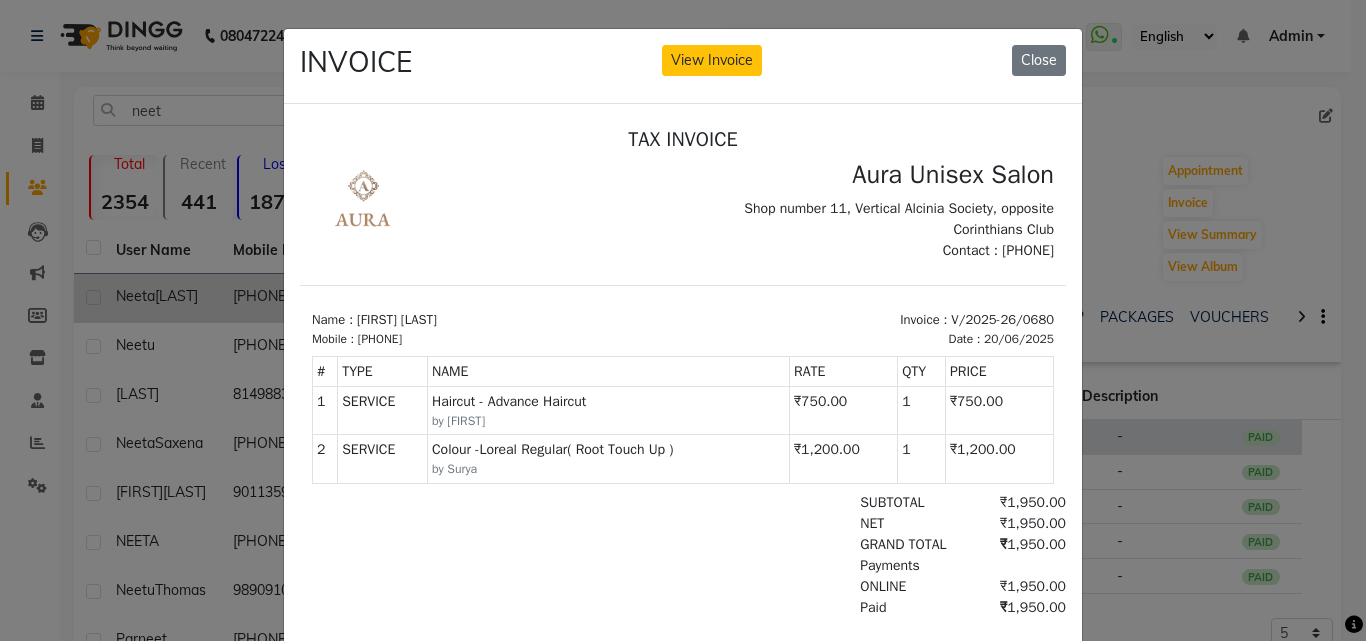 scroll, scrollTop: 0, scrollLeft: 0, axis: both 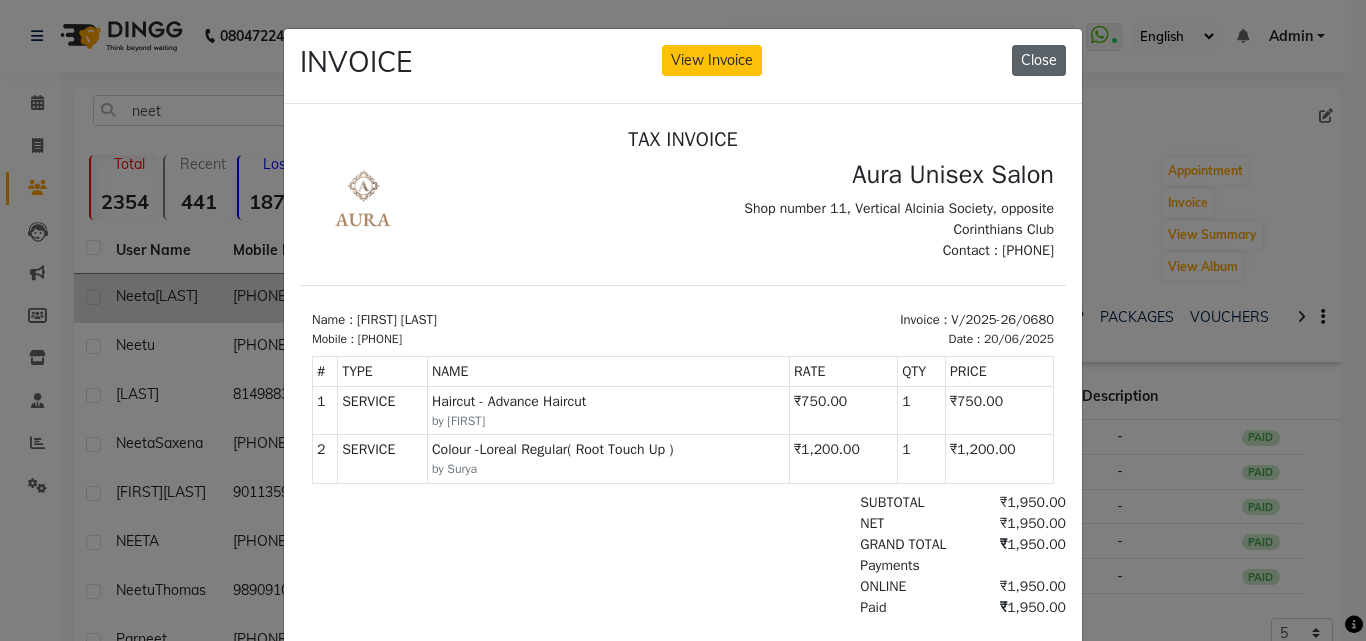 click on "Close" 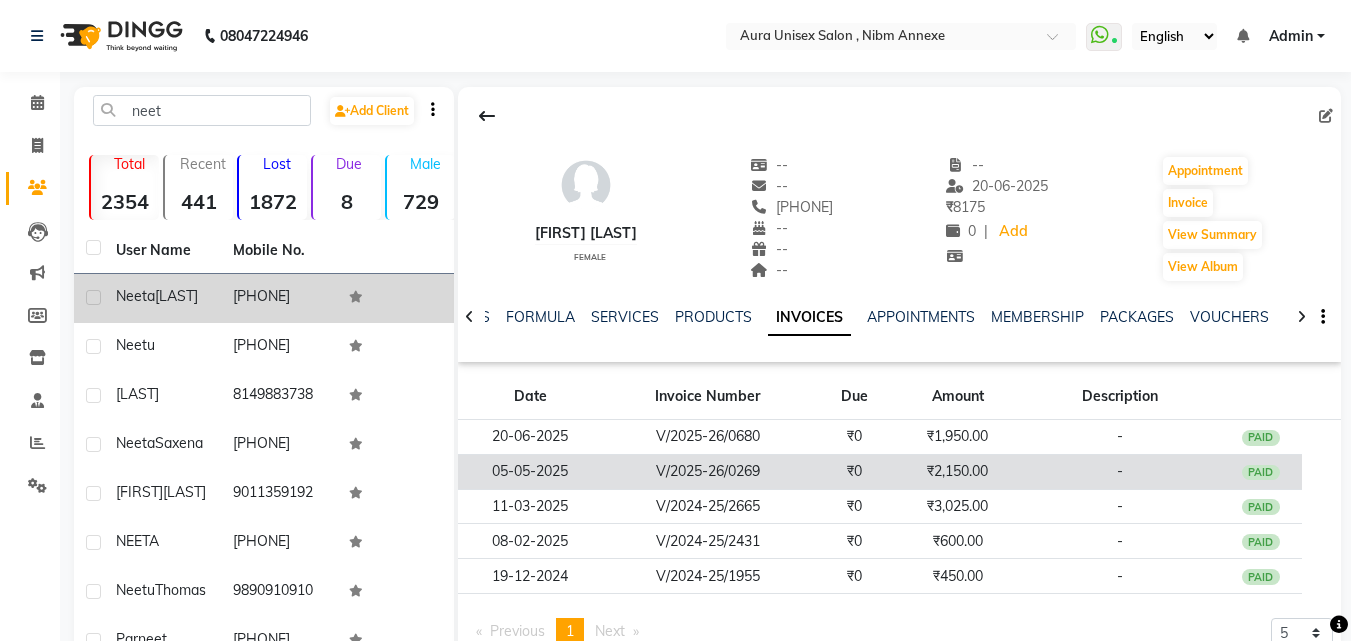 click on "₹0" 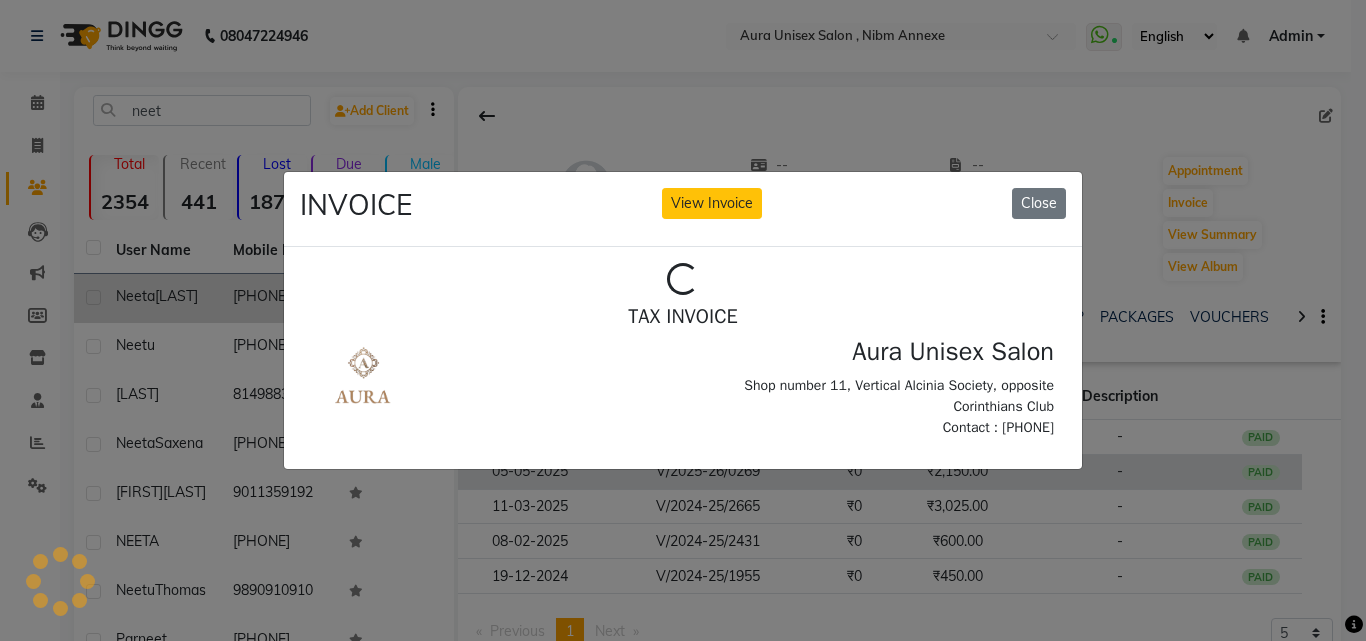 scroll, scrollTop: 0, scrollLeft: 0, axis: both 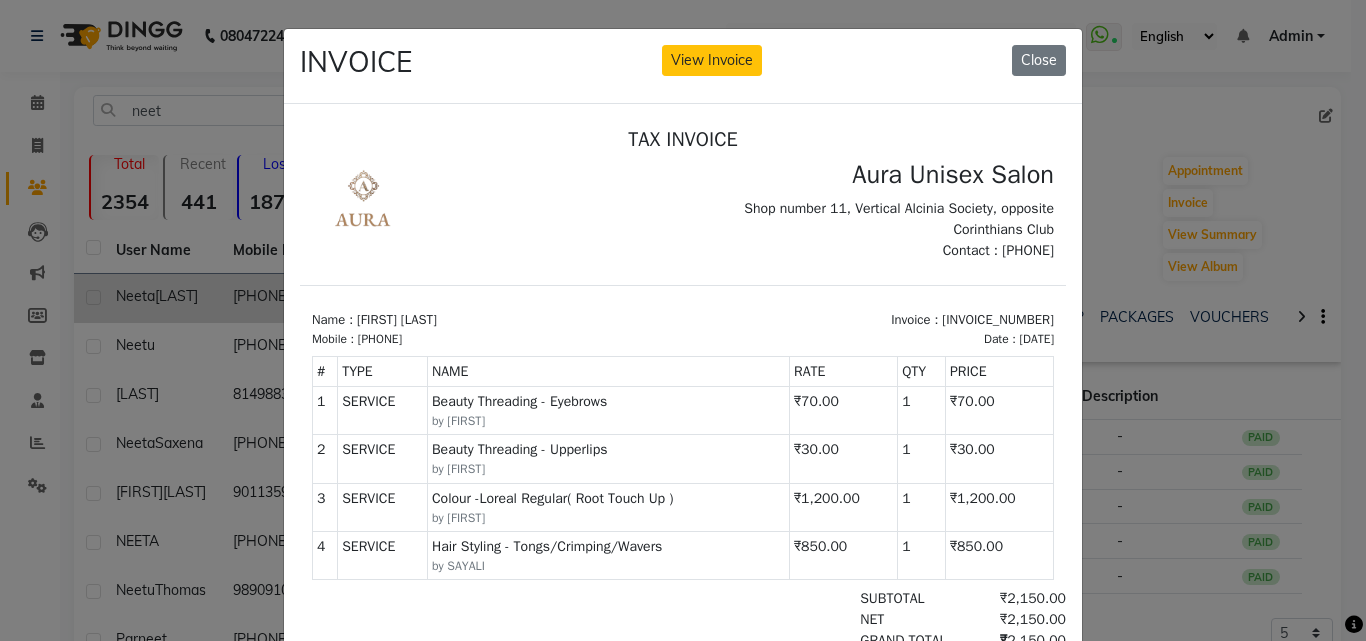 drag, startPoint x: 1024, startPoint y: 52, endPoint x: 1021, endPoint y: 64, distance: 12.369317 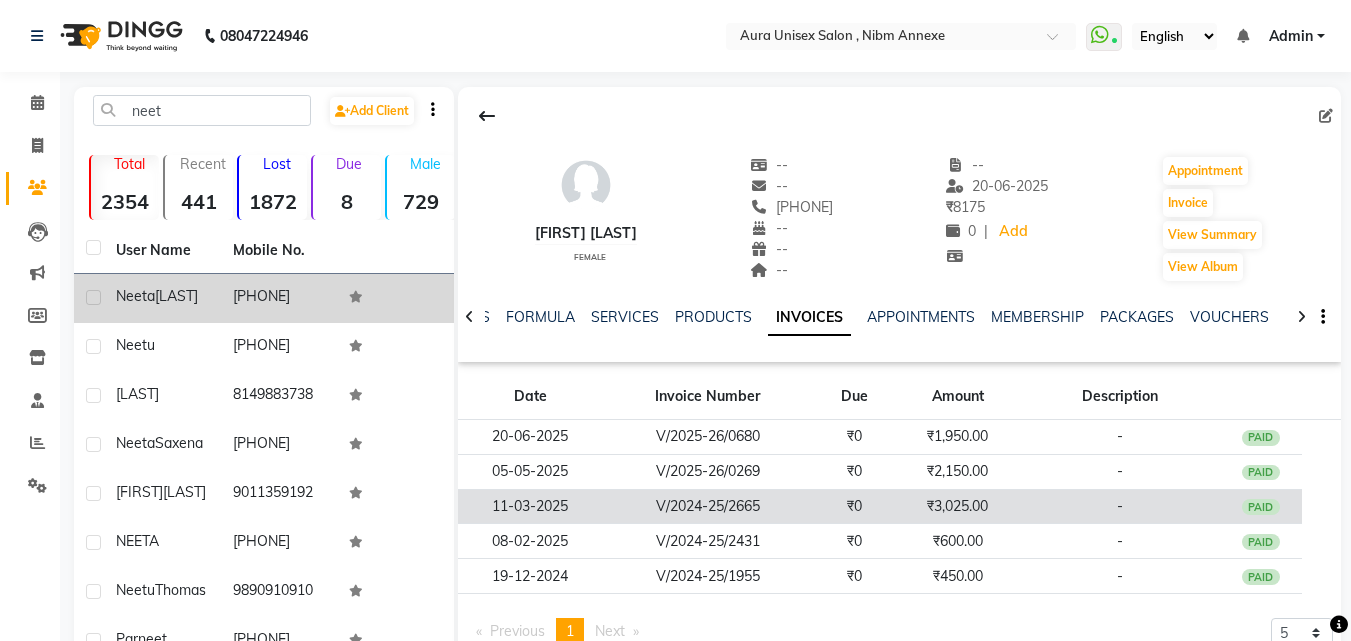 click on "₹0" 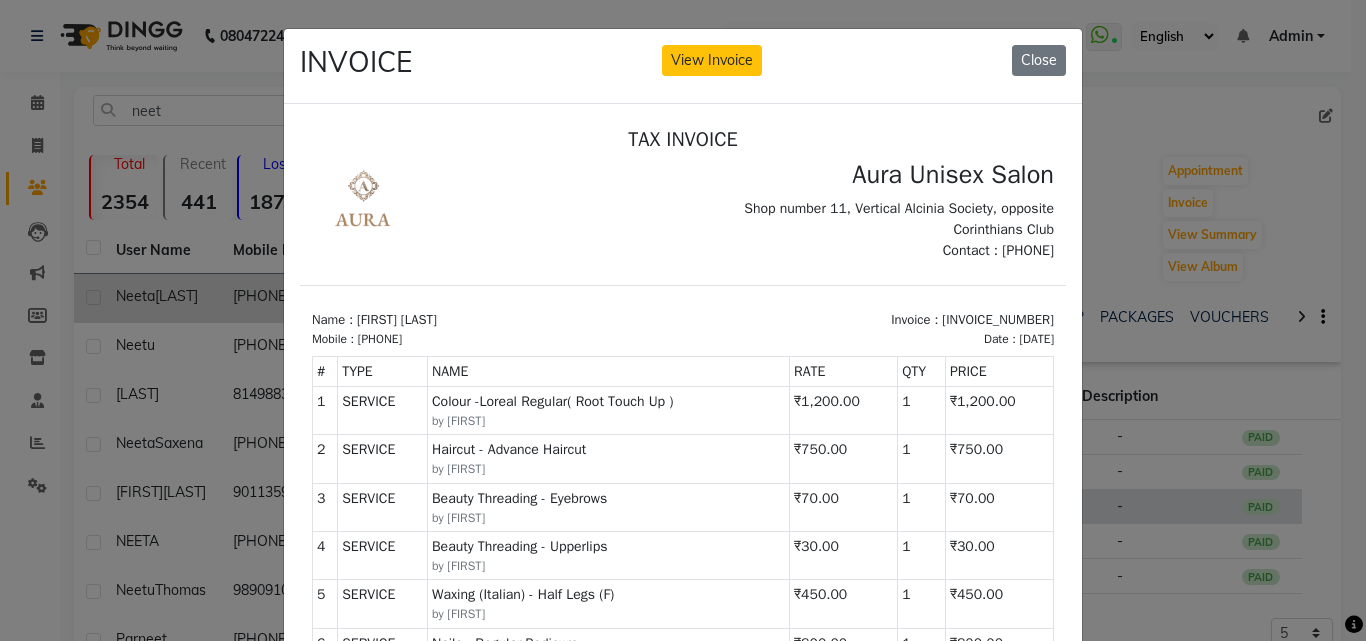 scroll, scrollTop: 16, scrollLeft: 0, axis: vertical 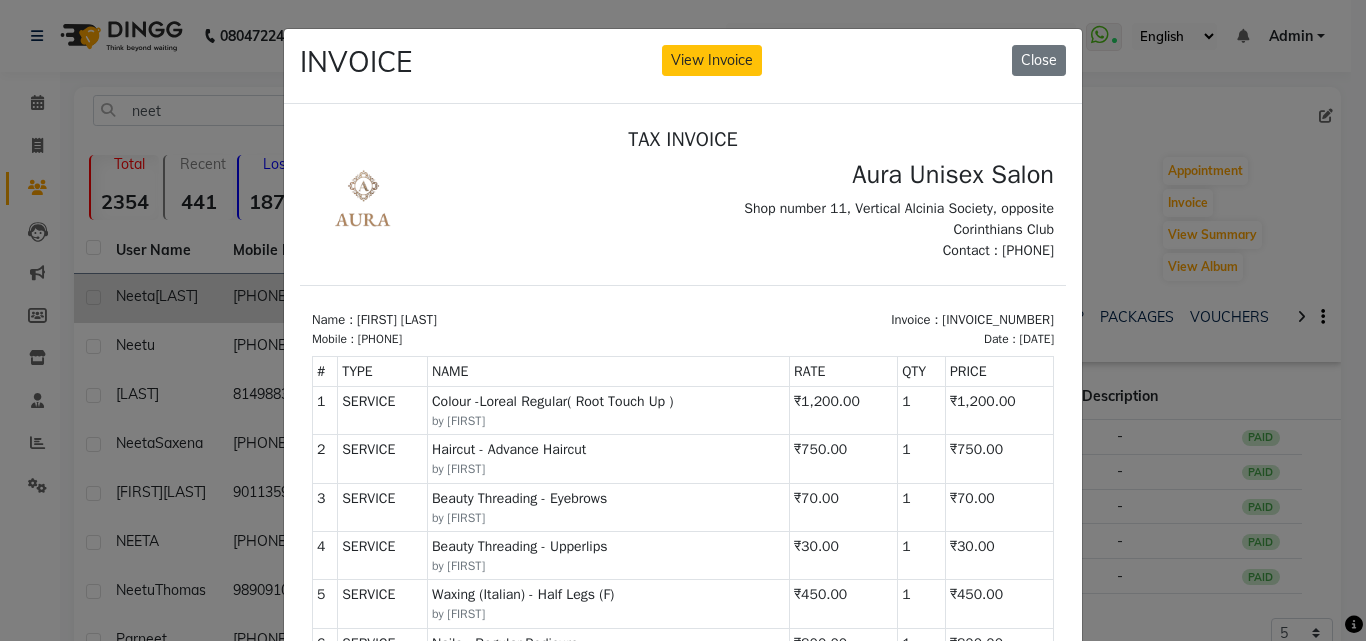 click on "Close" 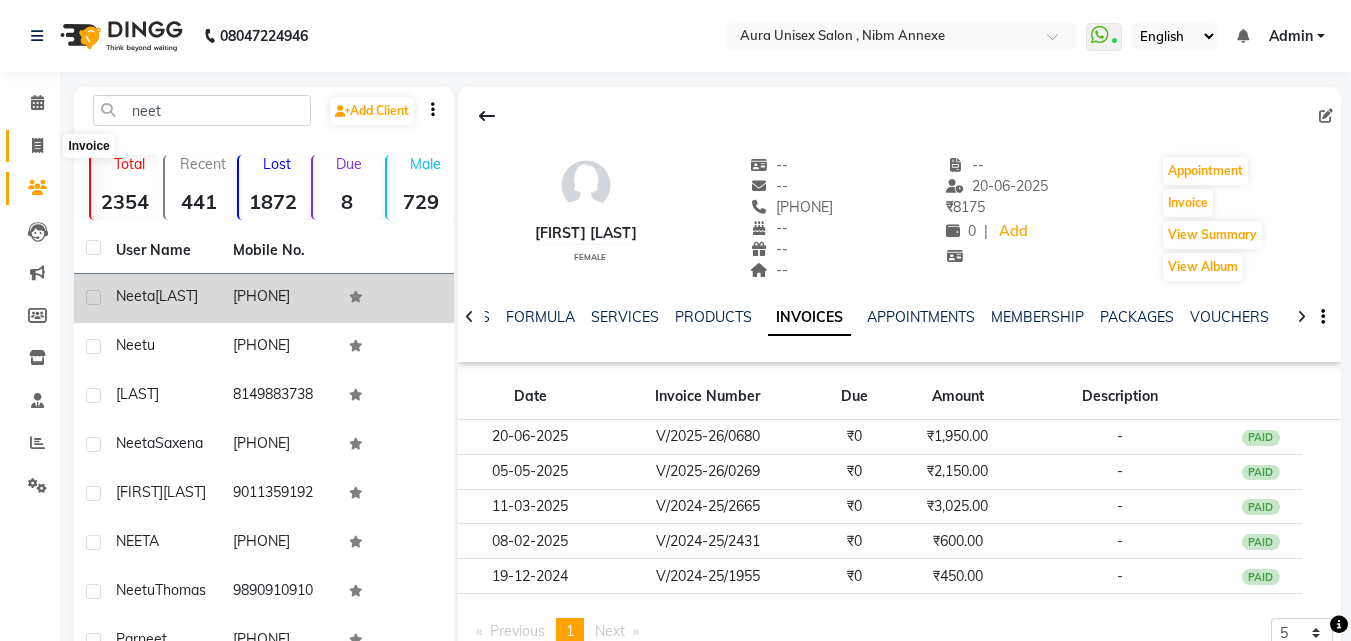 click 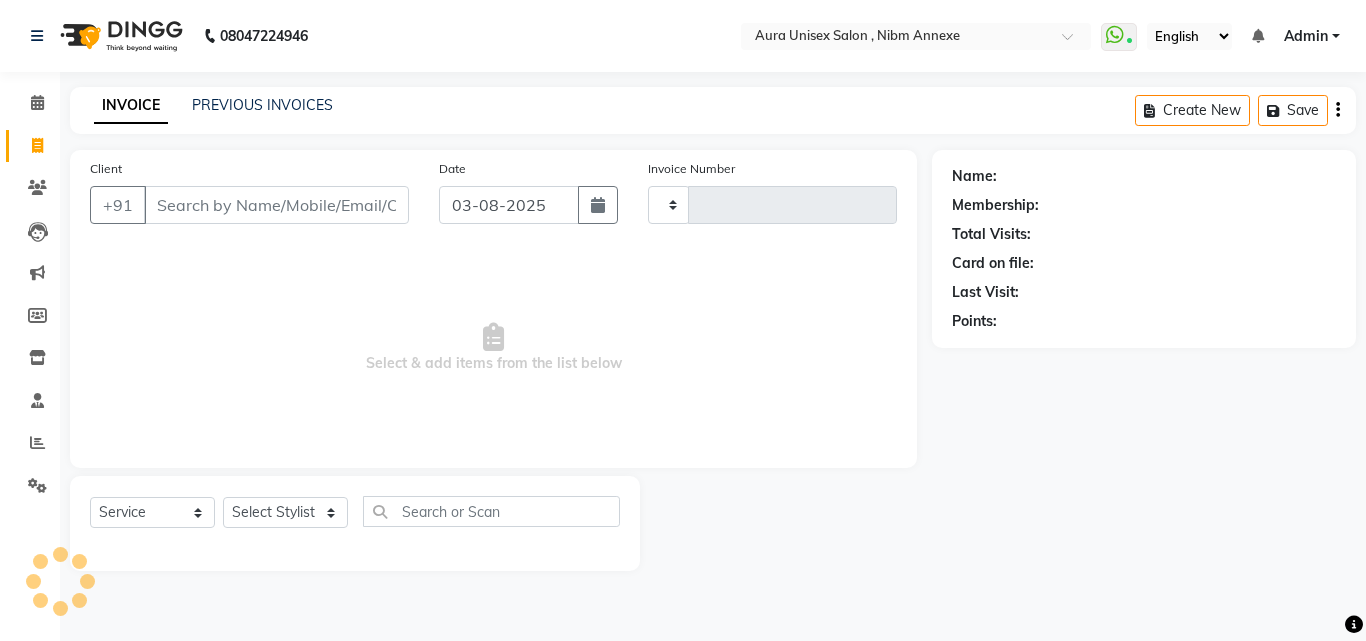 type on "1055" 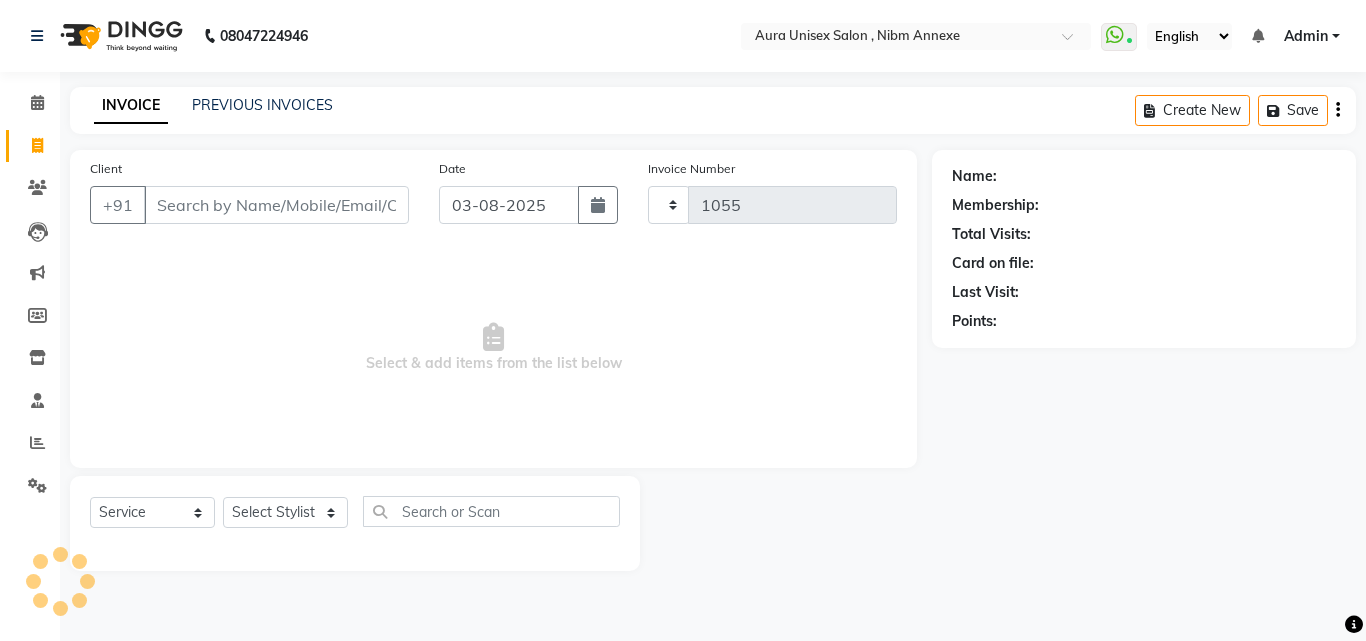 select on "823" 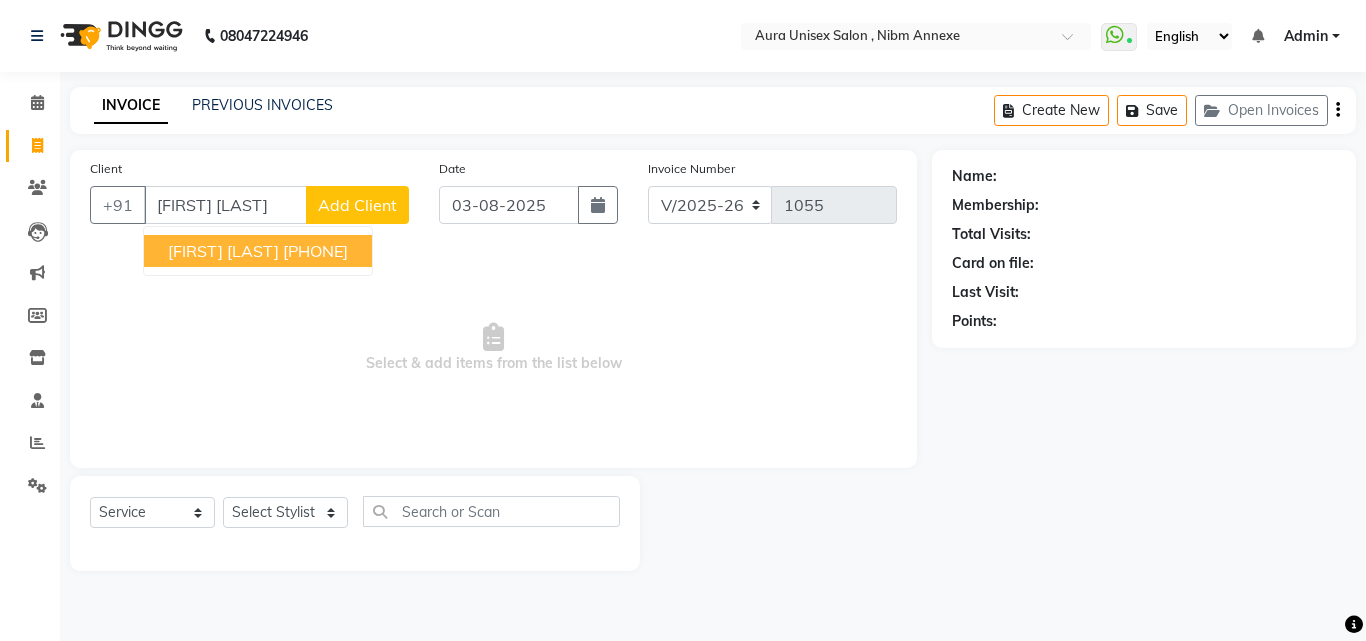 click on "[PHONE]" at bounding box center (315, 251) 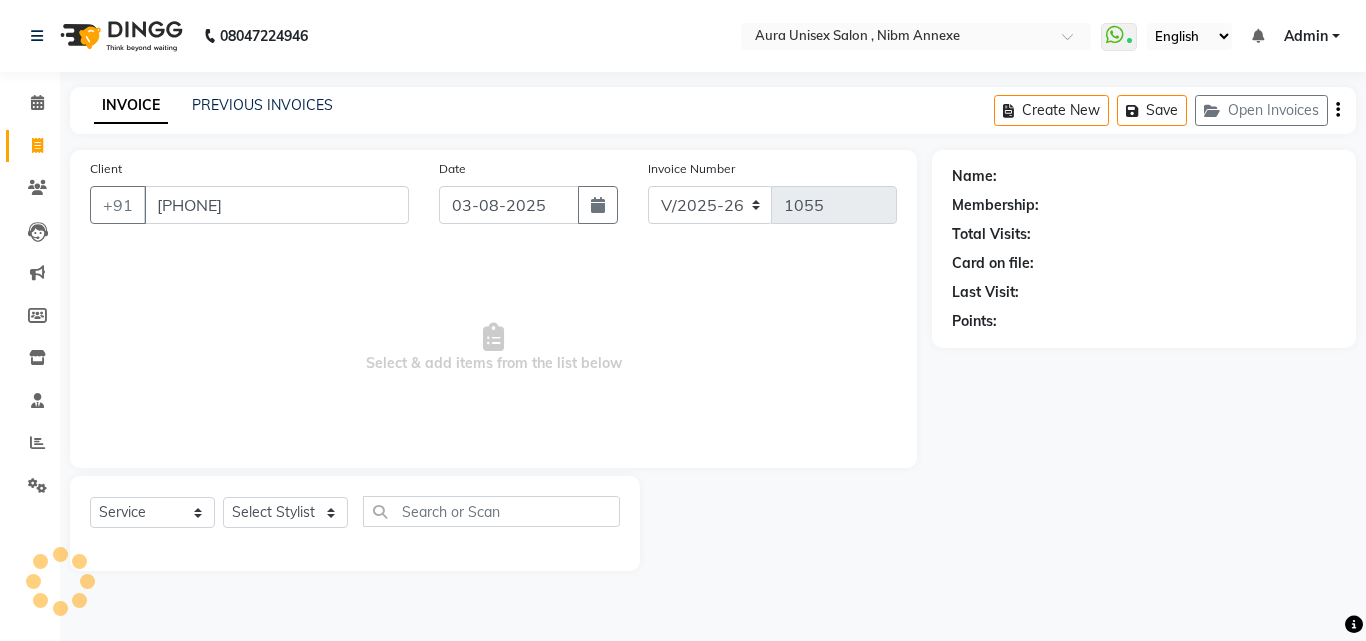 type on "[PHONE]" 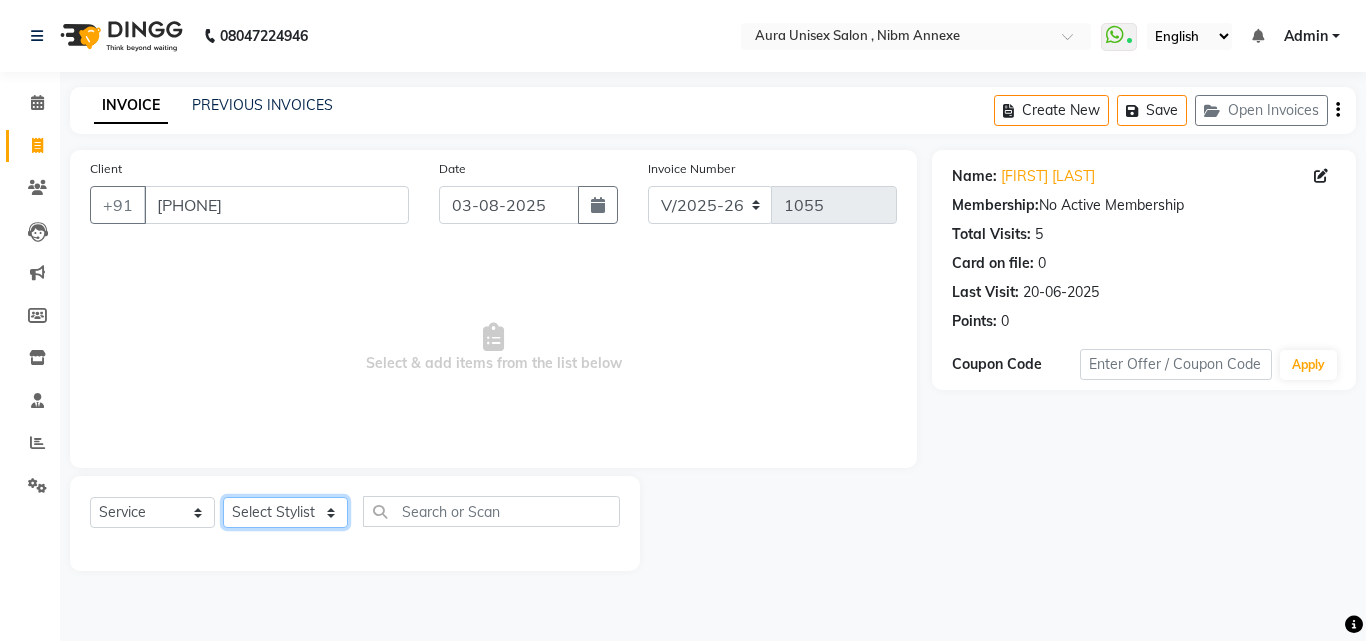 click on "Select Stylist Jasleen Jyoti Surya Tejaswini" 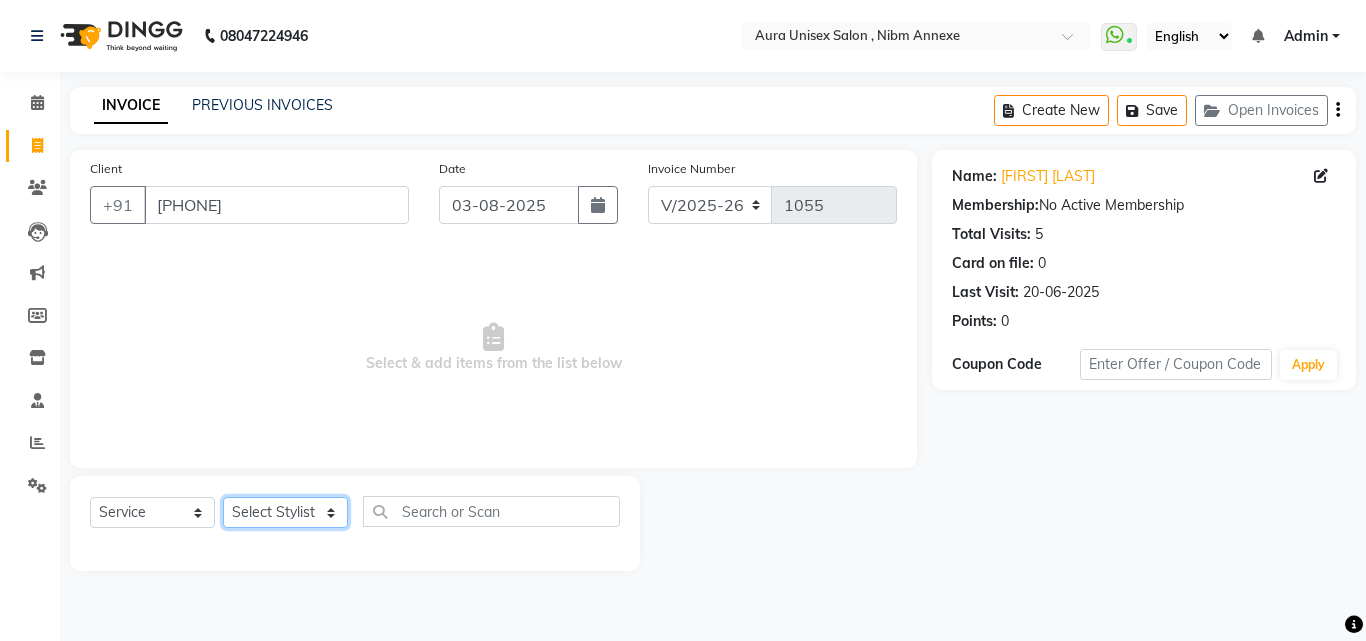 select on "83187" 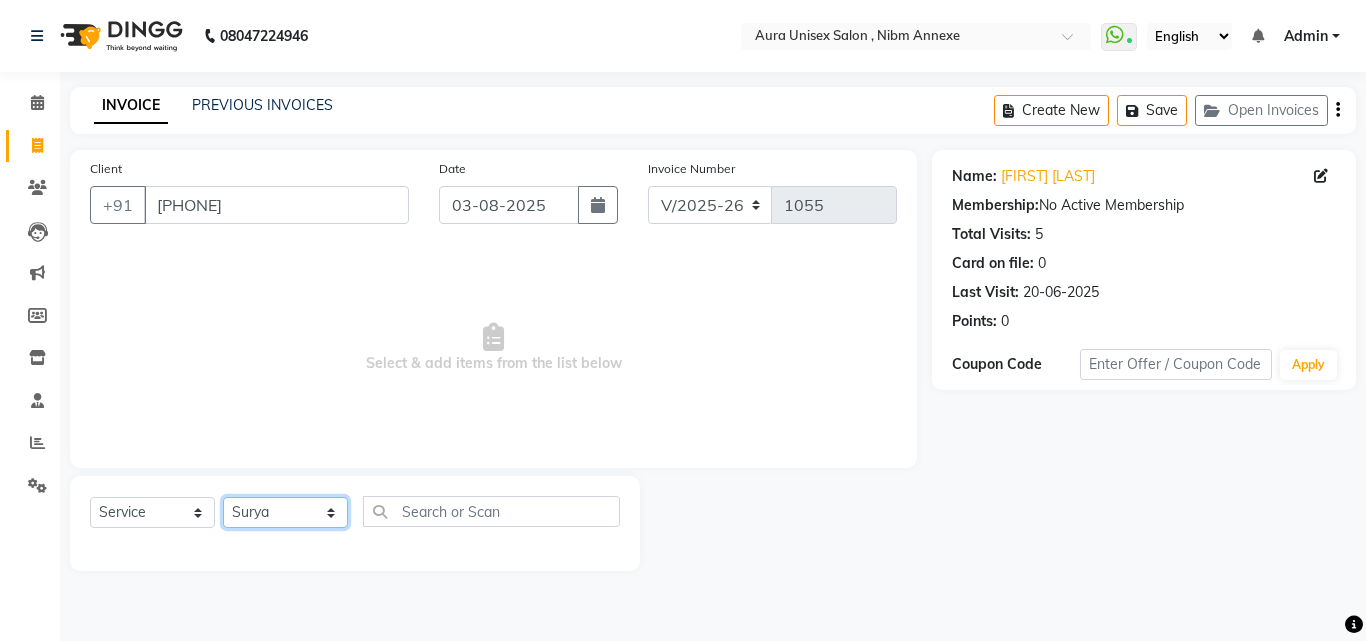 click on "Select Stylist Jasleen Jyoti Surya Tejaswini" 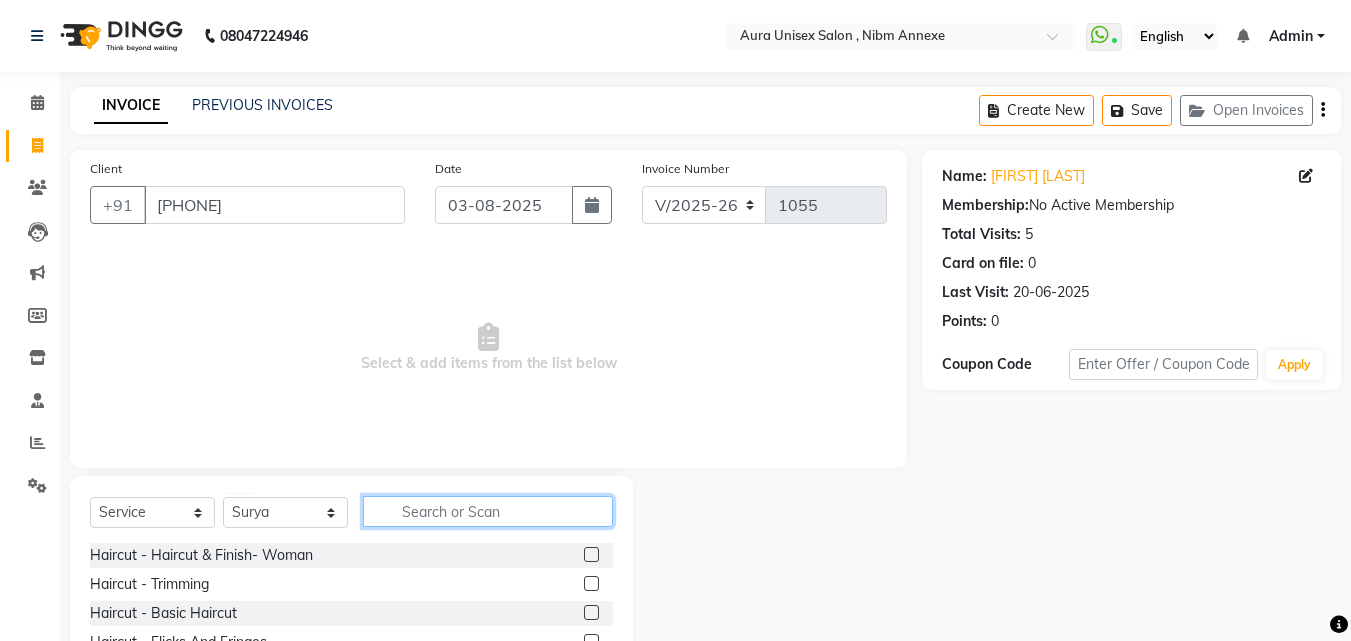 click 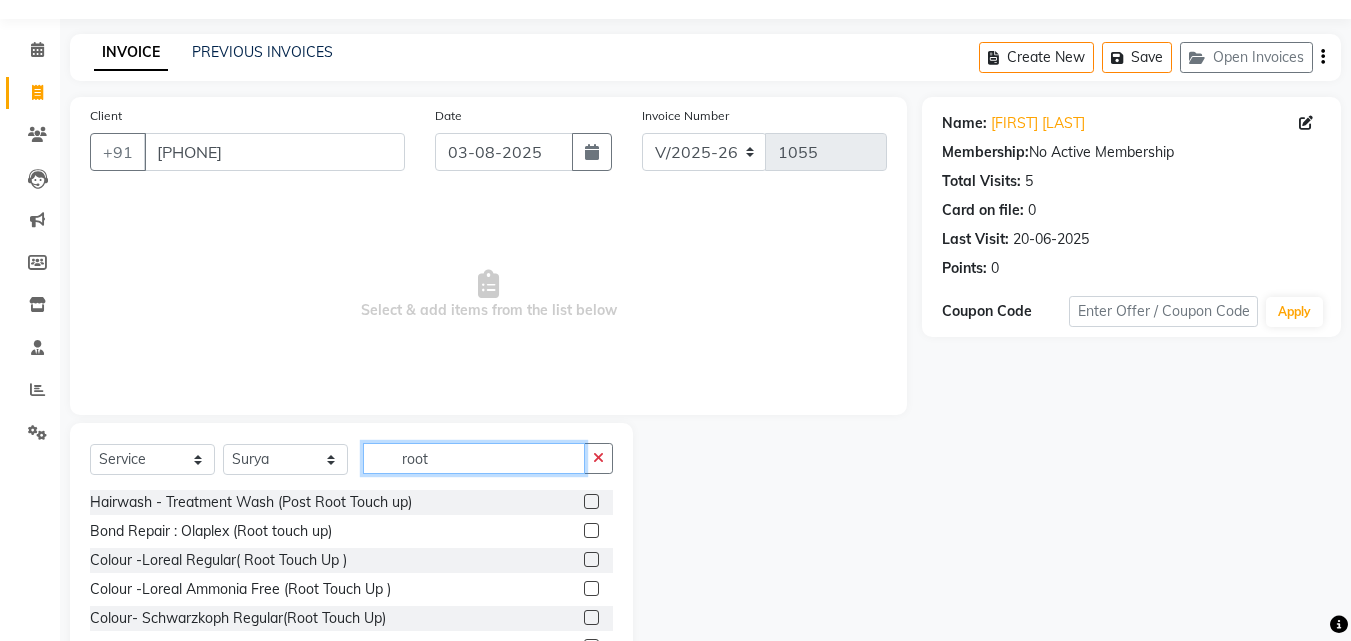 scroll, scrollTop: 100, scrollLeft: 0, axis: vertical 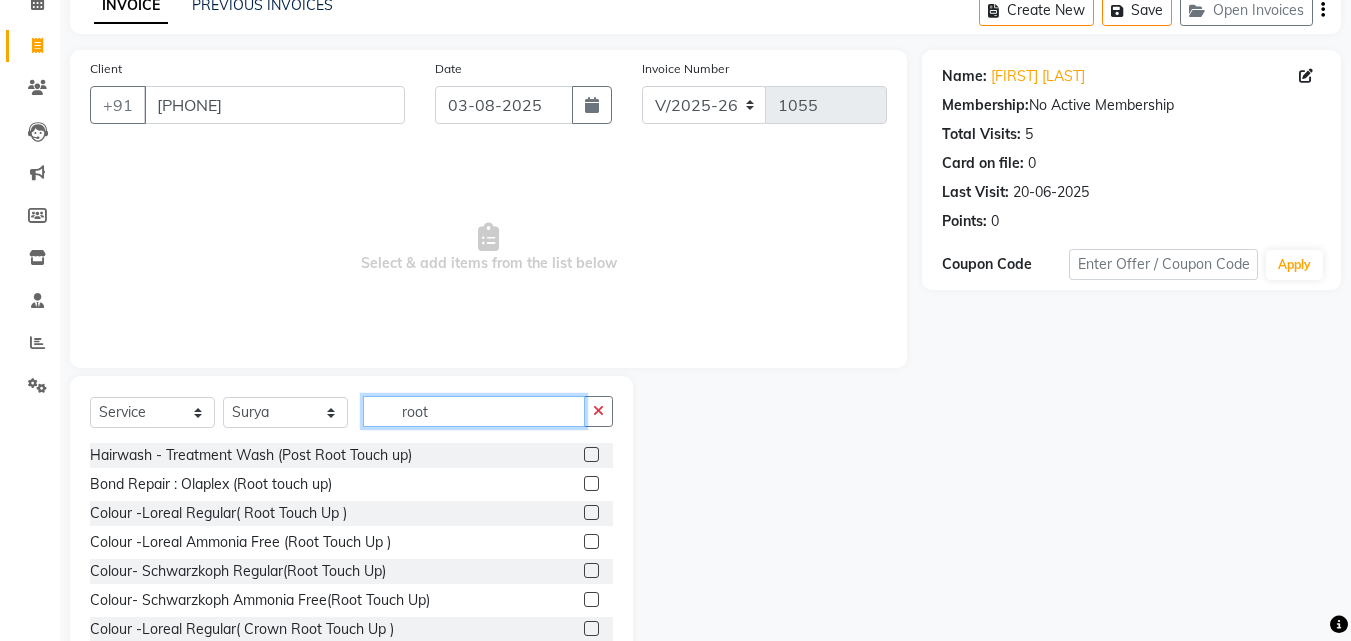 type on "root" 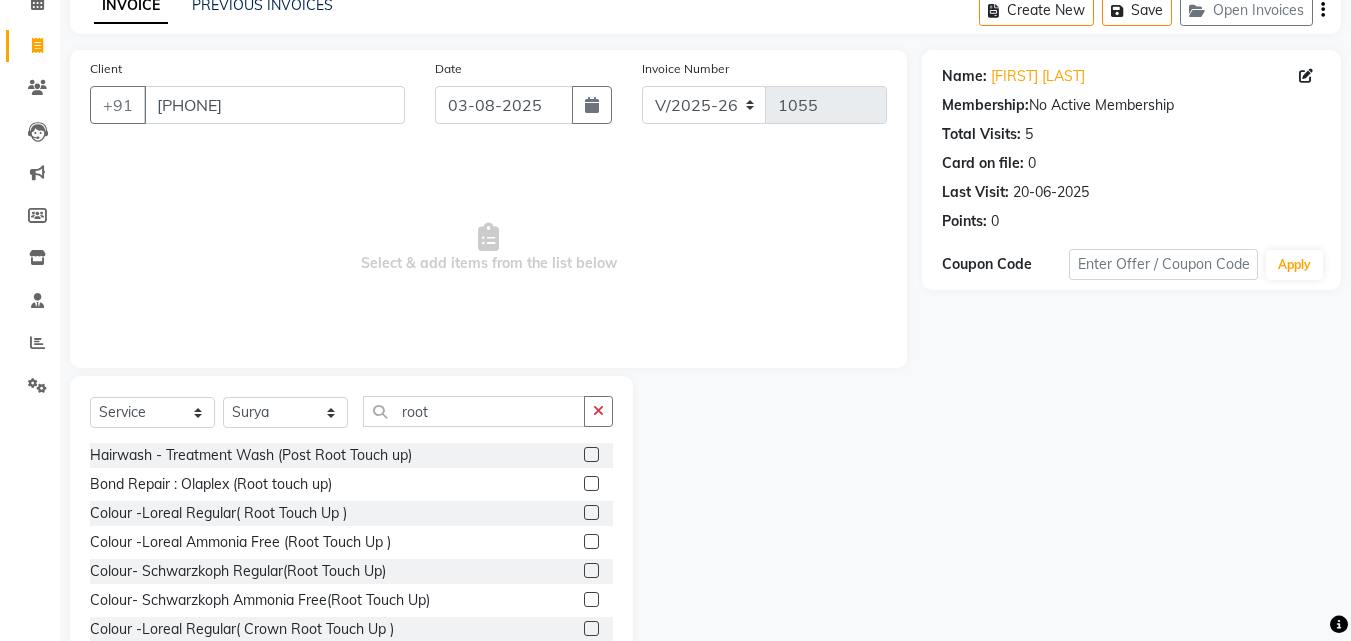 click 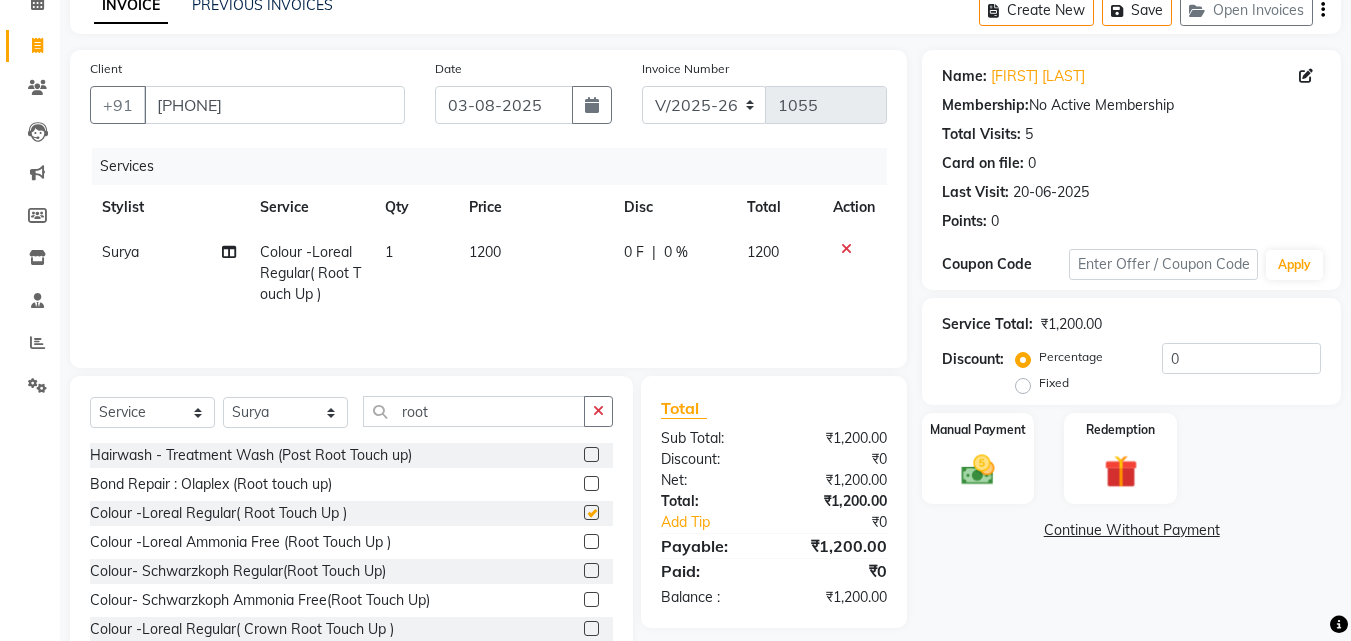 checkbox on "false" 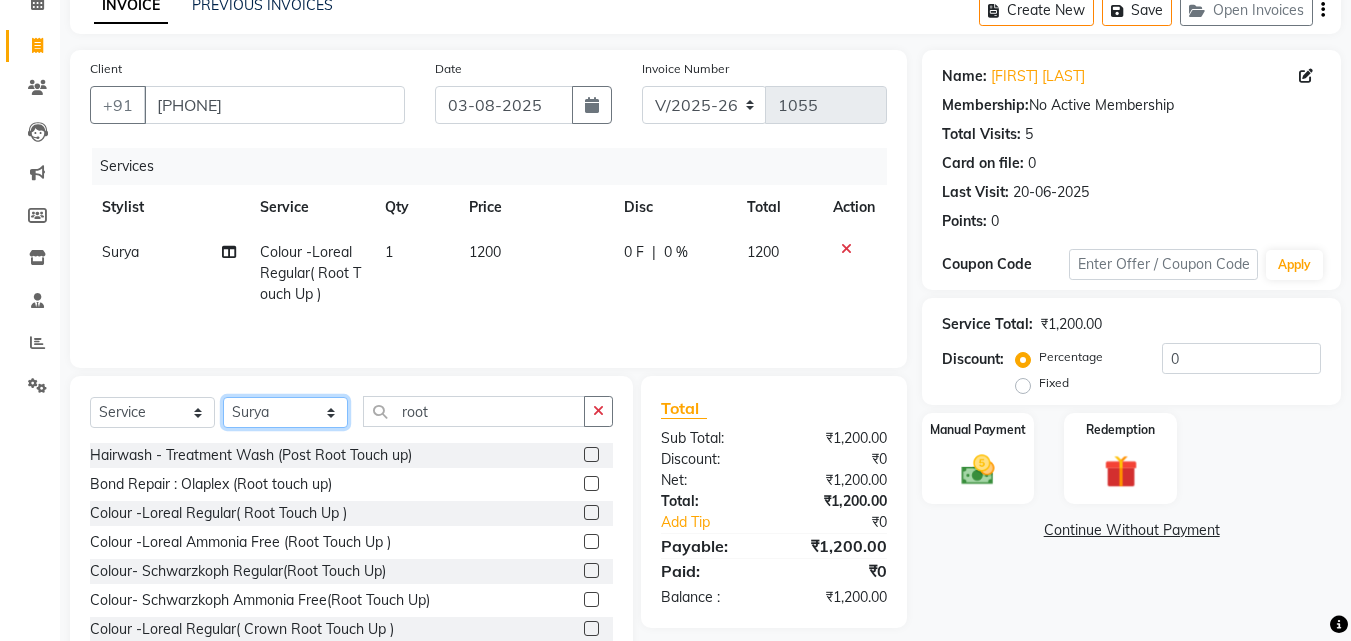 click on "Select Stylist Jasleen Jyoti Surya Tejaswini" 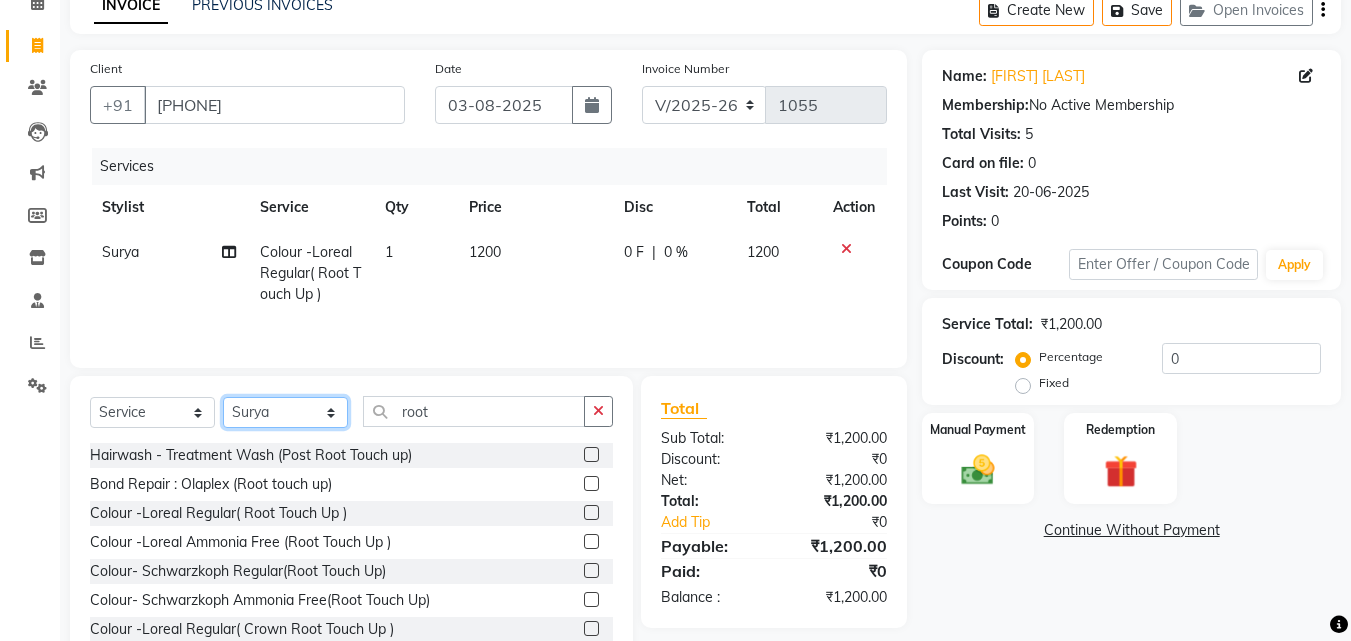 select on "69638" 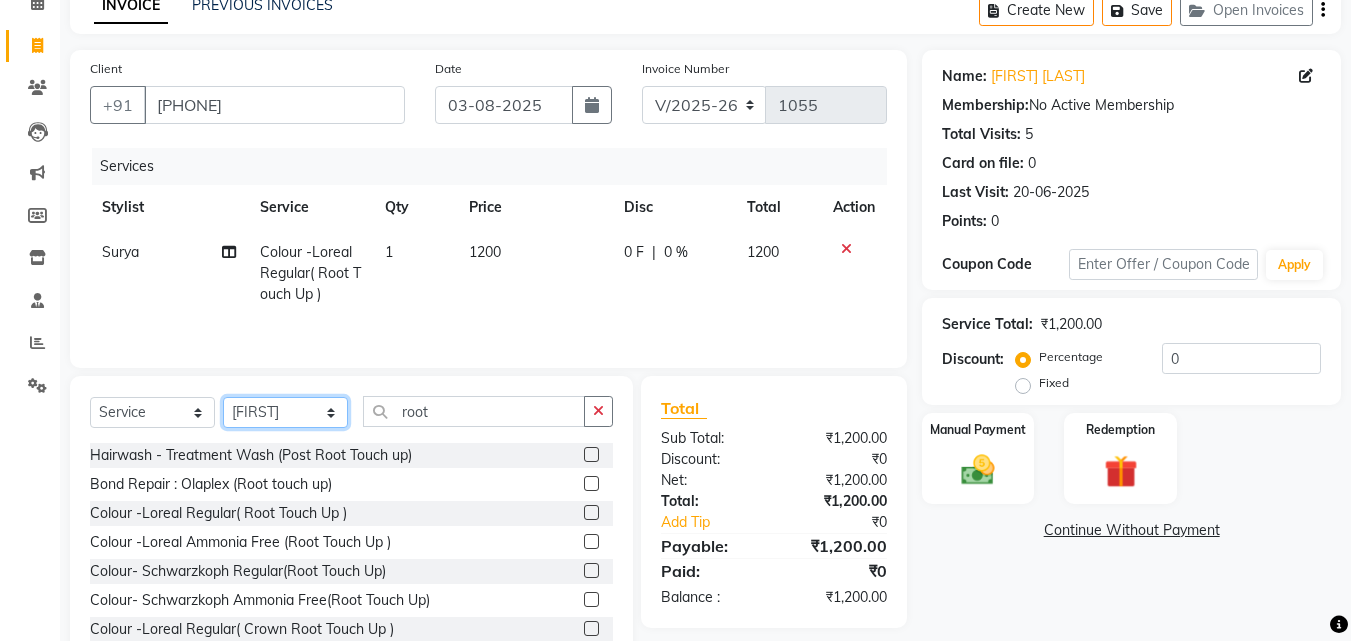 click on "Select Stylist Jasleen Jyoti Surya Tejaswini" 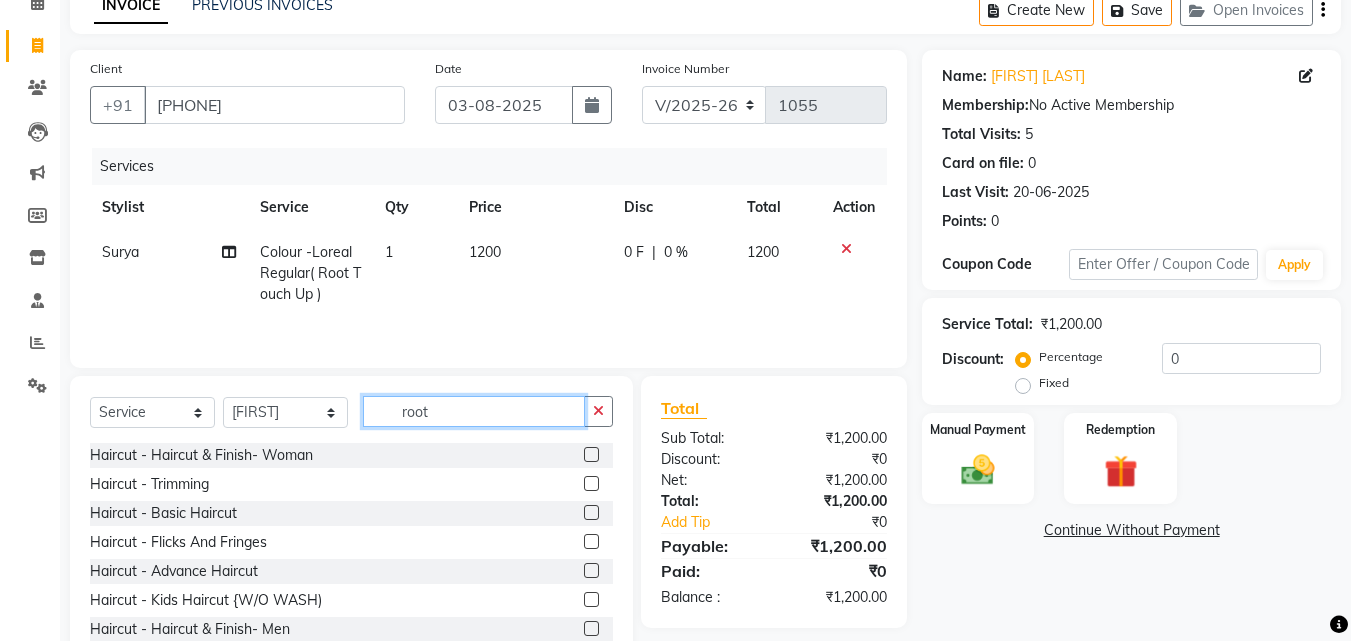 click on "root" 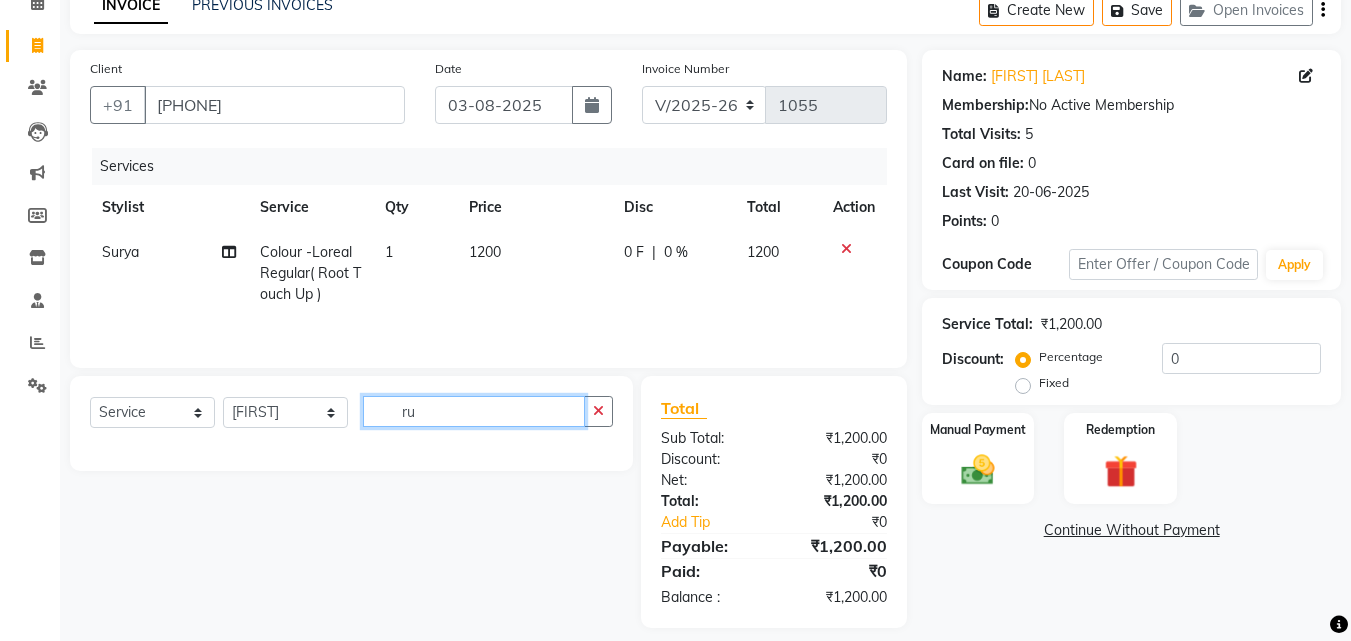 type on "r" 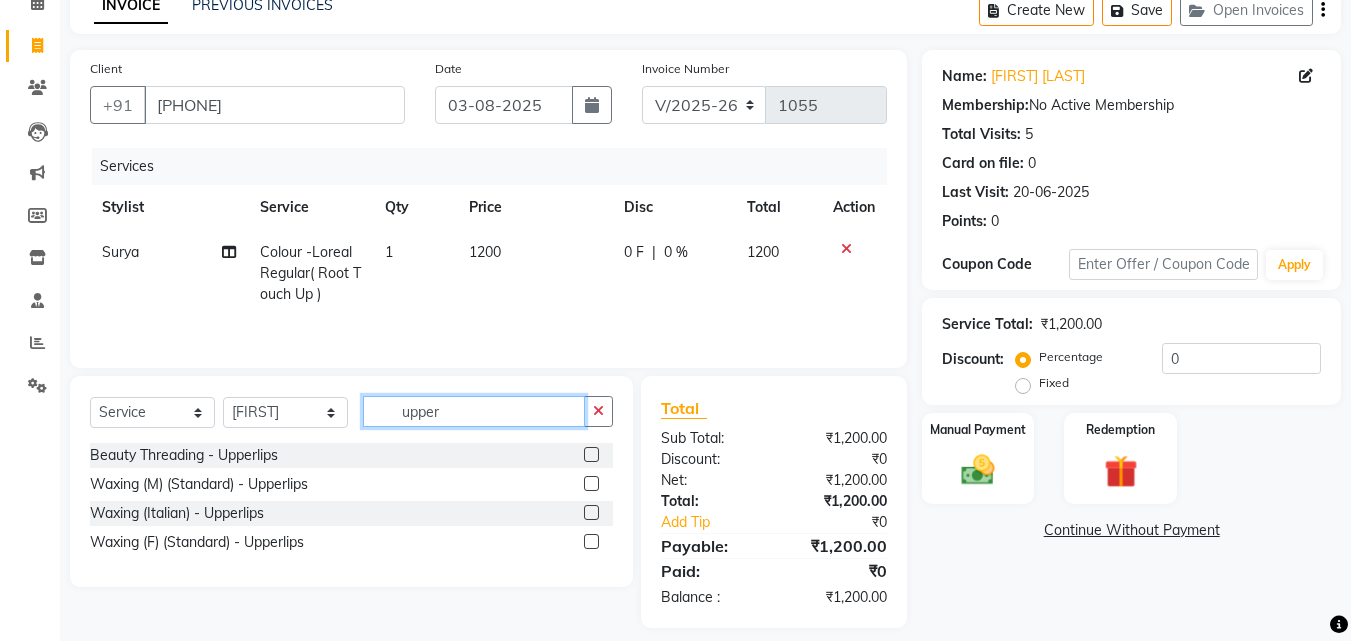 type on "upper" 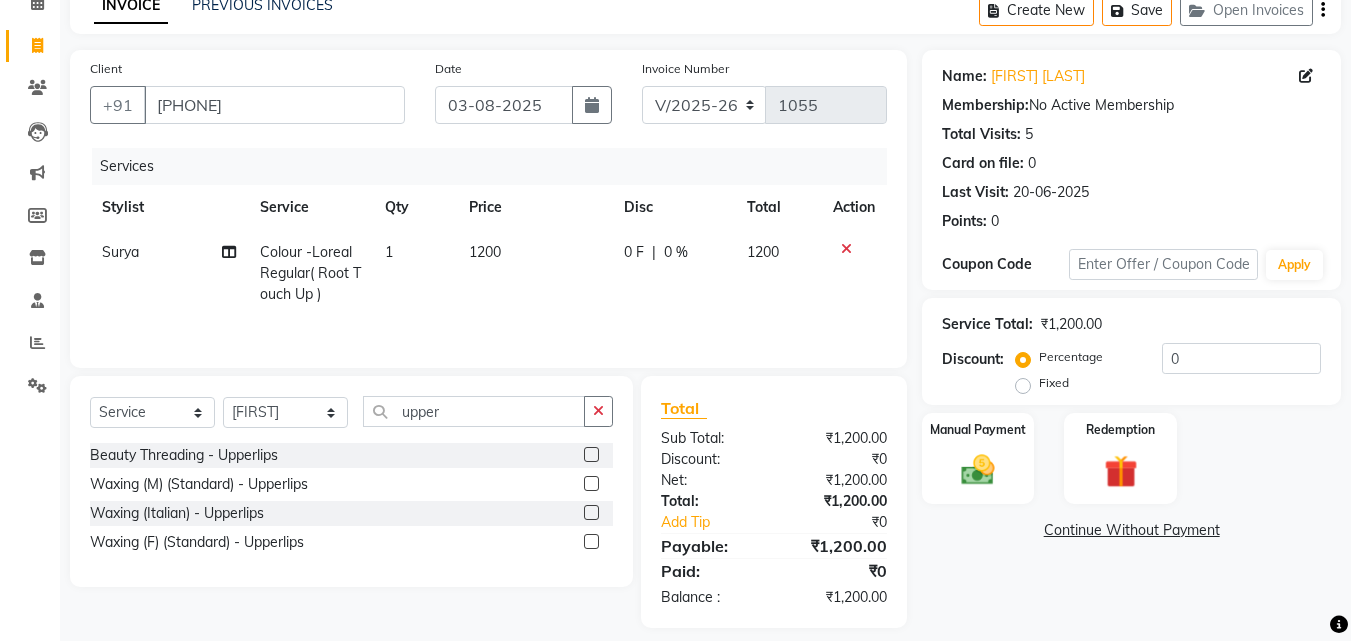 click 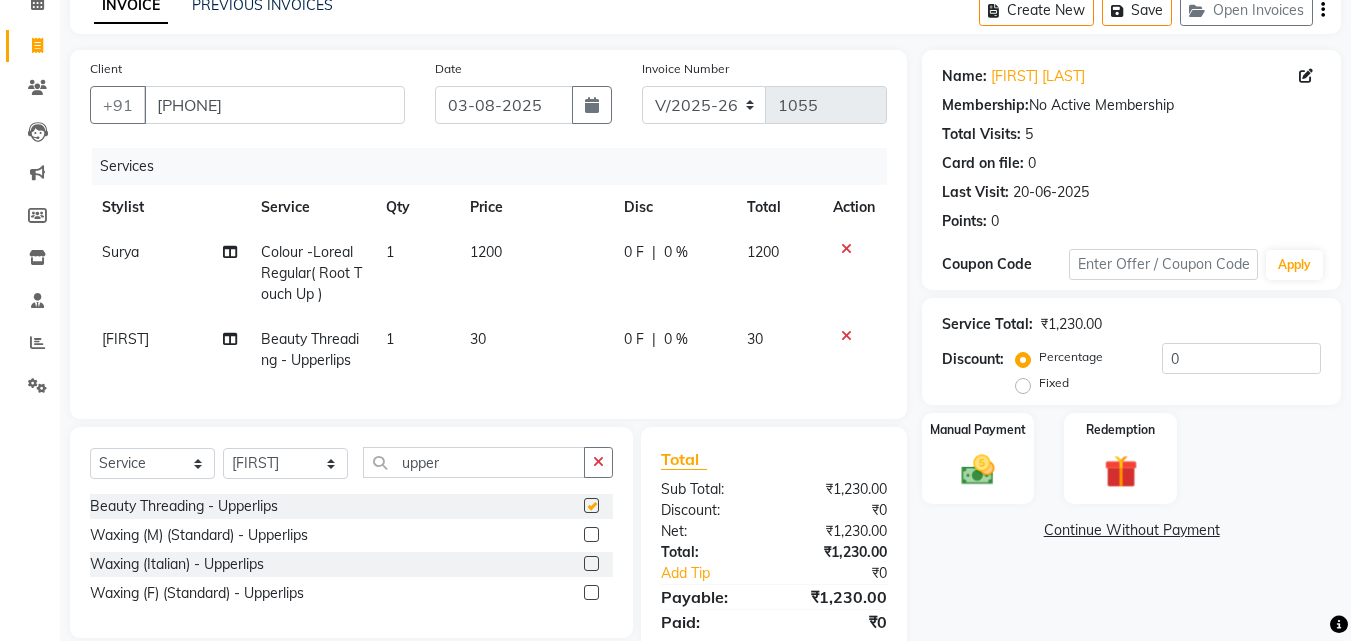 checkbox on "false" 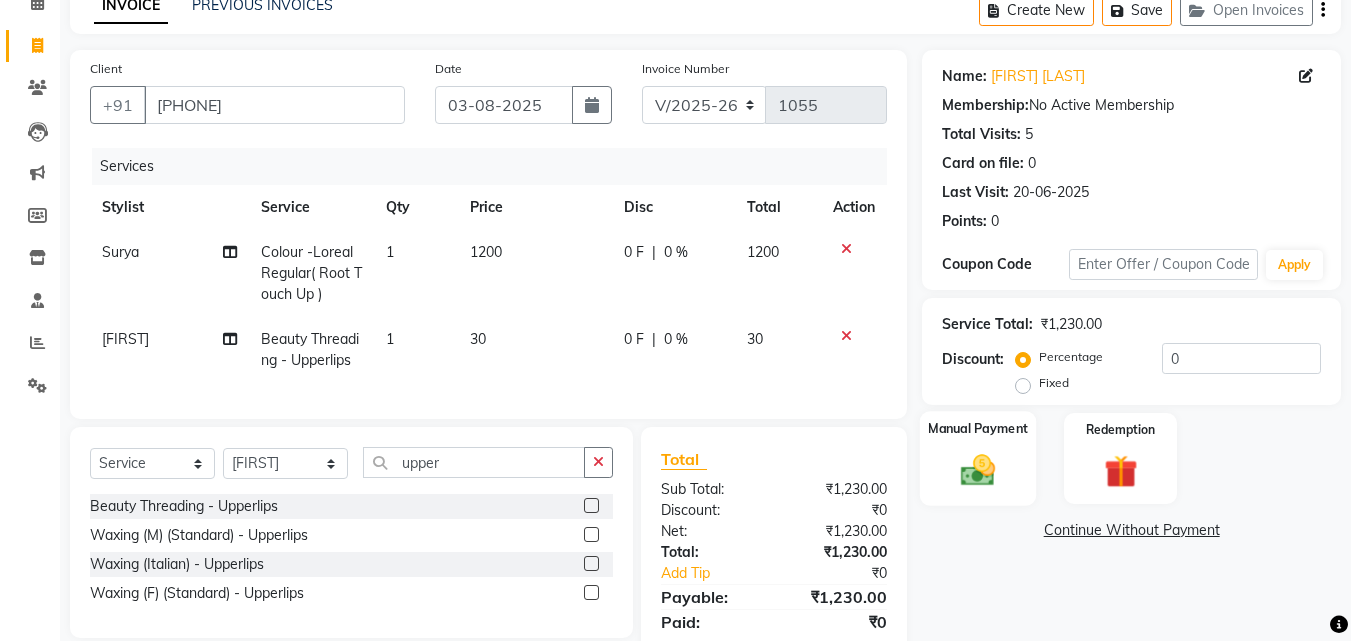 click on "Manual Payment" 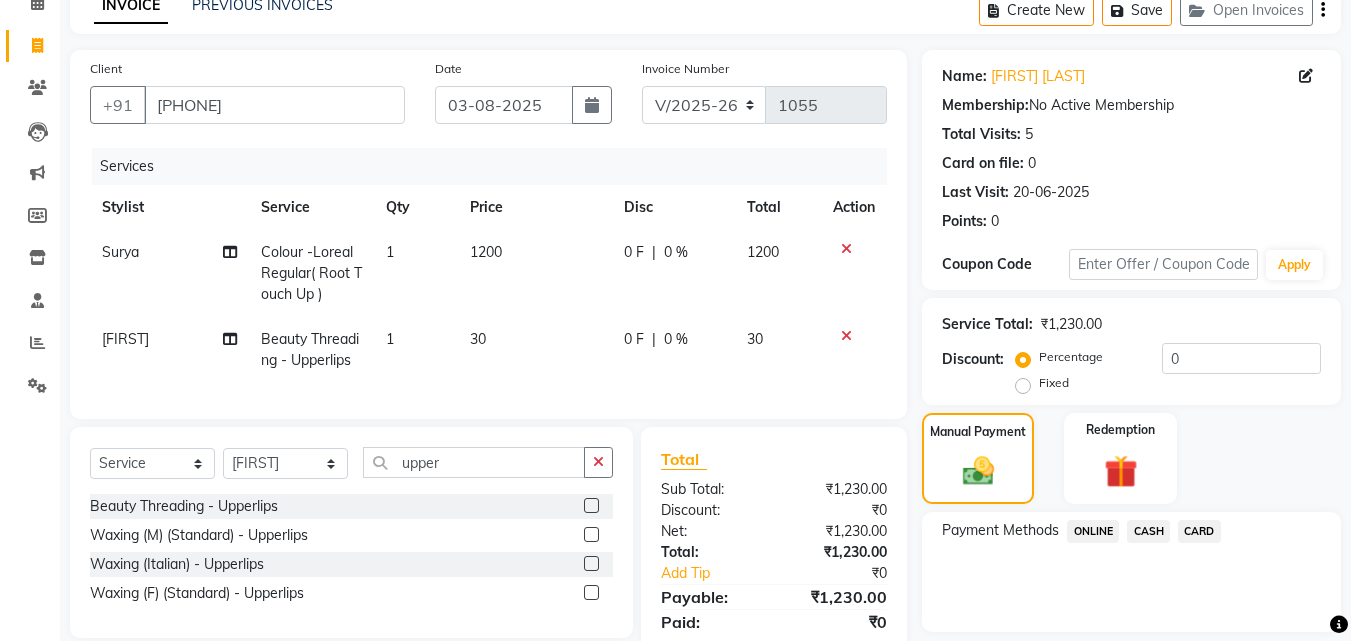click on "CARD" 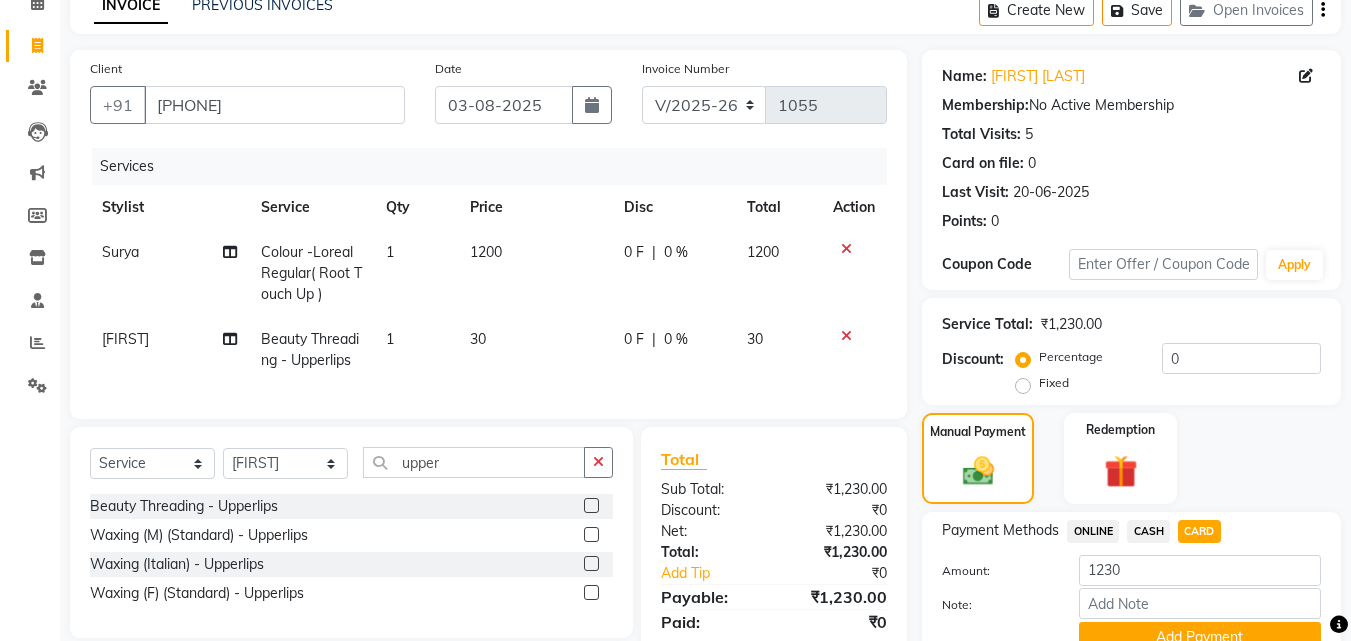 scroll, scrollTop: 191, scrollLeft: 0, axis: vertical 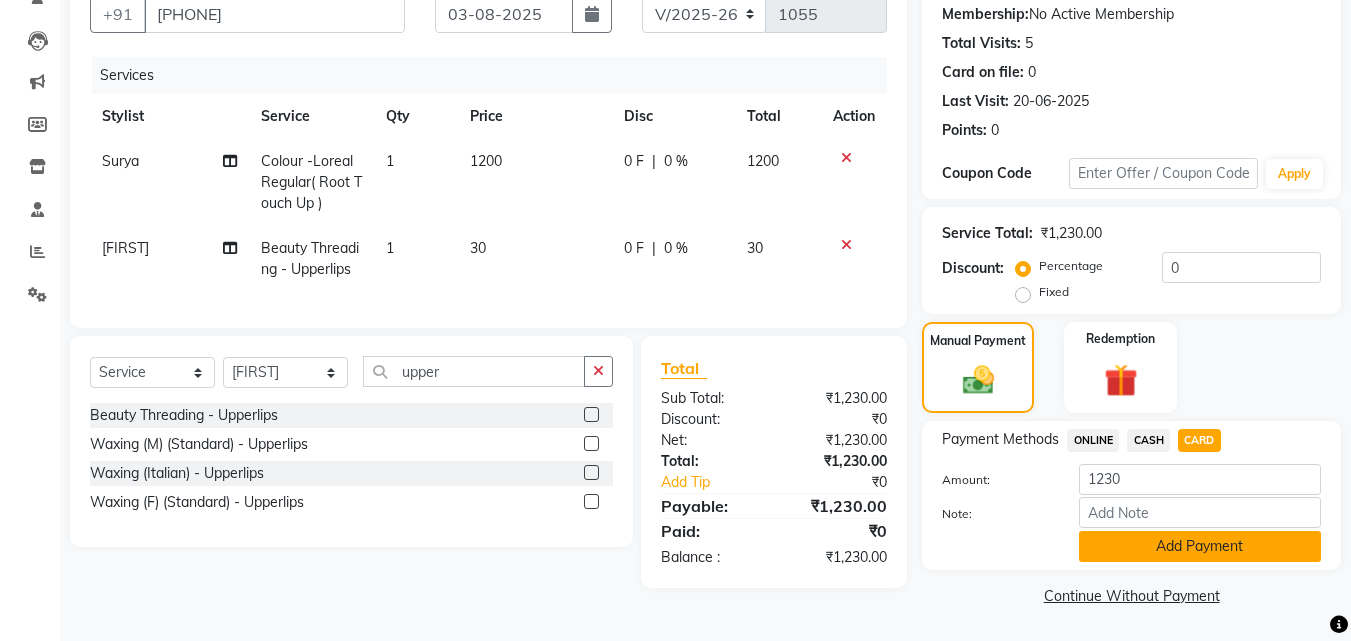 click on "Add Payment" 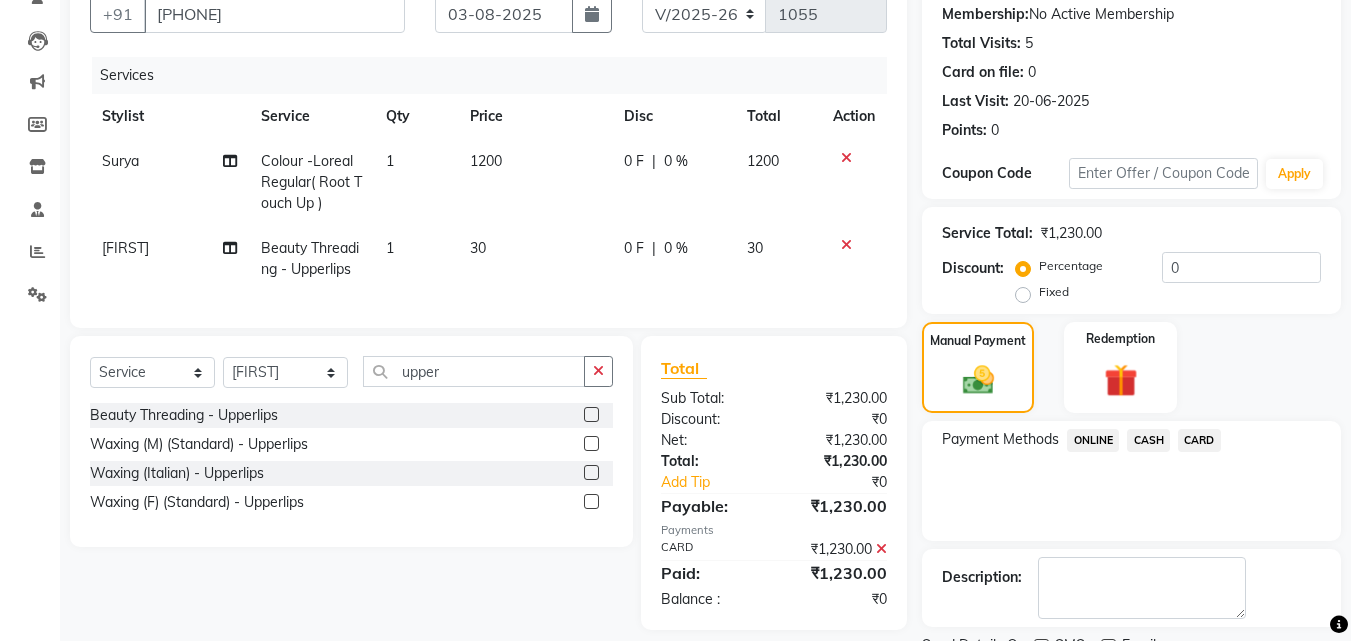 scroll, scrollTop: 275, scrollLeft: 0, axis: vertical 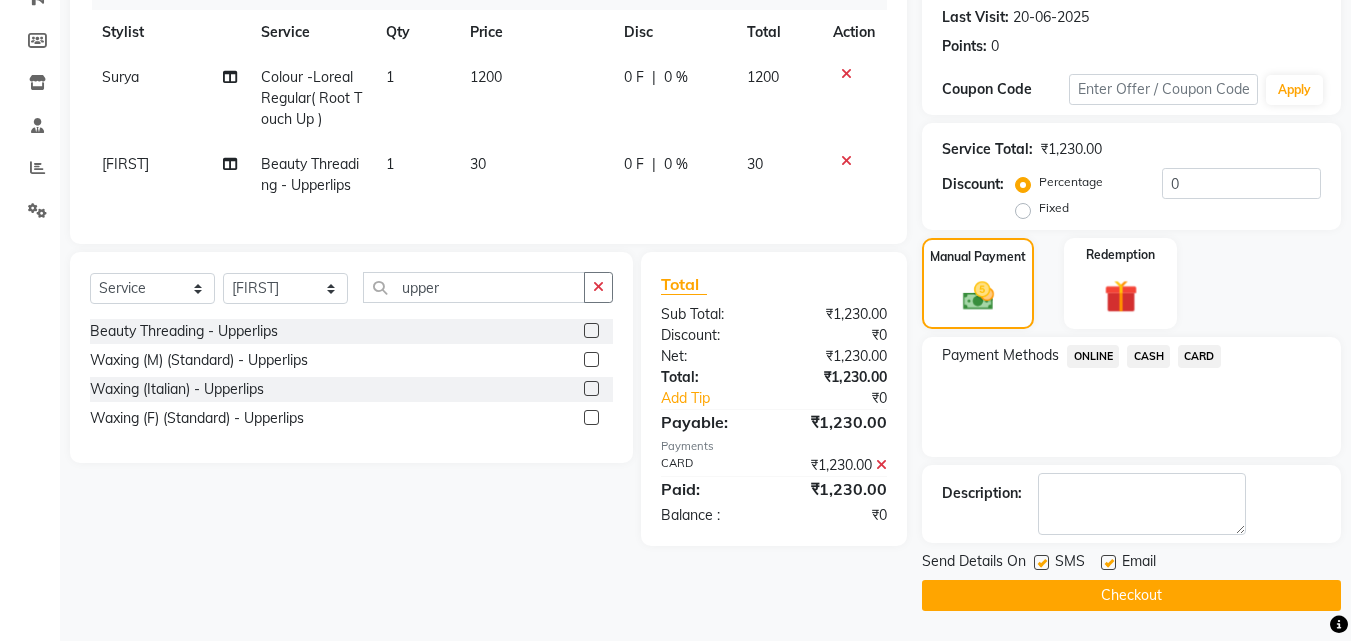 click 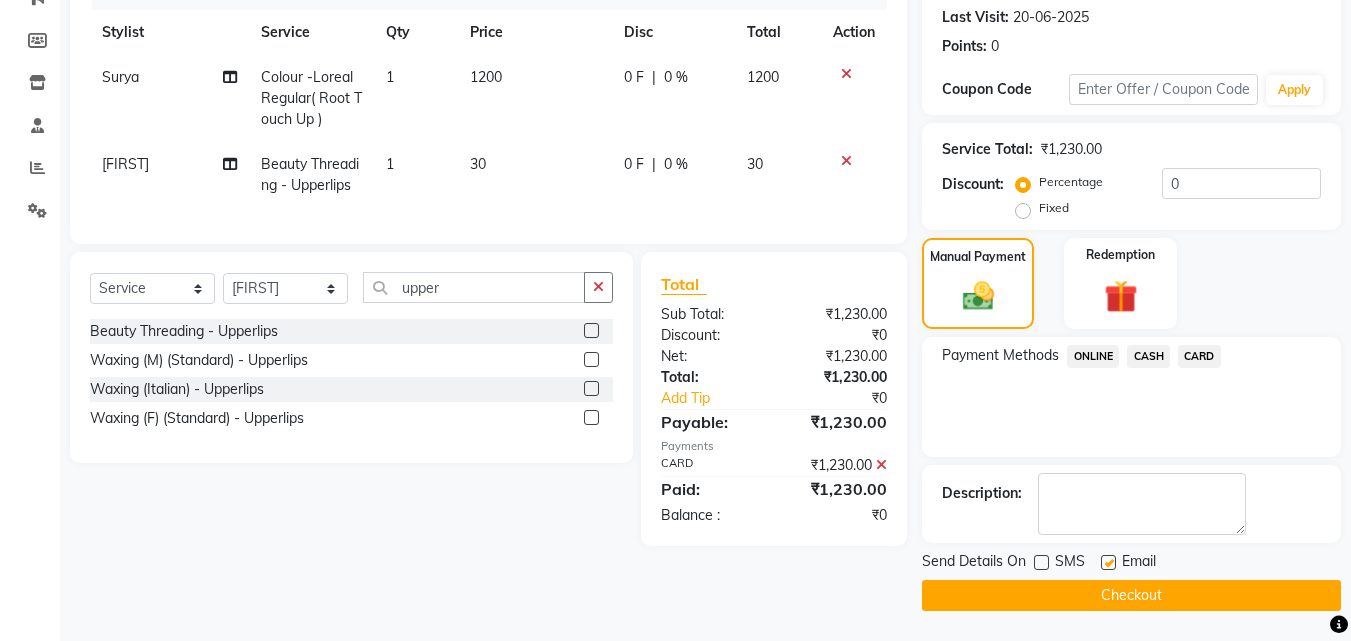 click 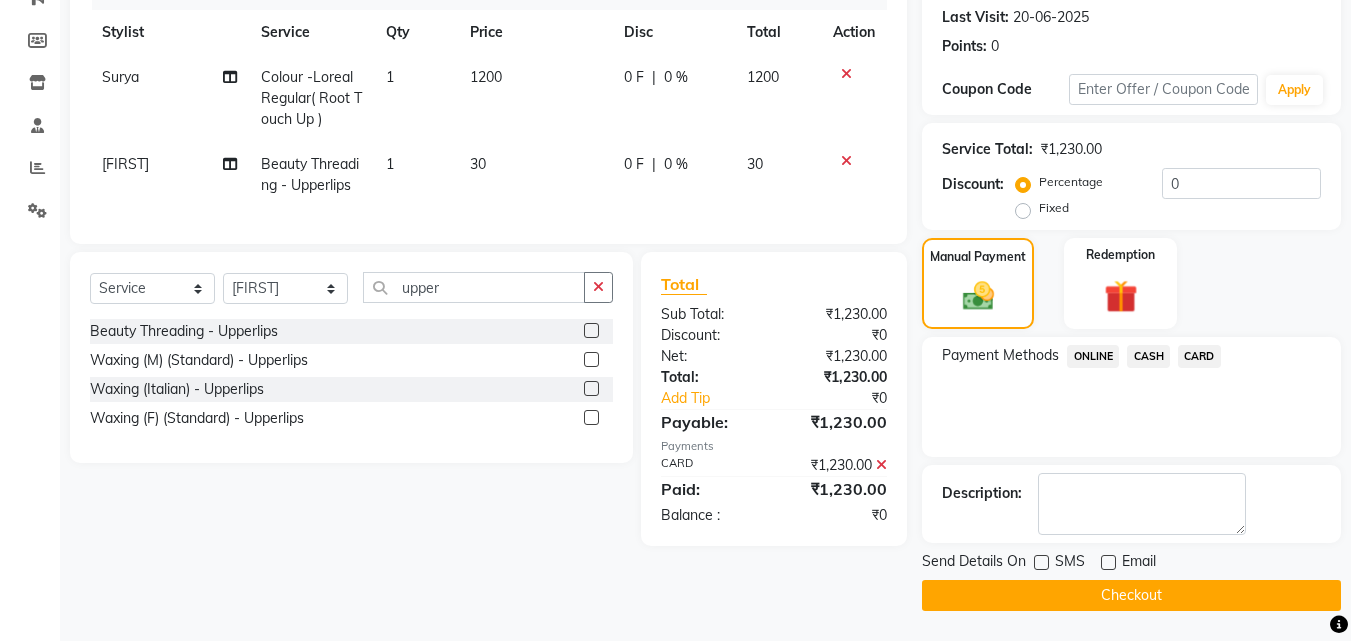 click on "Checkout" 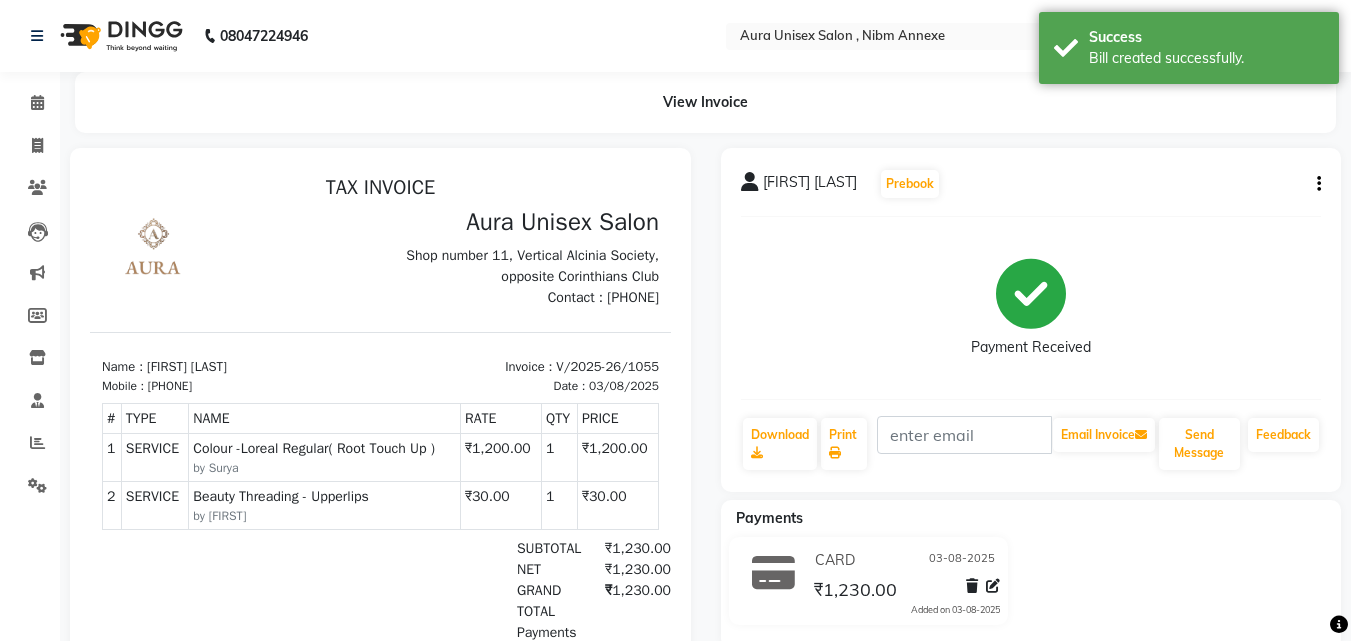 scroll, scrollTop: 0, scrollLeft: 0, axis: both 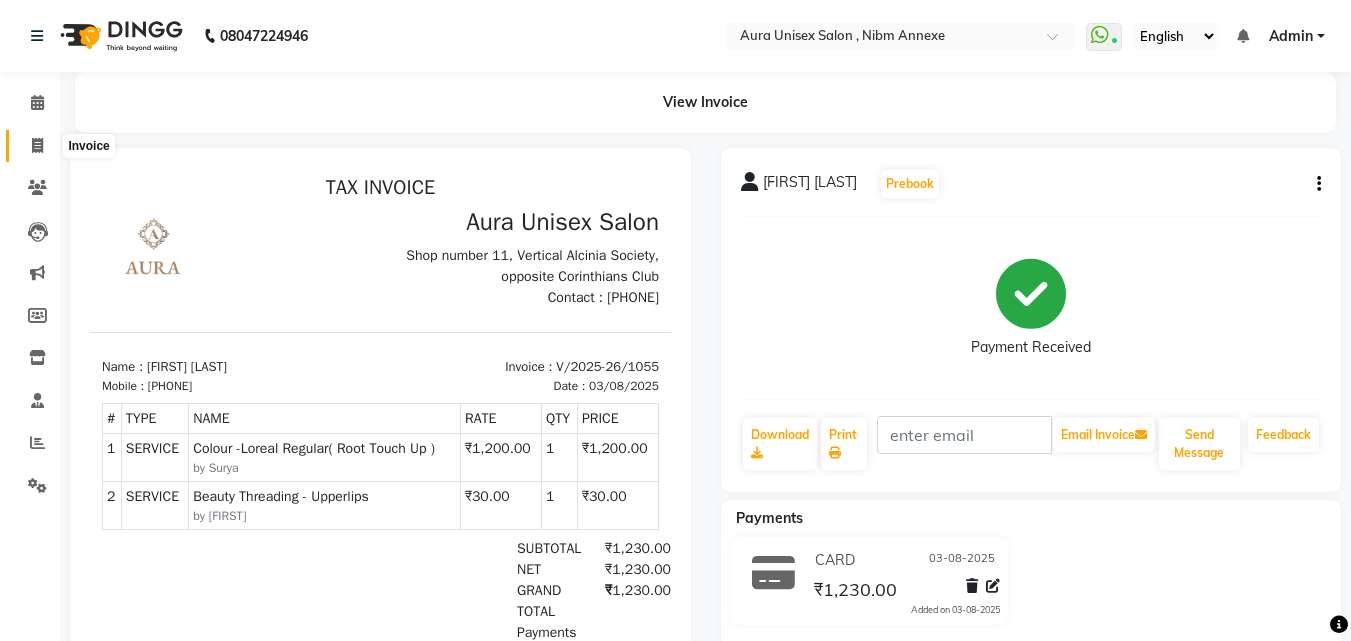 click 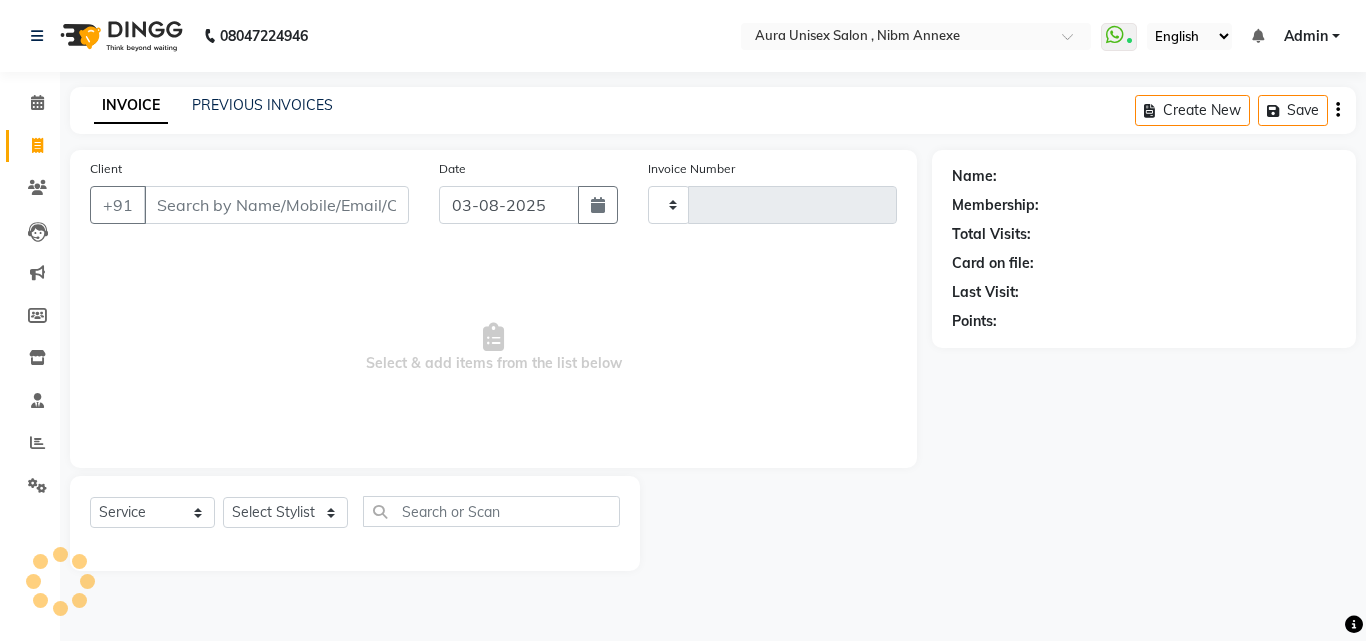 type on "1056" 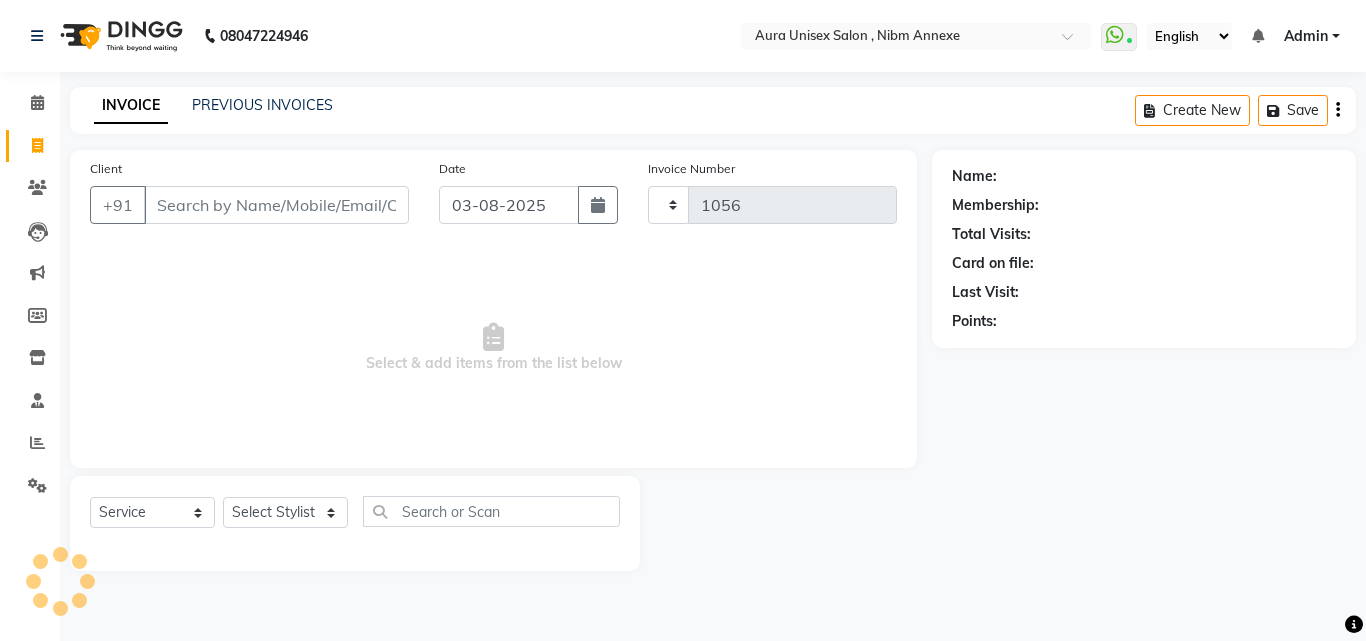 select on "823" 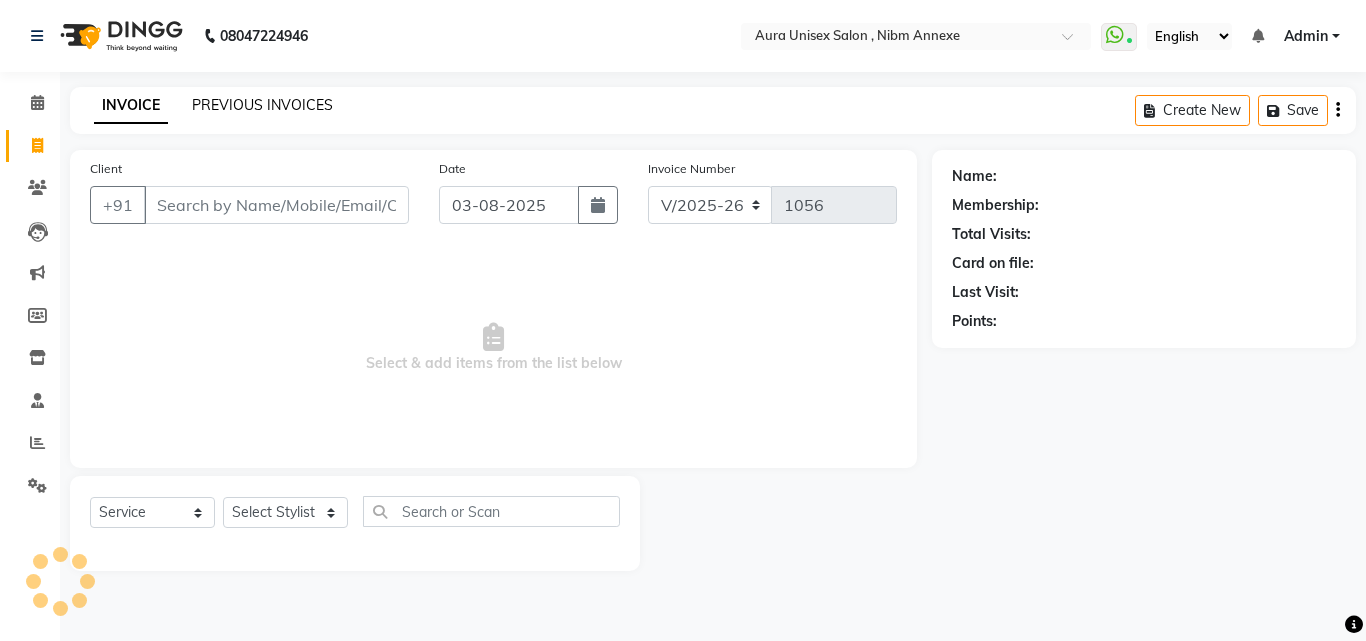 click on "PREVIOUS INVOICES" 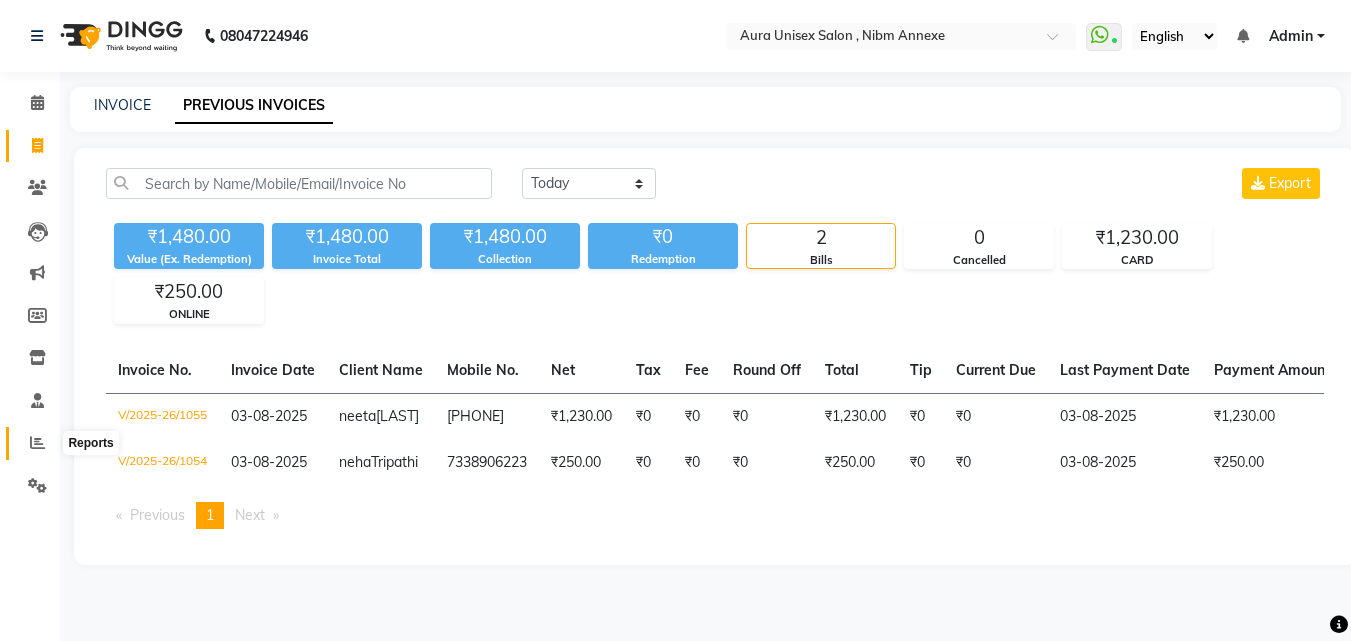 click 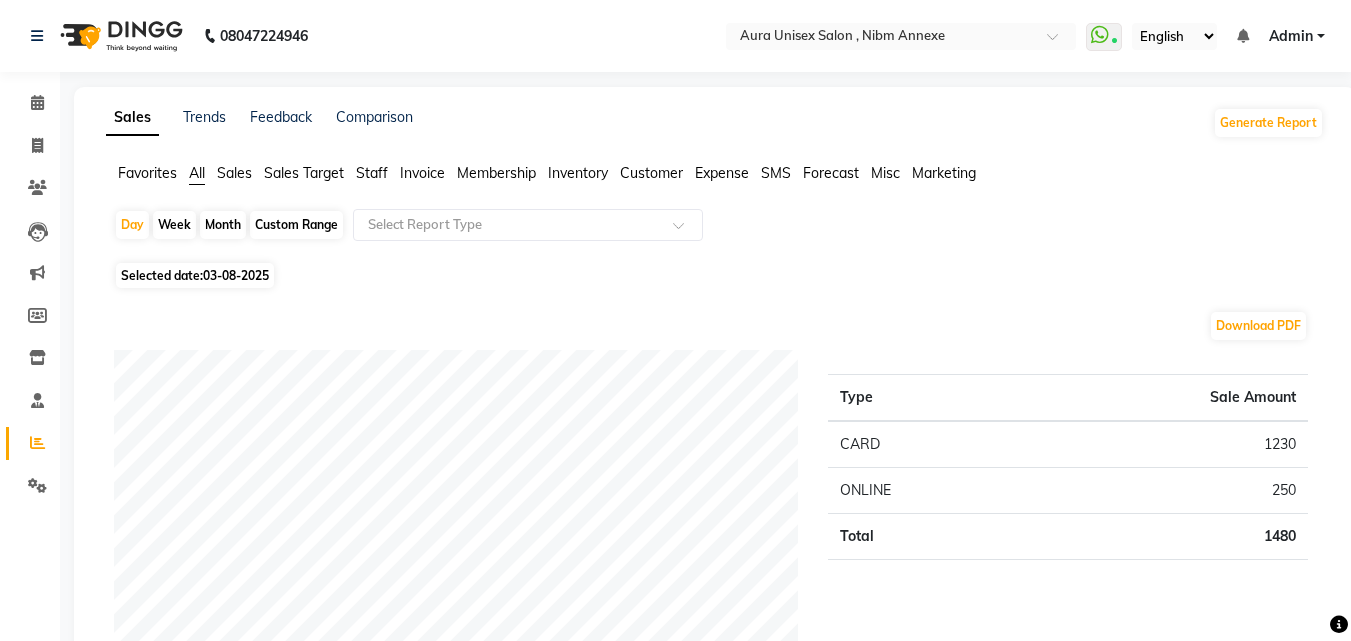 click on "Month" 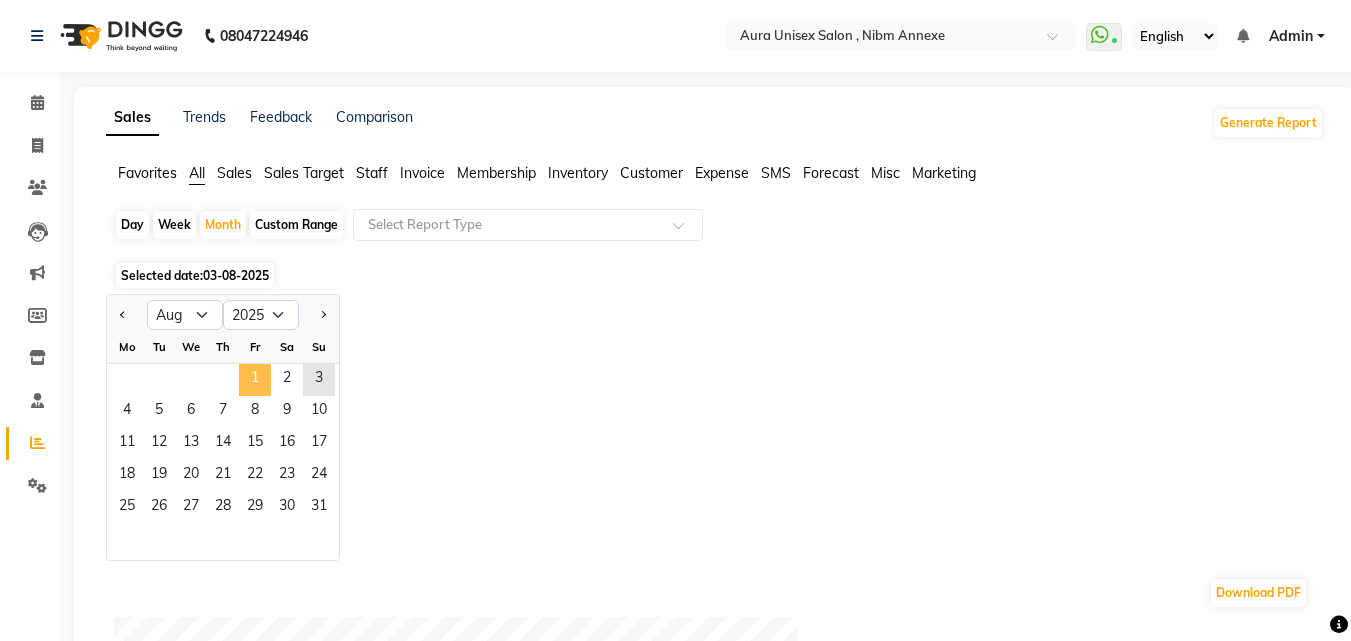 click on "1" 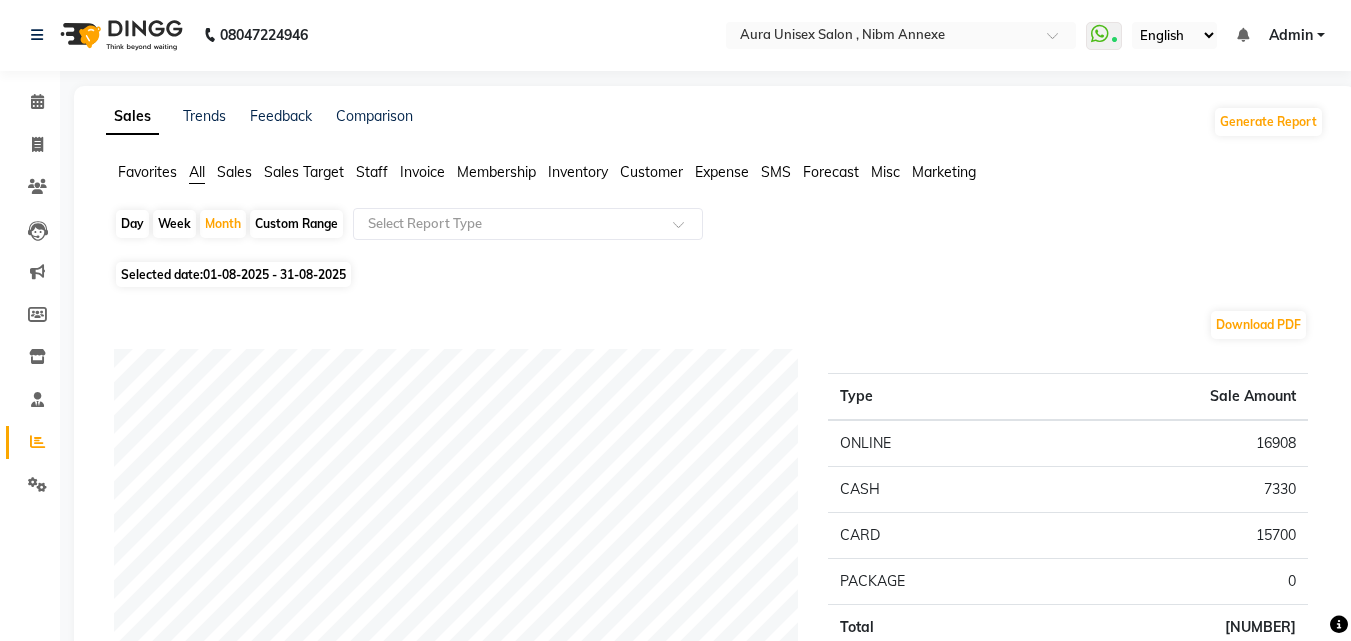 scroll, scrollTop: 0, scrollLeft: 0, axis: both 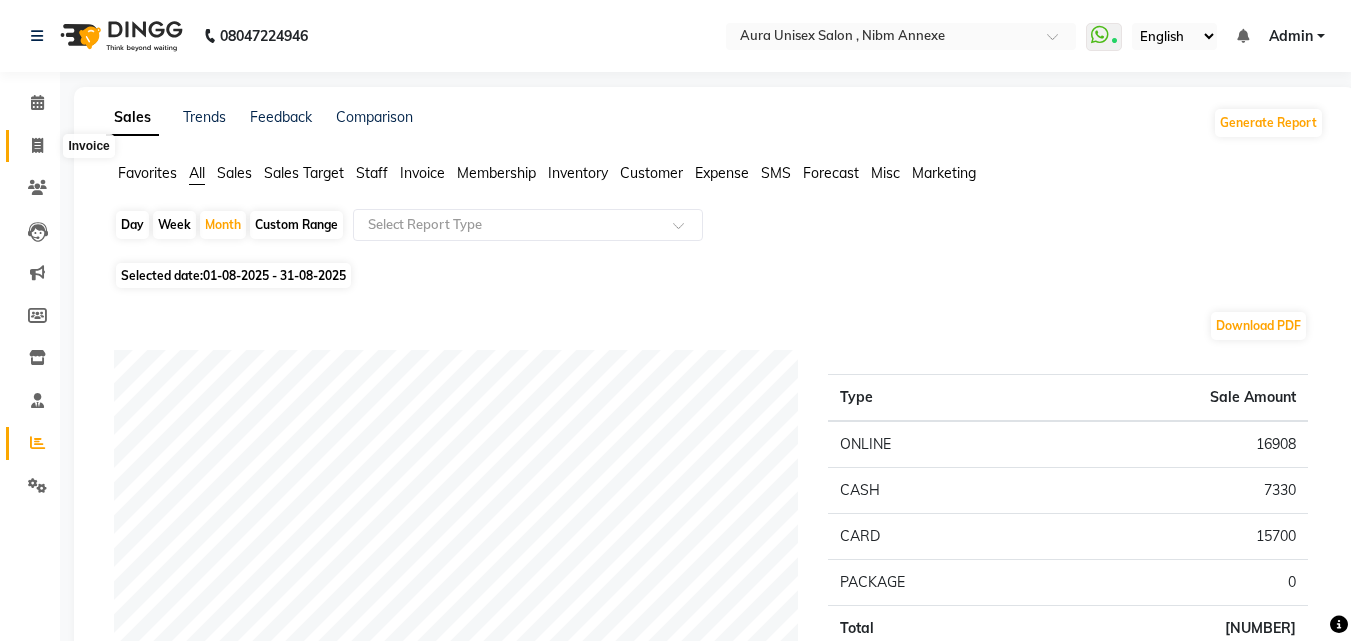 click 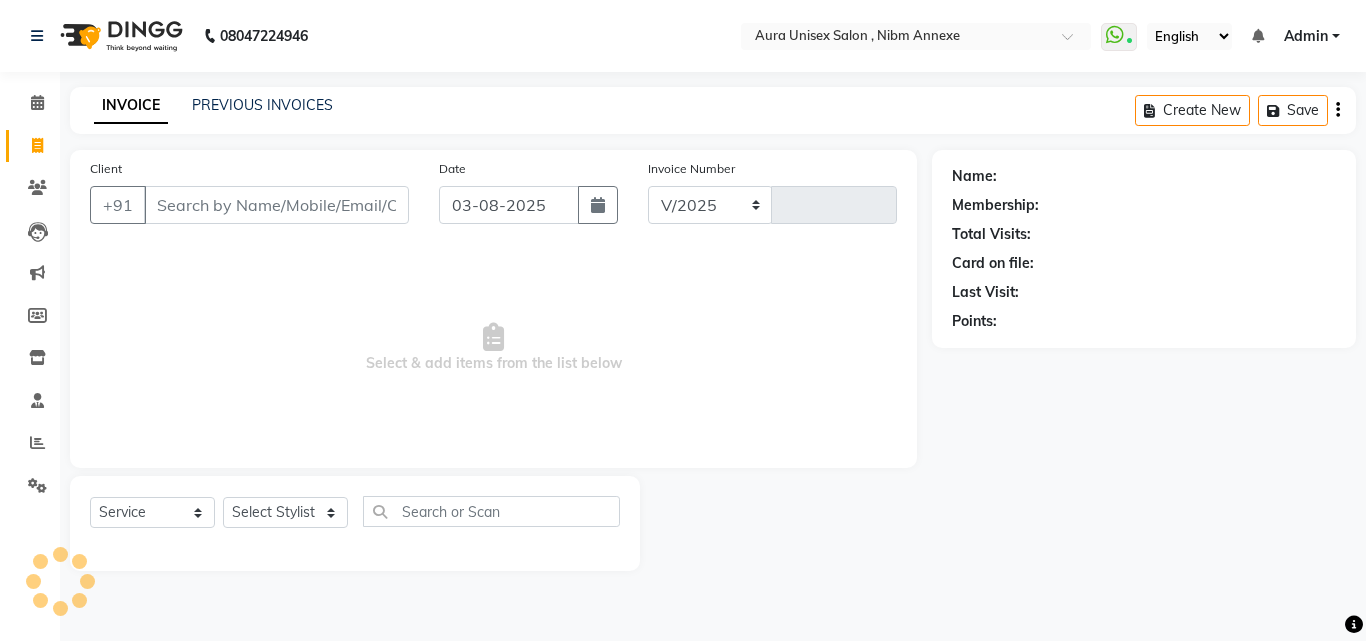 select on "823" 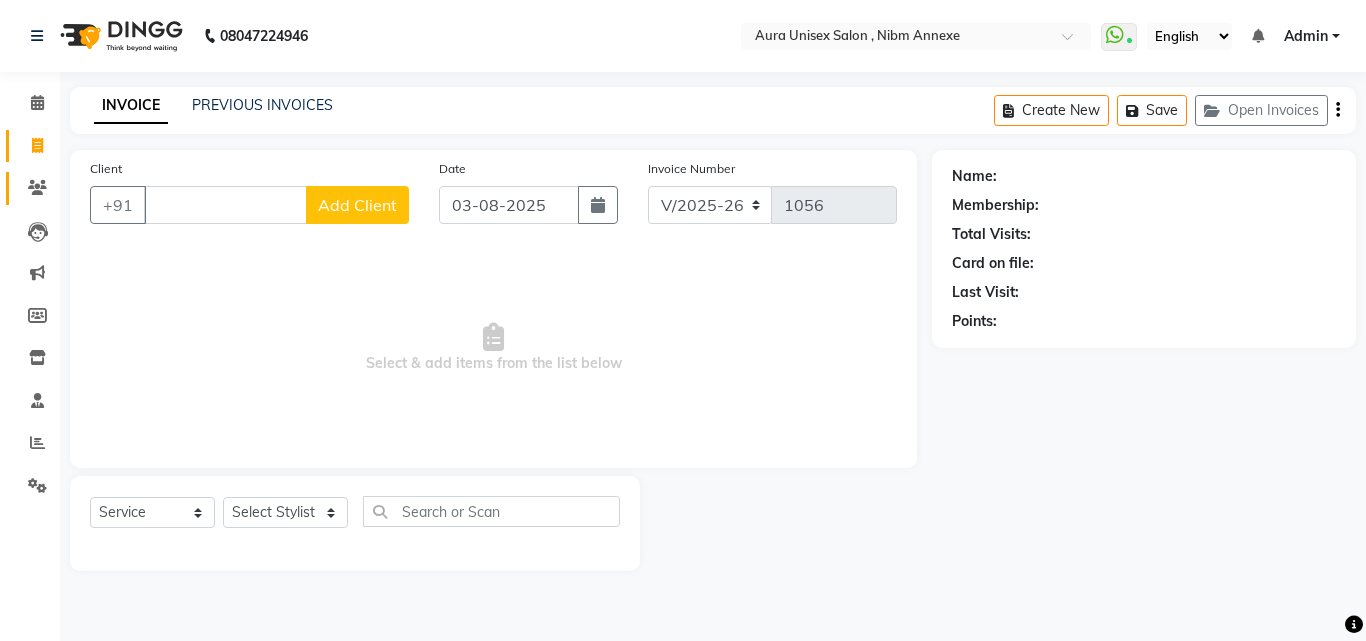 type 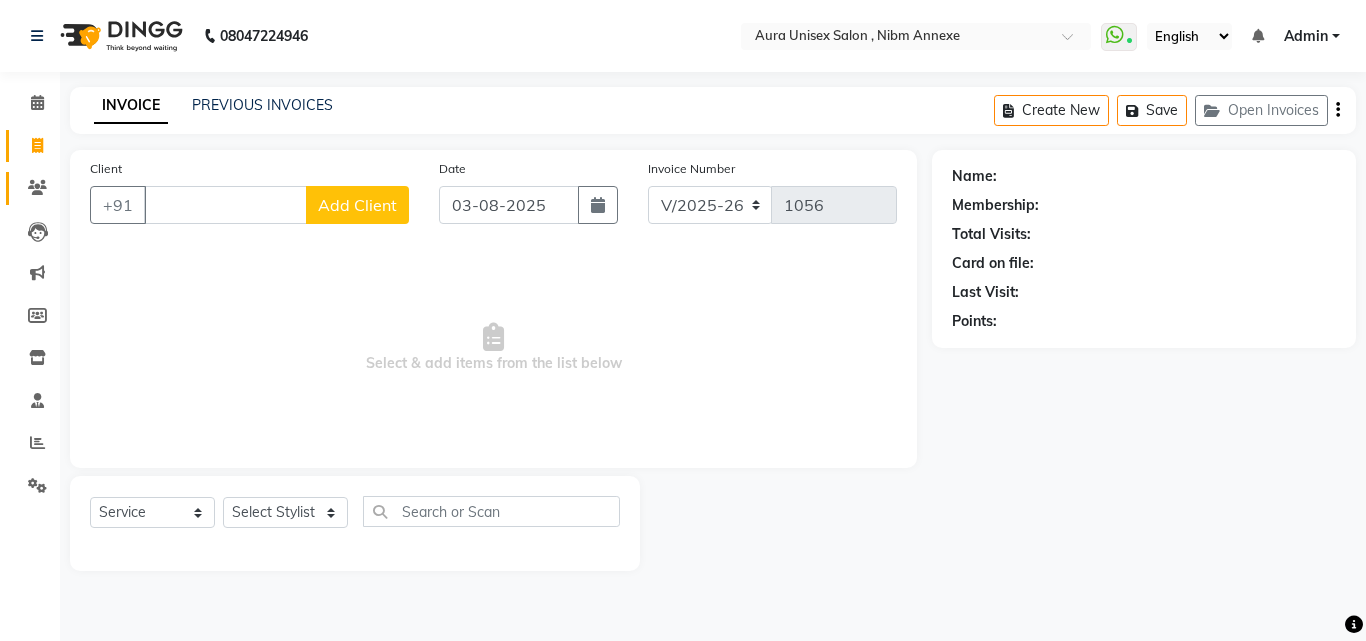 click on "Clients" 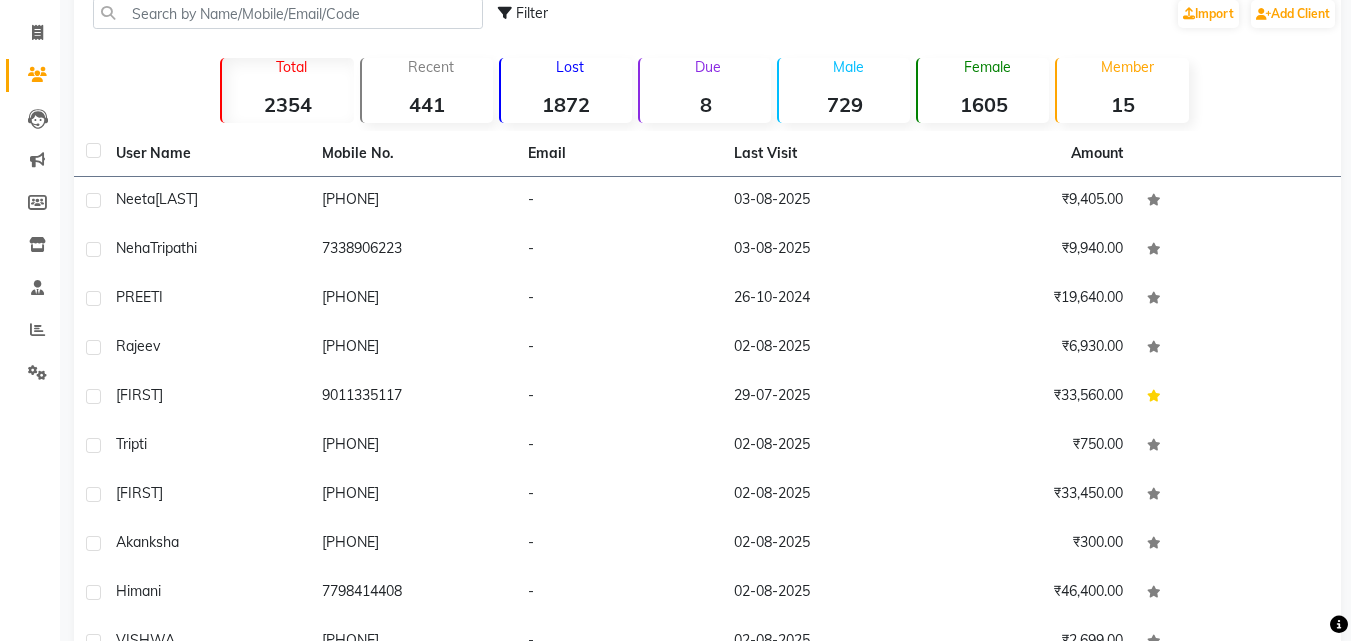 scroll, scrollTop: 0, scrollLeft: 0, axis: both 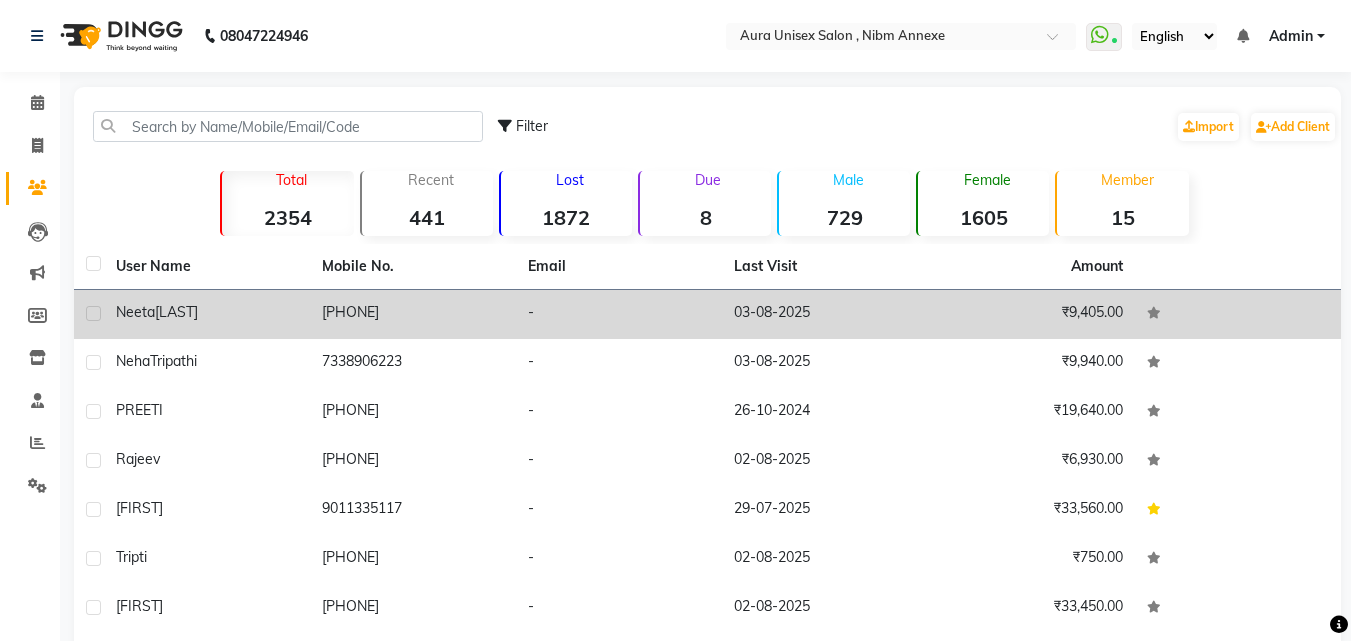 click on "[FIRST] [LAST]" 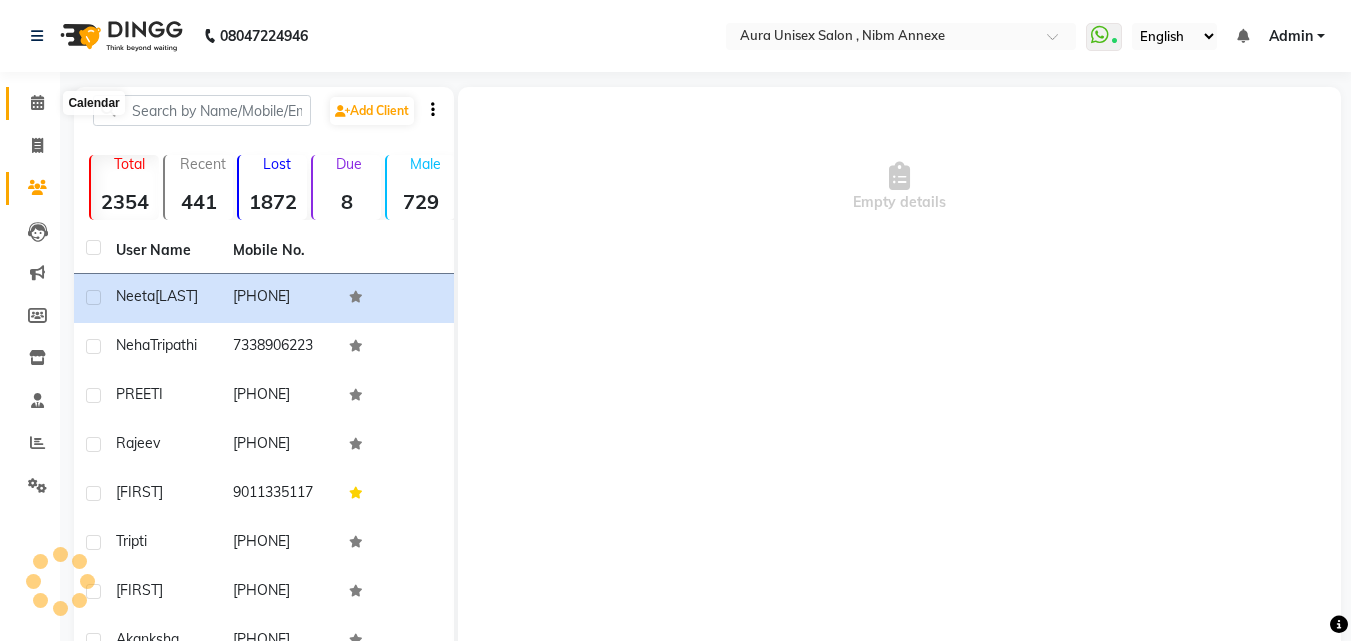 click 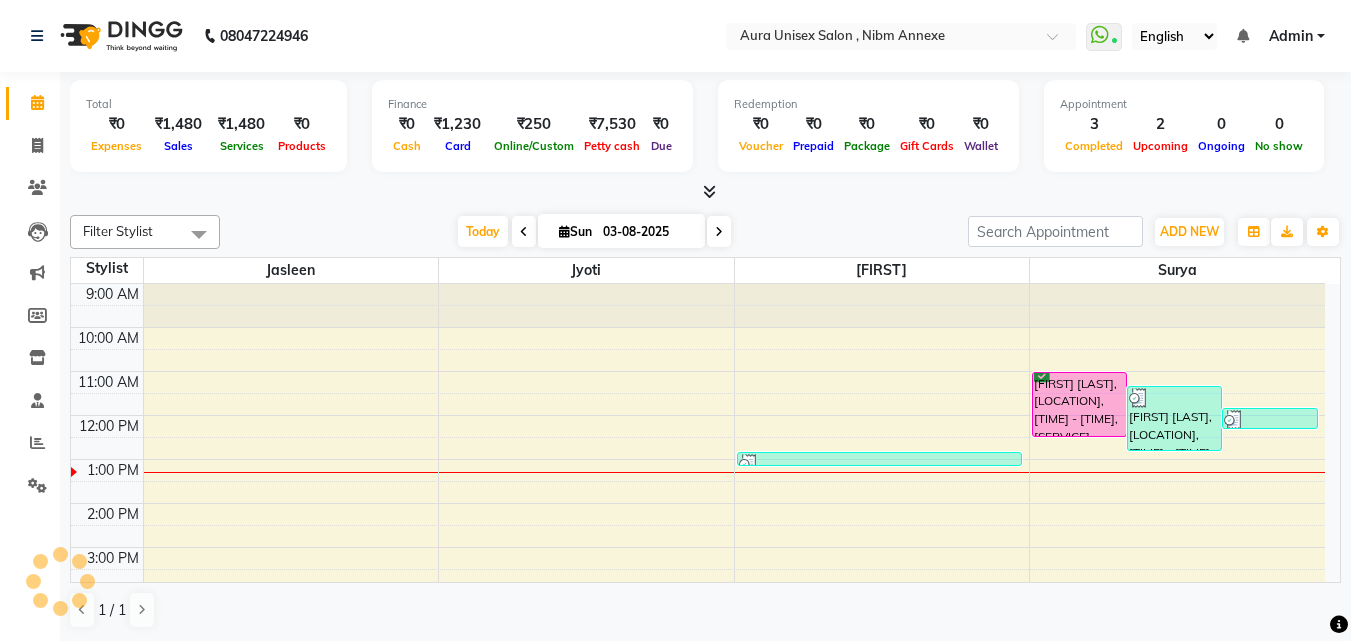 scroll, scrollTop: 0, scrollLeft: 0, axis: both 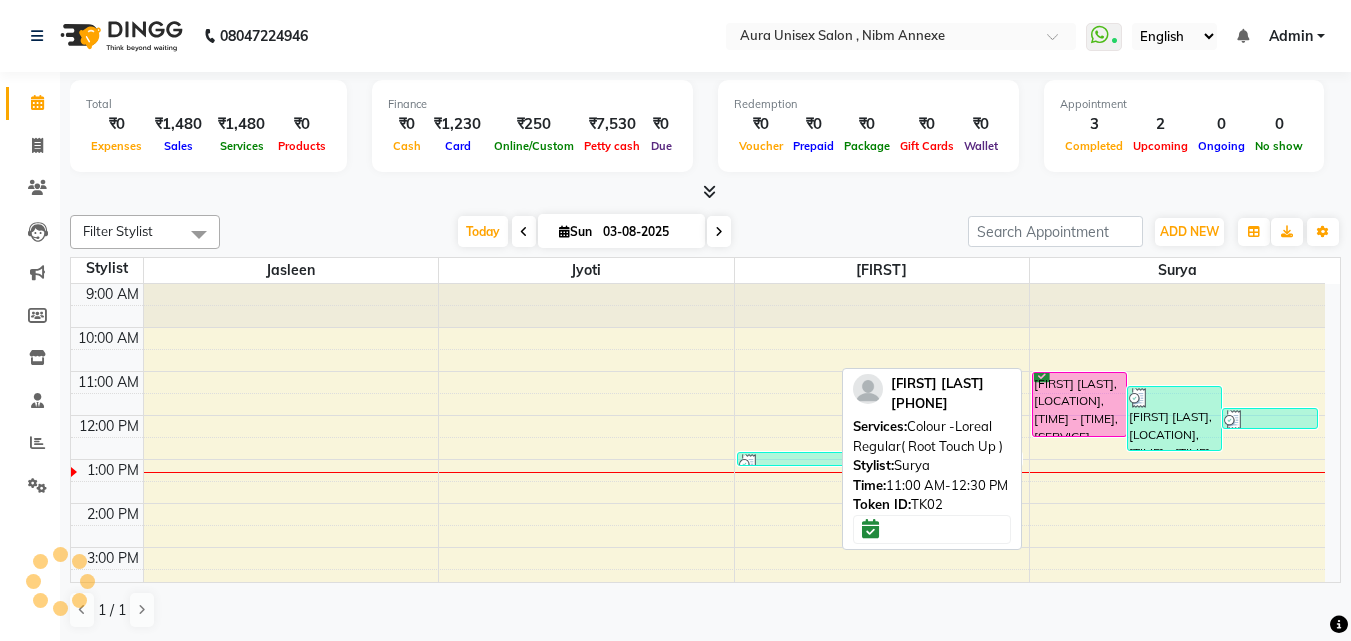 click on "[FIRST] [LAST], [LOCATION], [TIME] - [TIME], [SERVICE] - [SERVICE]" at bounding box center (1079, 404) 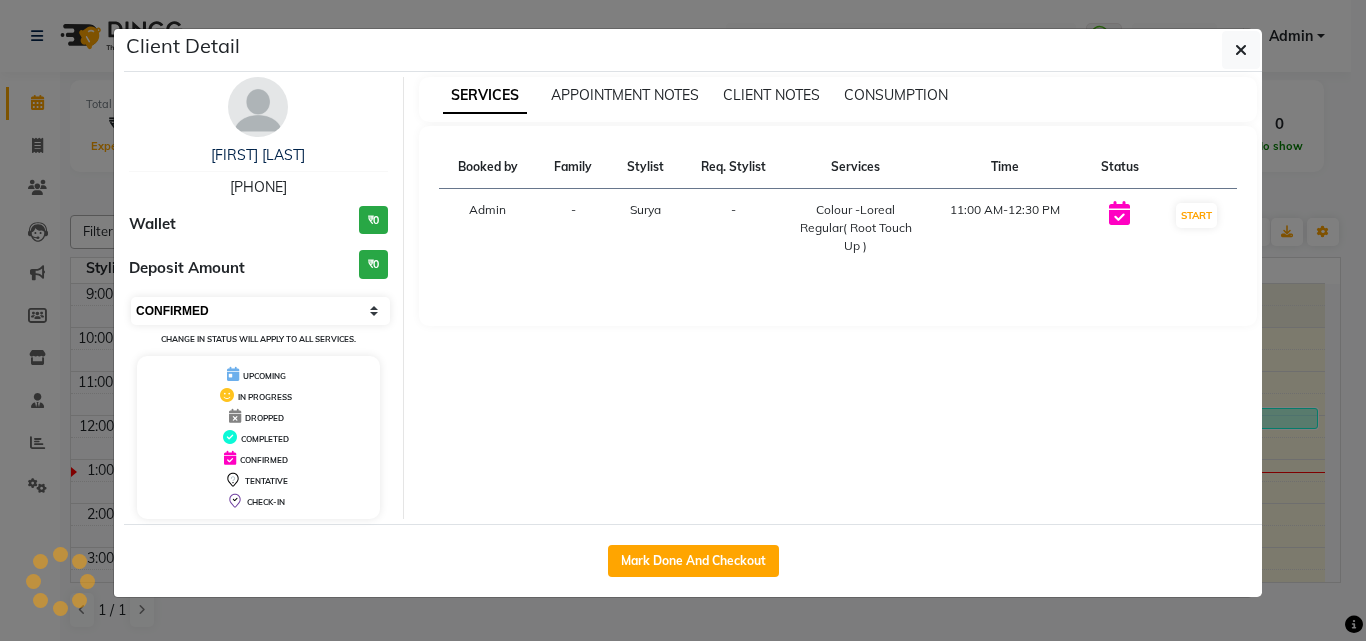 click on "Select IN SERVICE CONFIRMED TENTATIVE CHECK IN MARK DONE DROPPED UPCOMING" at bounding box center (260, 311) 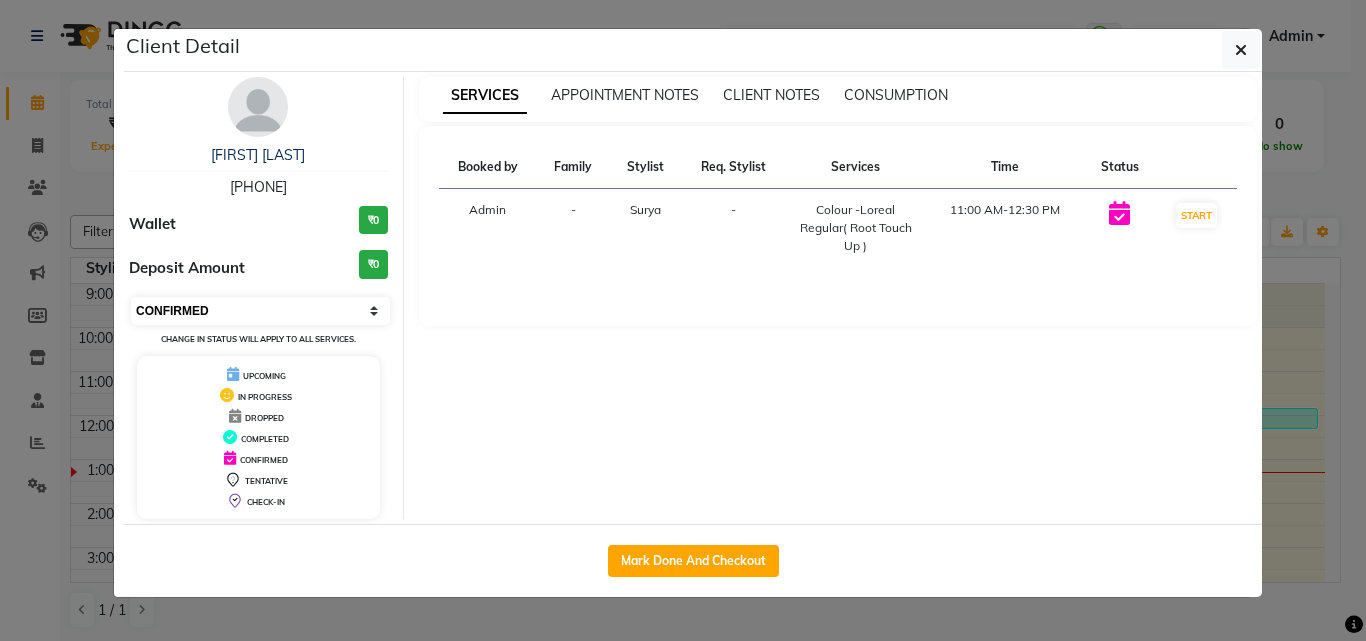 select on "3" 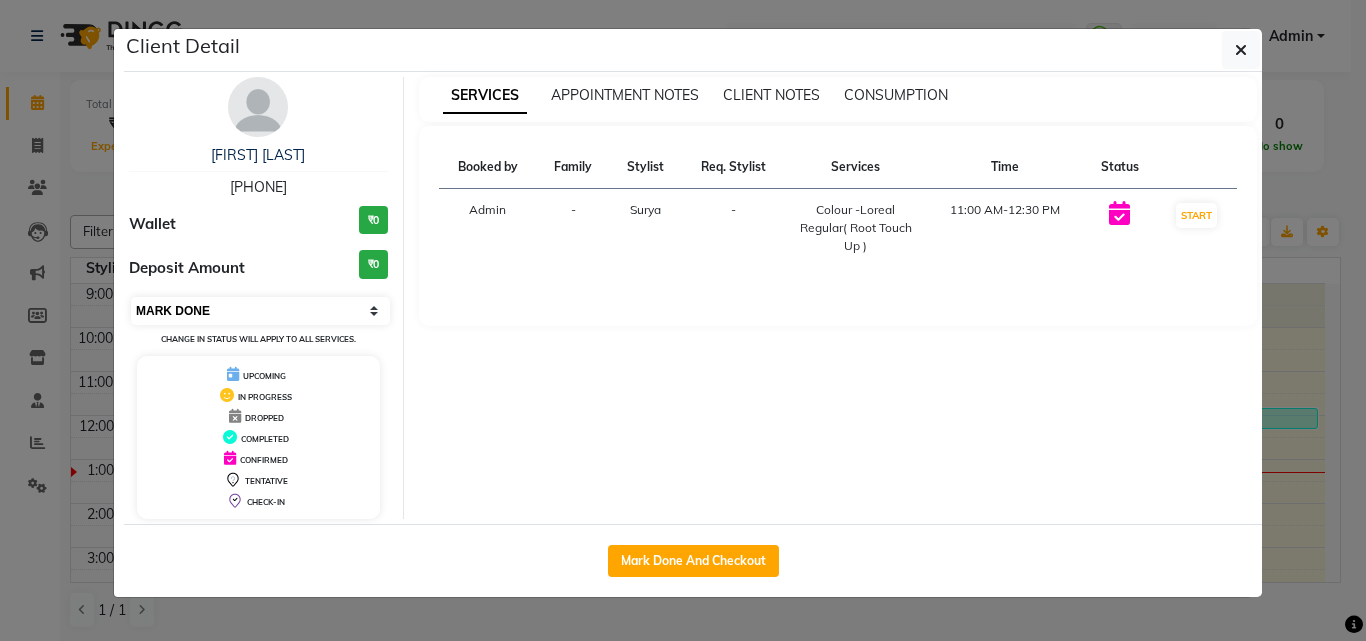 click on "Select IN SERVICE CONFIRMED TENTATIVE CHECK IN MARK DONE DROPPED UPCOMING" at bounding box center [260, 311] 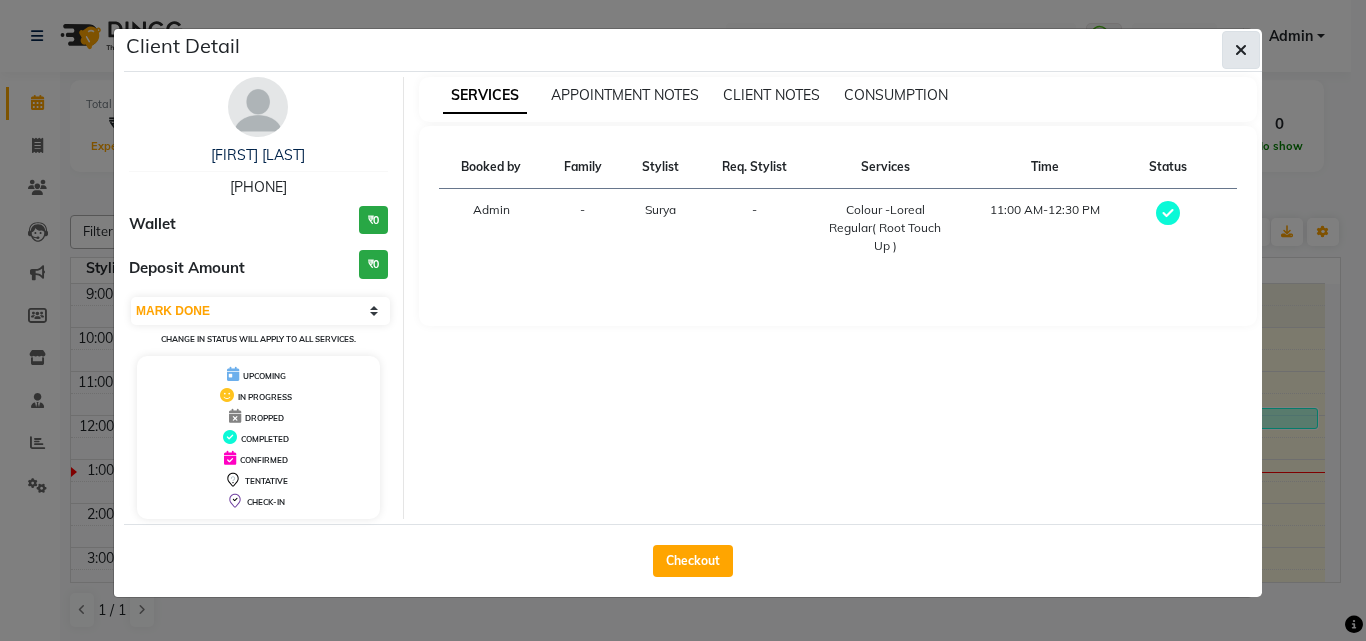 click 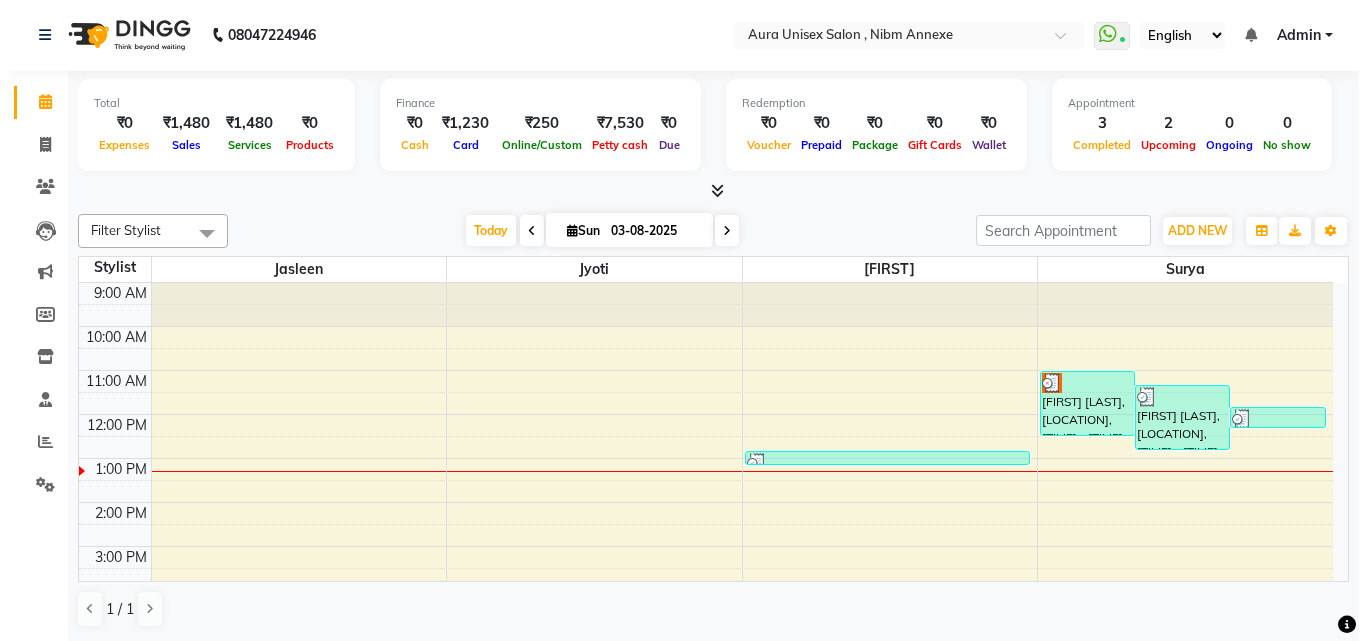 scroll, scrollTop: 0, scrollLeft: 0, axis: both 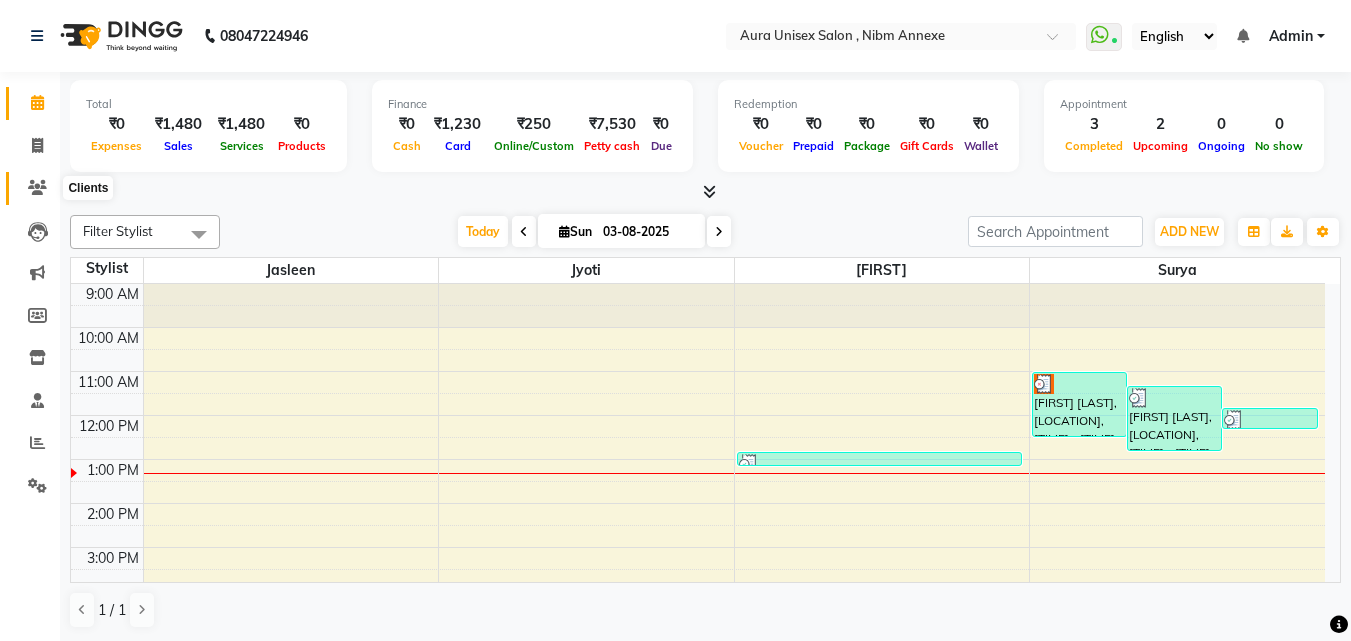 click 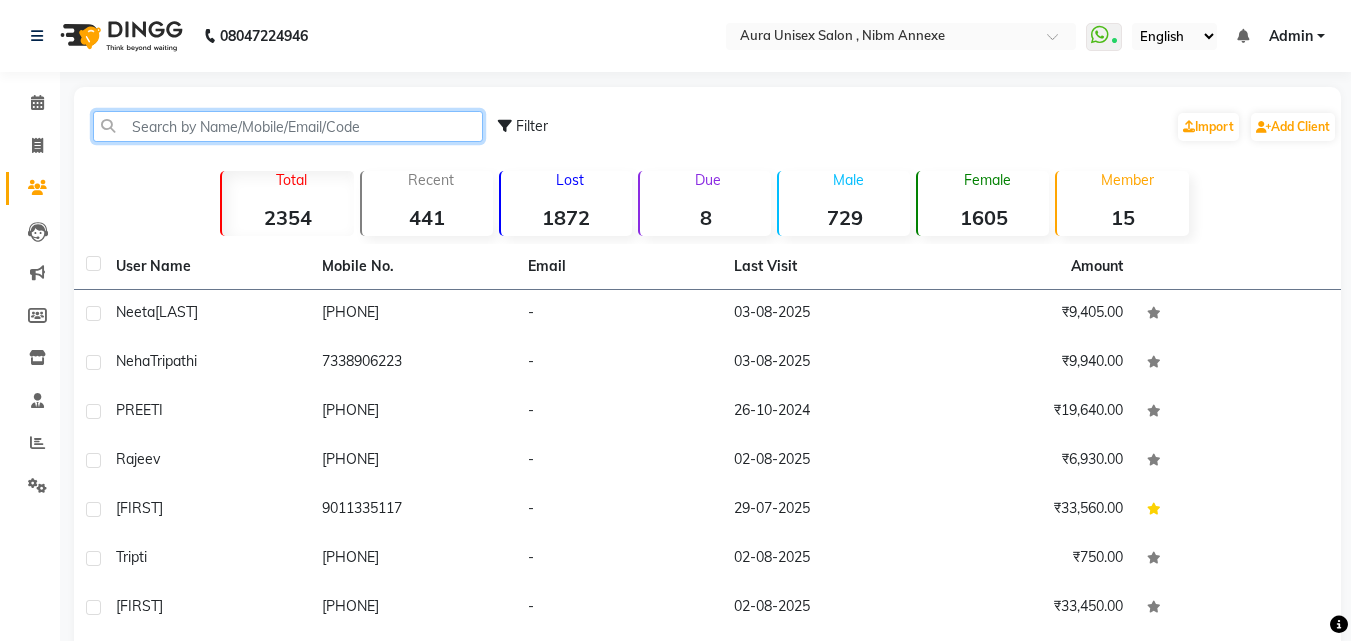 click 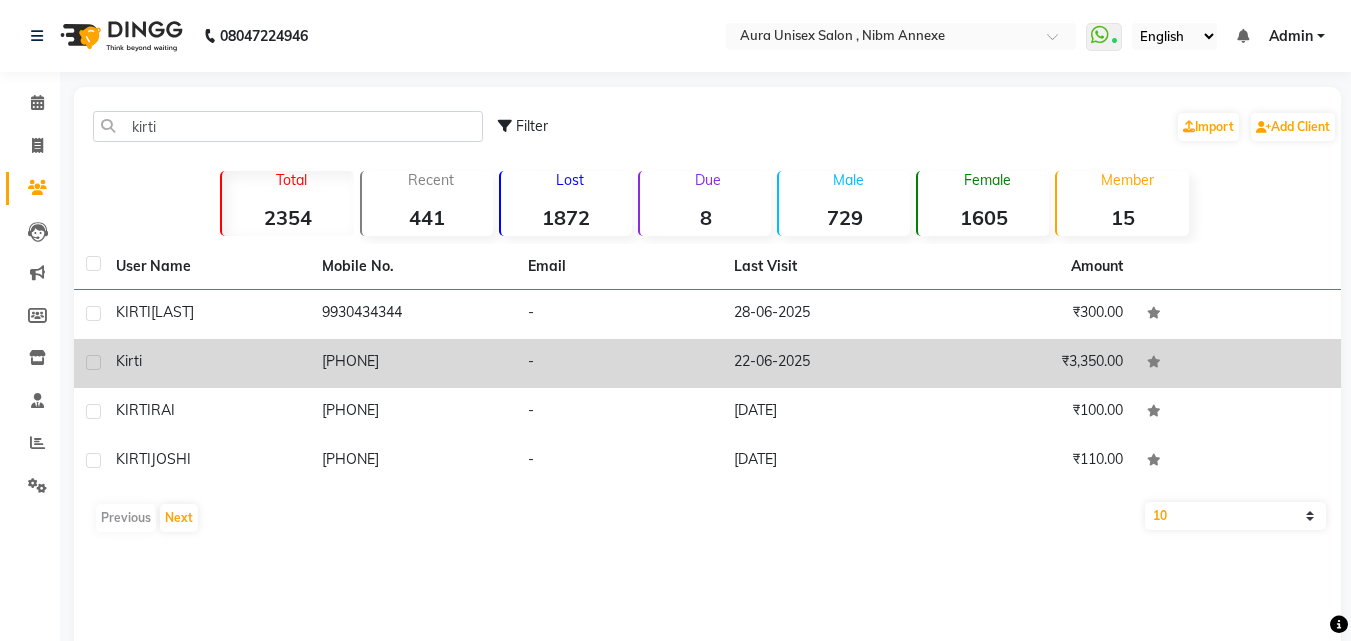 click on "Kirti" 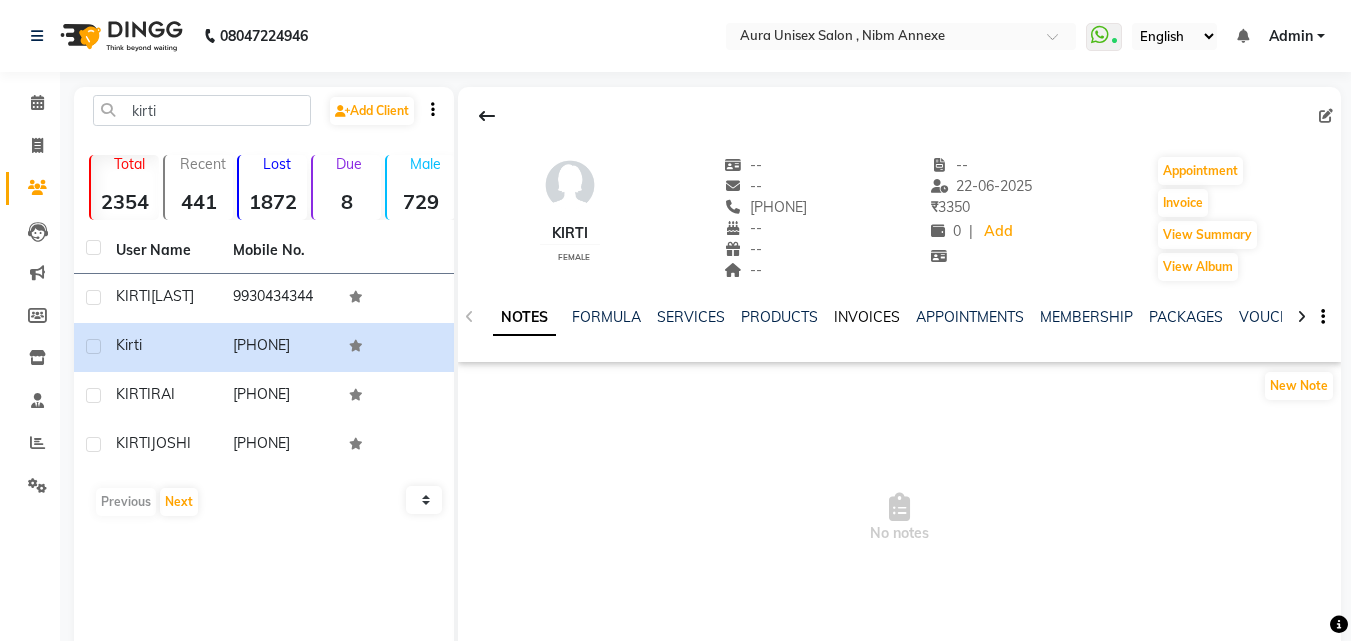 click on "INVOICES" 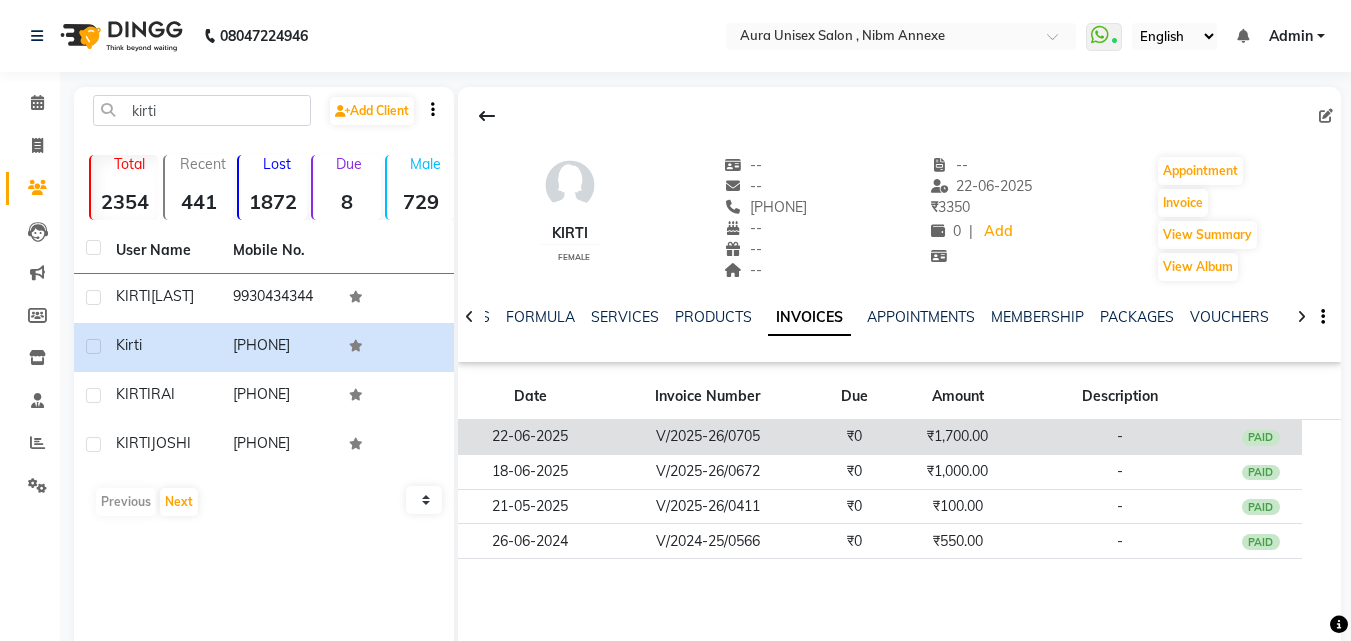 click on "V/2025-26/0705" 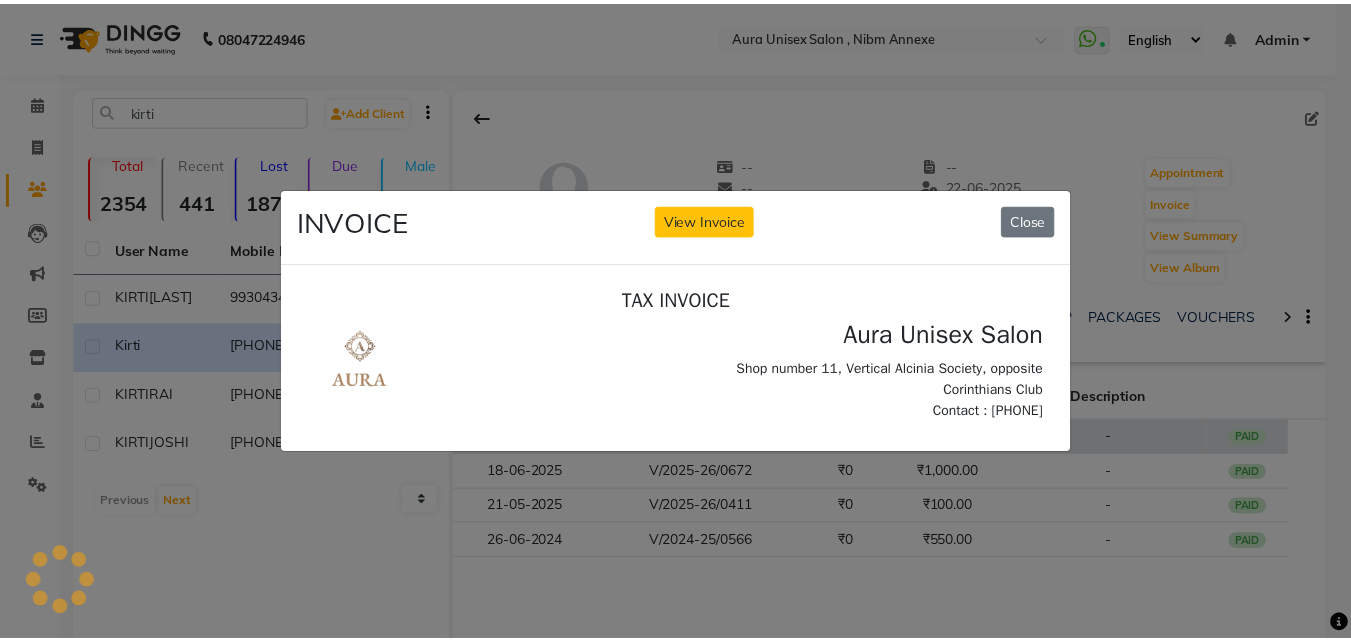 scroll, scrollTop: 0, scrollLeft: 0, axis: both 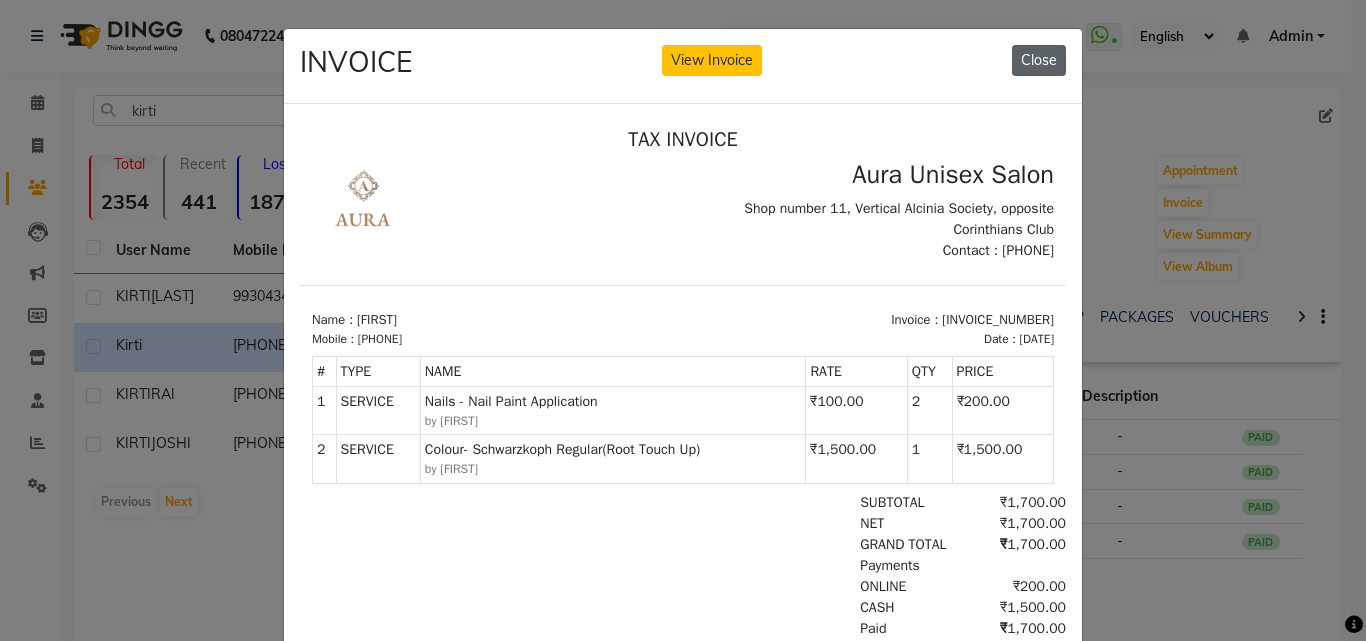 click on "Close" 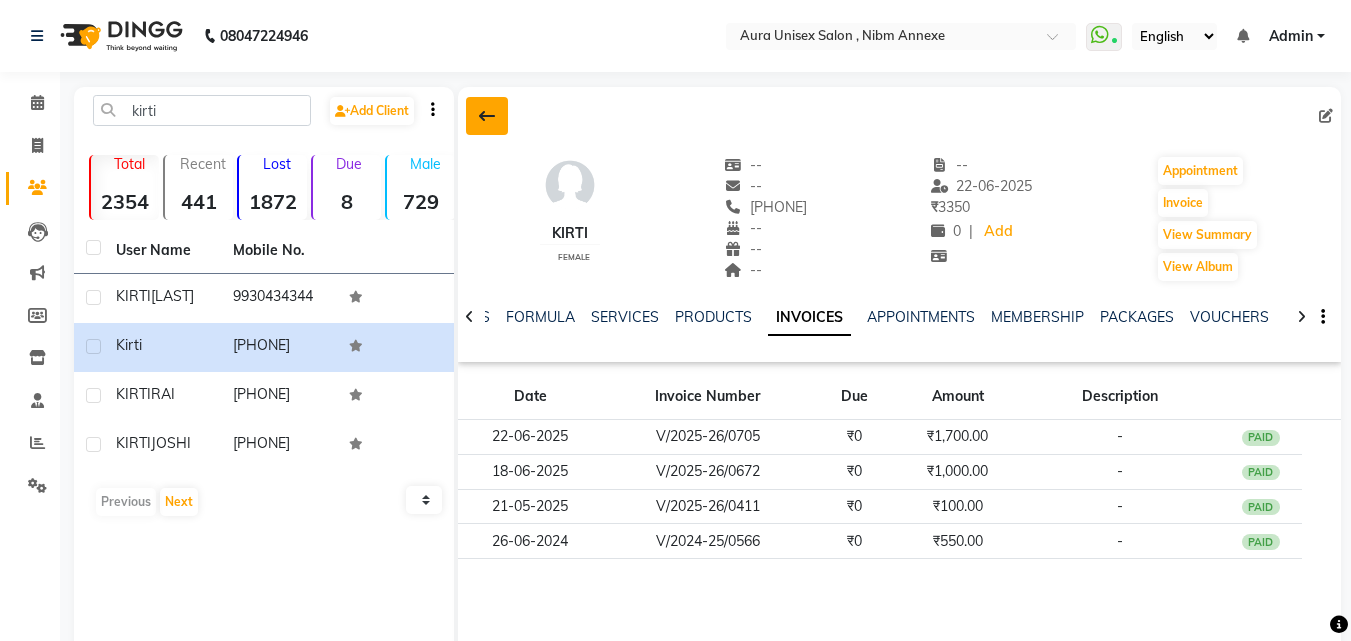 click 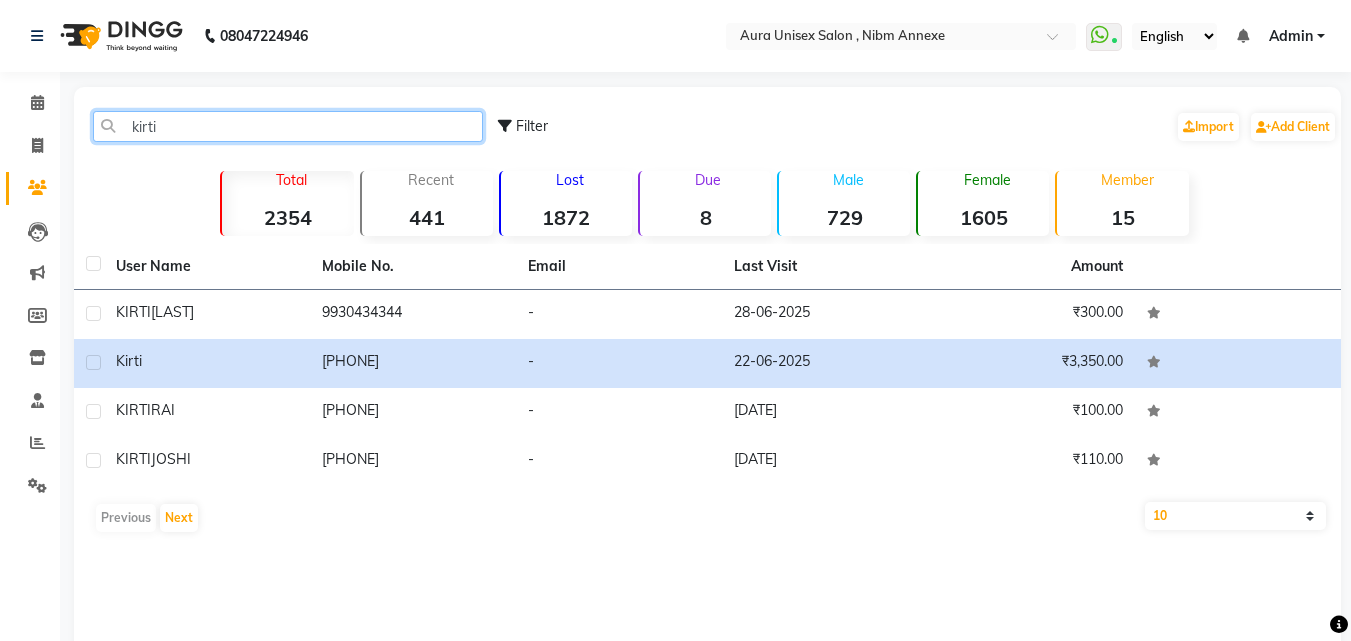 click on "kirti" 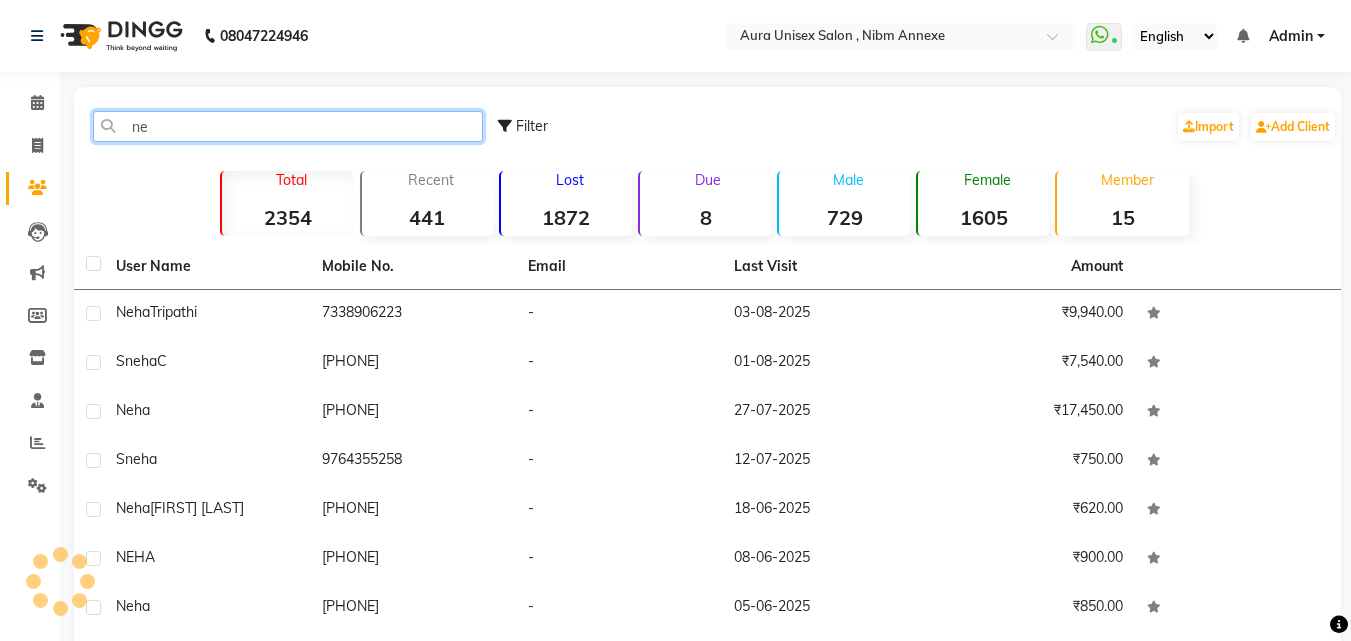 type on "n" 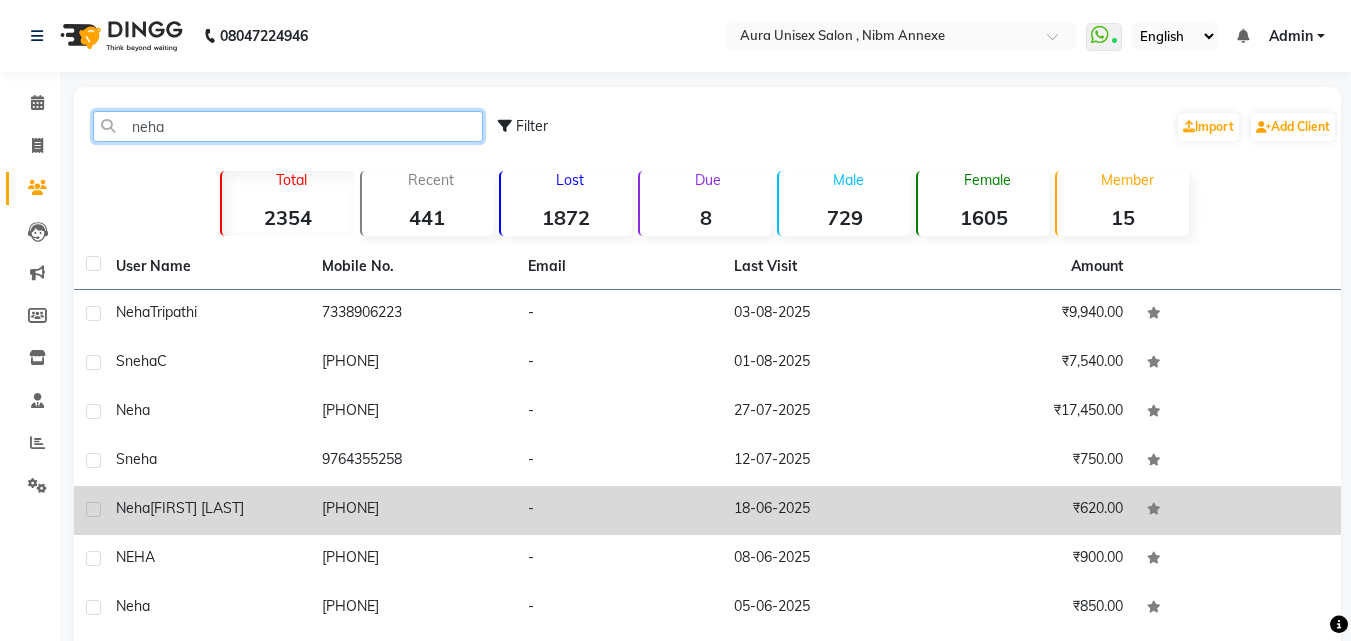 type on "neha" 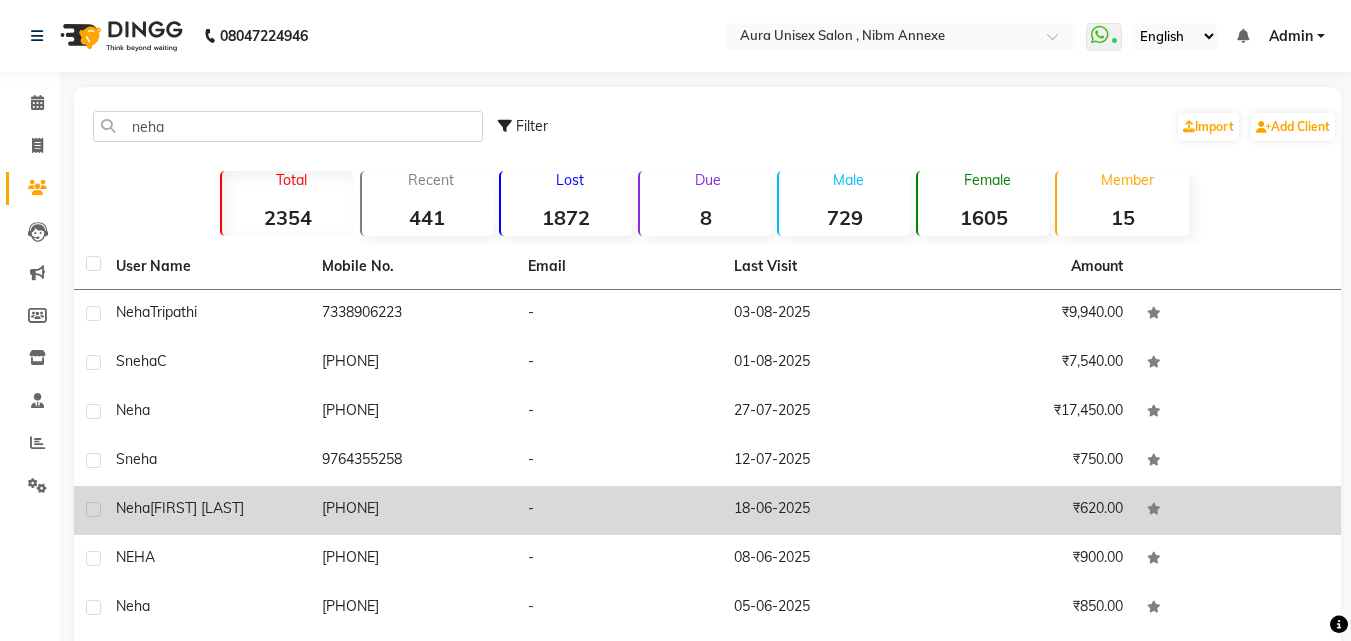click on "[PHONE]" 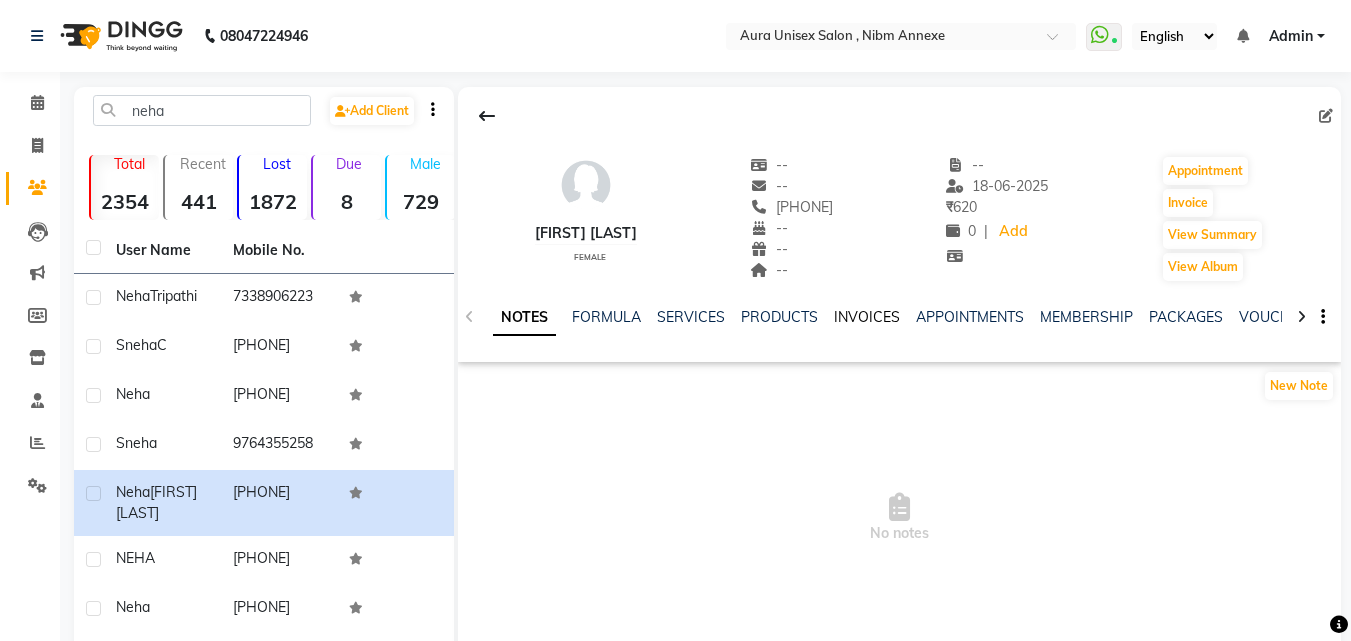 click on "INVOICES" 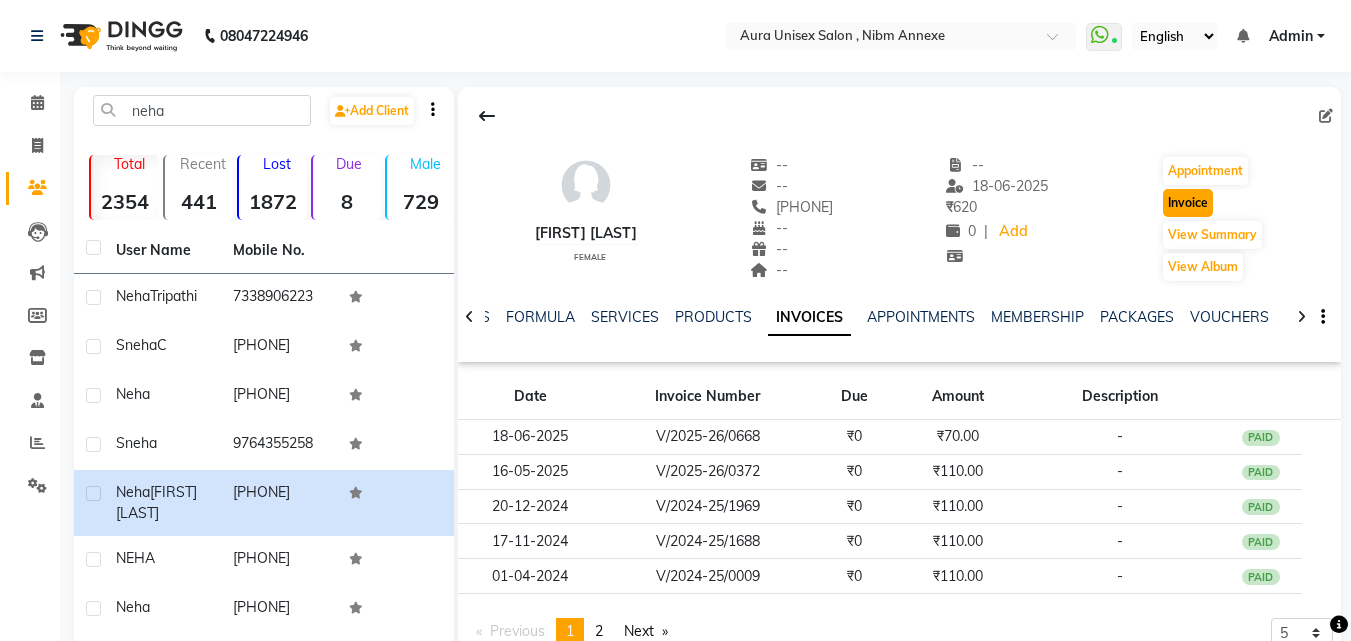 click on "Invoice" 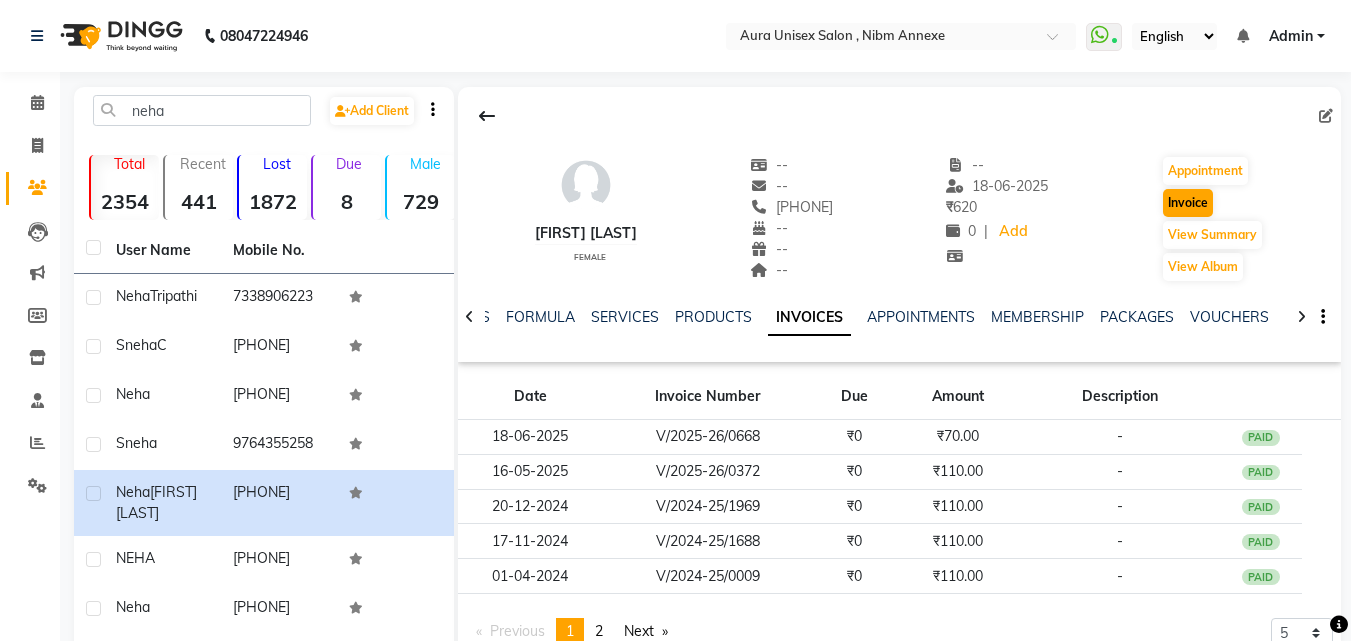select on "service" 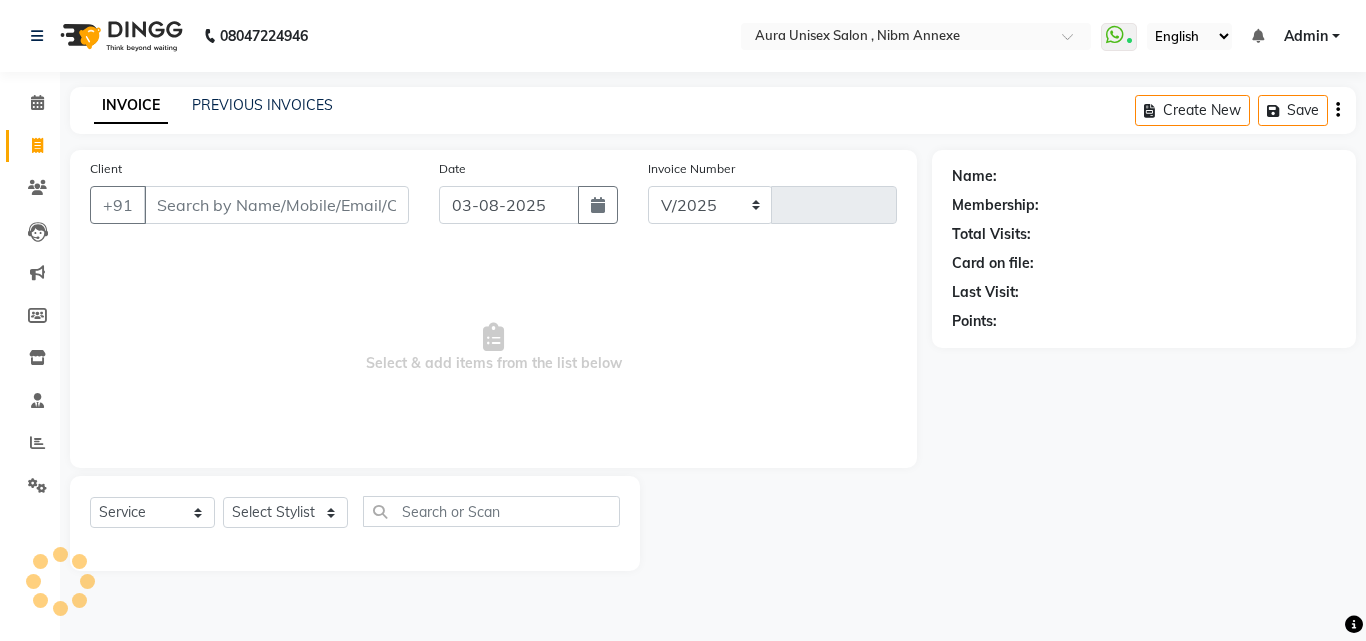 select on "823" 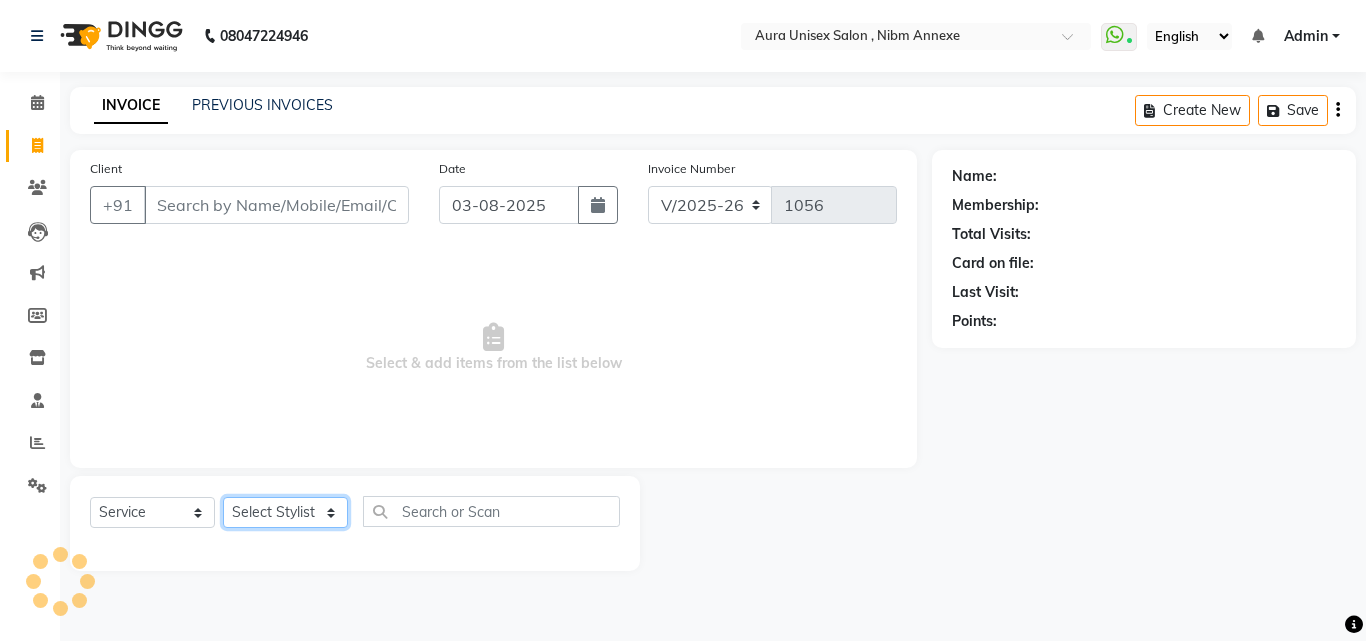 type on "[PHONE]" 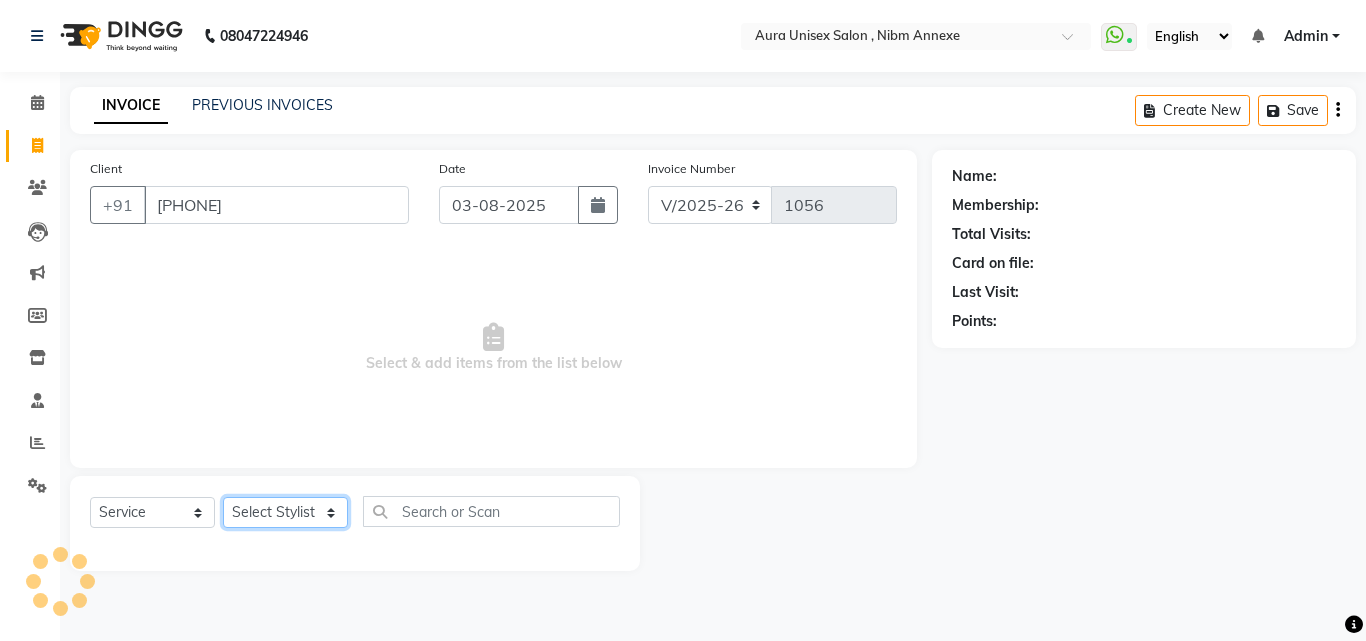 click on "Select Stylist" 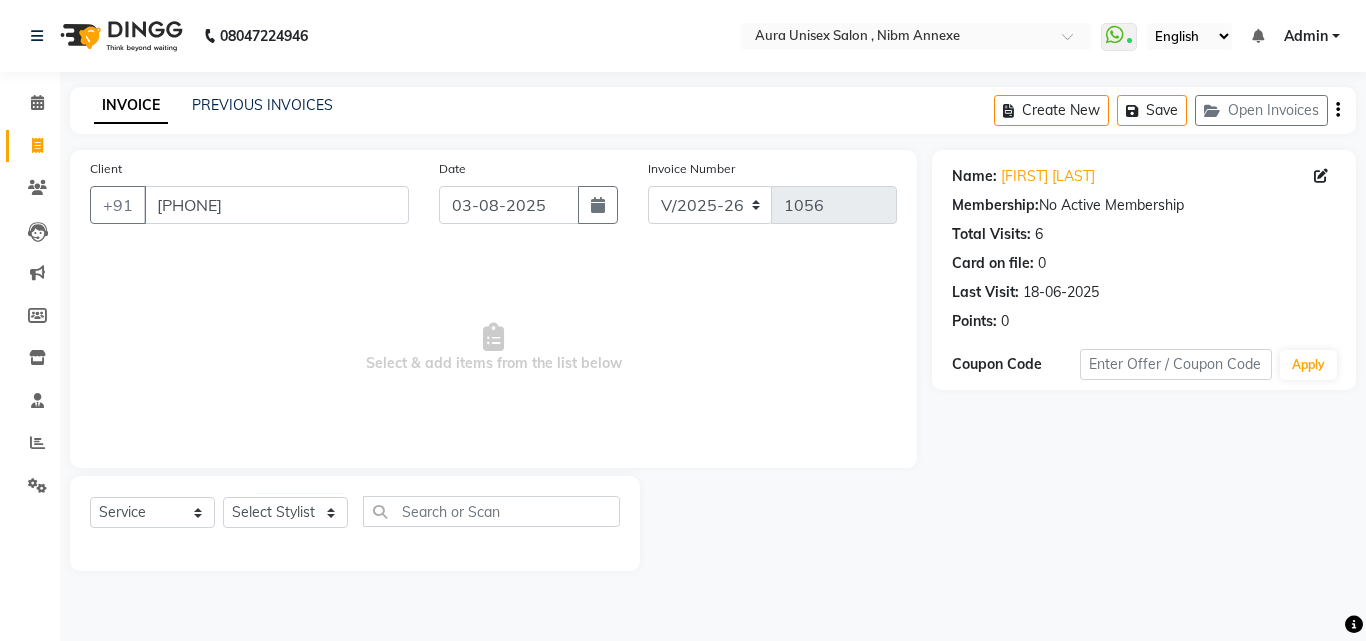 click on "Select & add items from the list below" at bounding box center [493, 348] 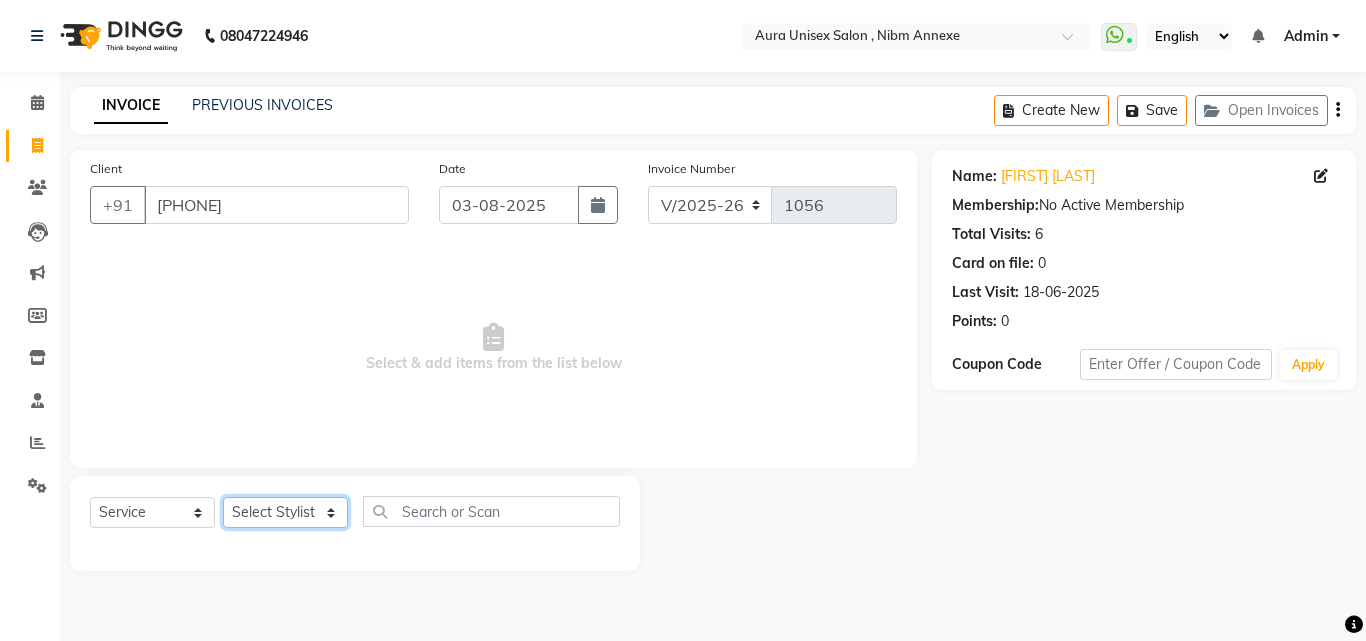 click on "Select Stylist Jasleen Jyoti Surya Tejaswini" 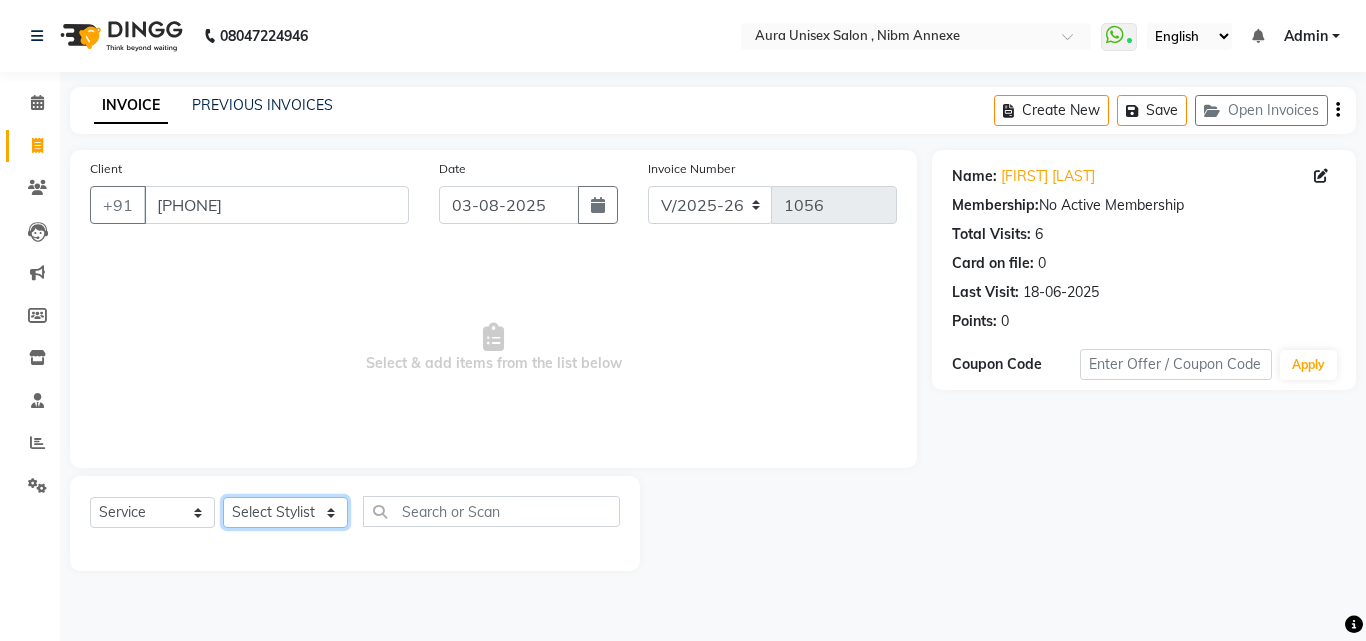 select on "69638" 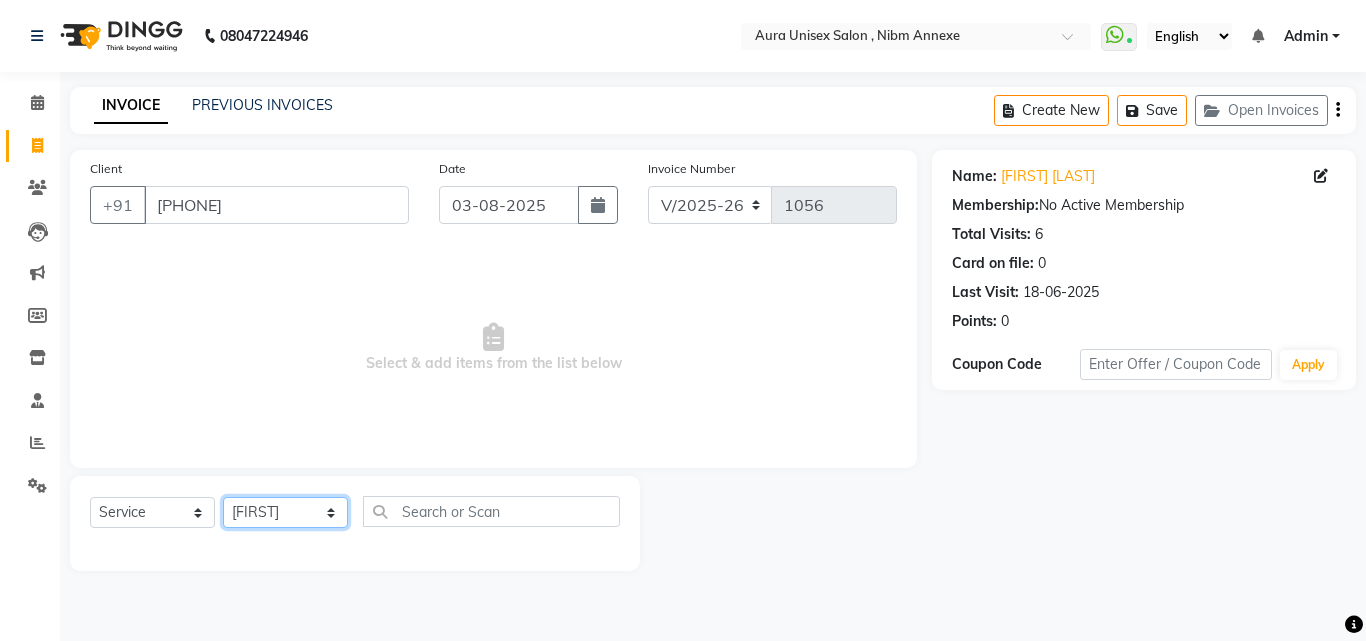 click on "Select Stylist Jasleen Jyoti Surya Tejaswini" 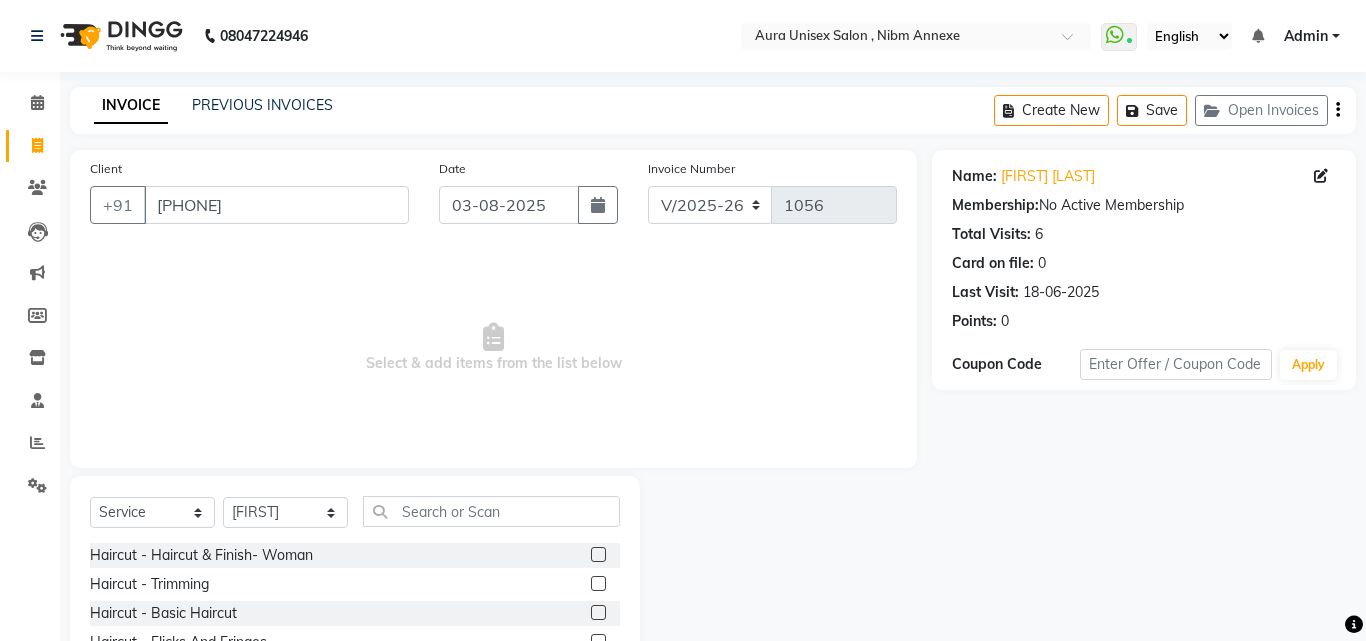 click on "Select  Service  Product  Membership  Package Voucher Prepaid Gift Card  Select Stylist Jasleen Jyoti Surya Tejaswini Haircut  - Haircut & Finish- Woman  Haircut  - Trimming  Haircut  - Basic Haircut  Haircut  - Flicks And Fringes  Haircut  - Advance Haircut  Haircut  - Kids Haircut {W/O WASH)  Haircut  - Haircut & Finish- Men  Haircut  - Haircut & Finish- Men (W/O Wash)  Haircut-Shaving  Hair Styling  Haircut  - Advance Haircut (W/O Wash & Blowdry)  Haircut - Outline  Haircut  - Advance Haircut (W/0 Wash)  Haircut  - KIds Advance Haircut (W/O WASH)  Haircut  - KIds Advance Haircut   Haircut  - KIds Basic Haircut   Haircut  - Kids Haircut {W/O WASH)  Semi Hair Styling  Haircut  - Basic Haircut (W/O Wash)  Haircut  - Kids Haircut + Wash  Hair Styling : Curl Defining   Hair : Nanoplastia  Hair : Nanoplastia - Fringe  Hair : Nanoplastia (Crown)  Hairwash  - Shampoo And Conditioning (Upto Mid Length)  Hairwash  - Botox/Cystiene/Keratin Wash  Beard Styling  - Shaving  Beard Styling  - Bearding Trimming  Pre-Wash" 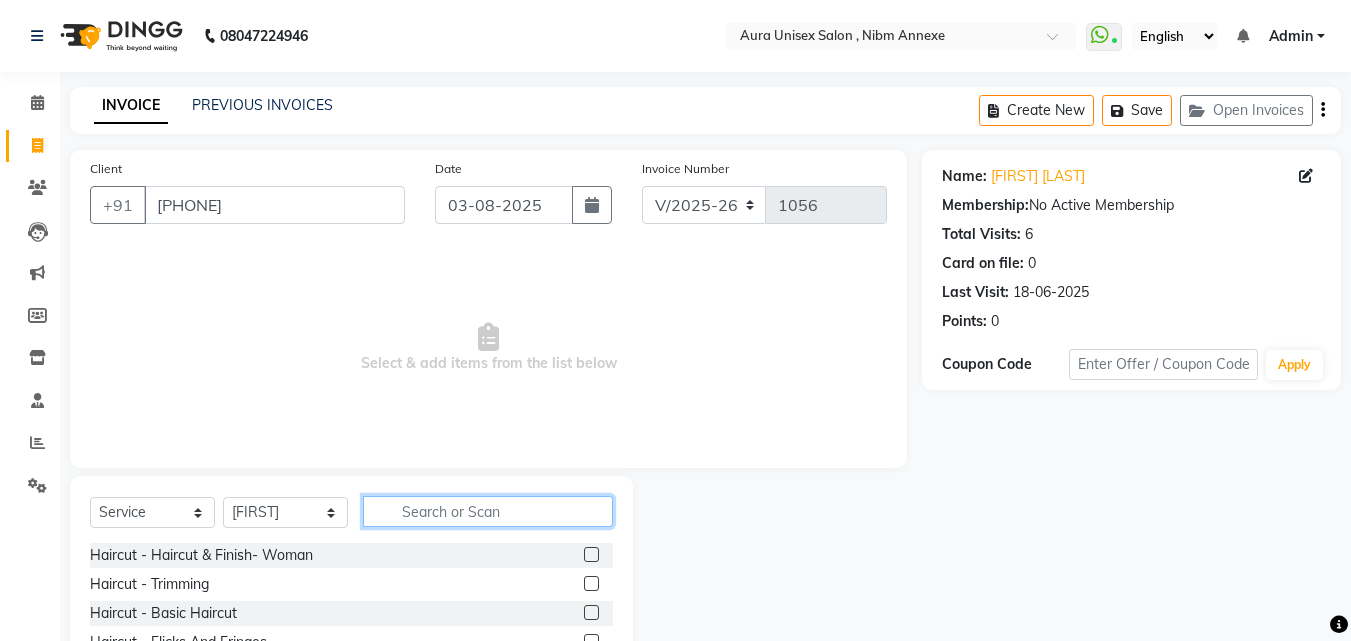 click 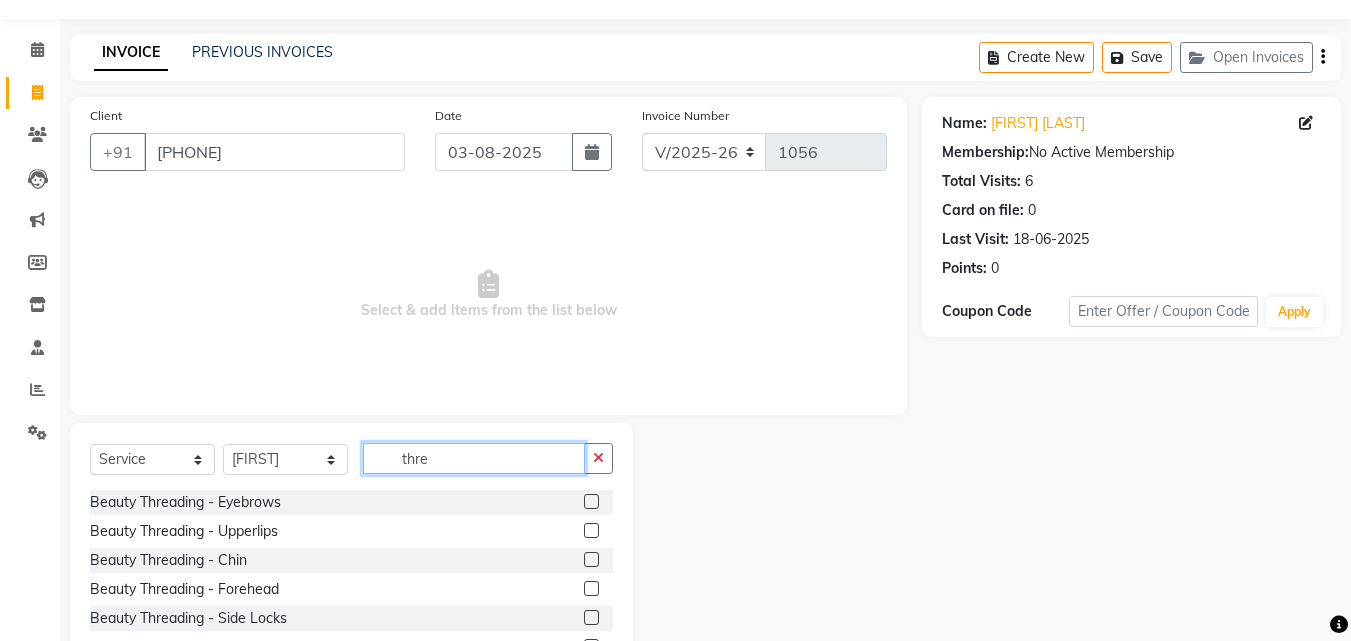scroll, scrollTop: 100, scrollLeft: 0, axis: vertical 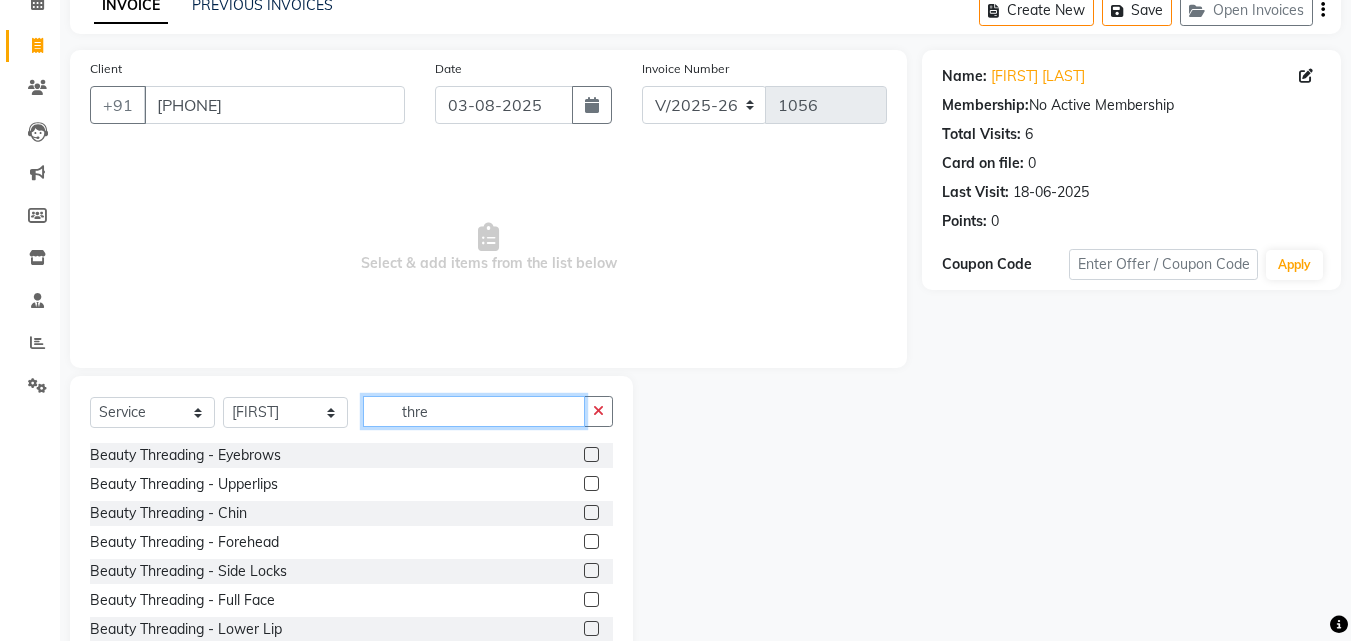 type on "thre" 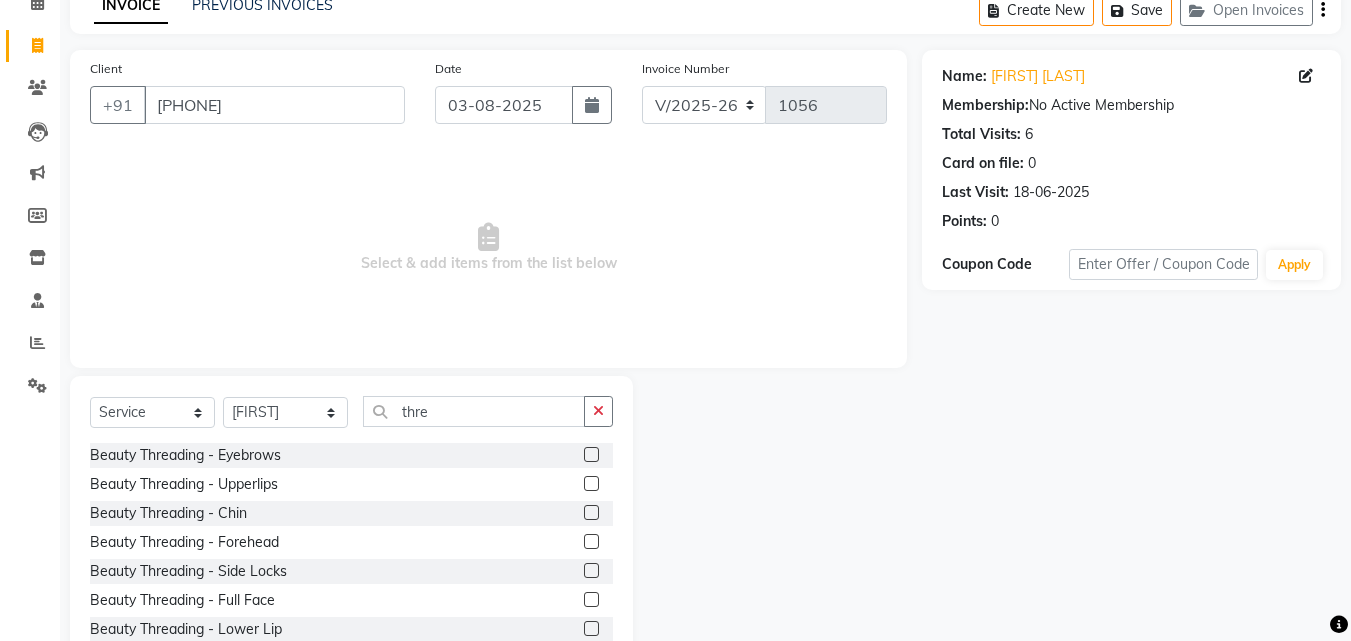 click 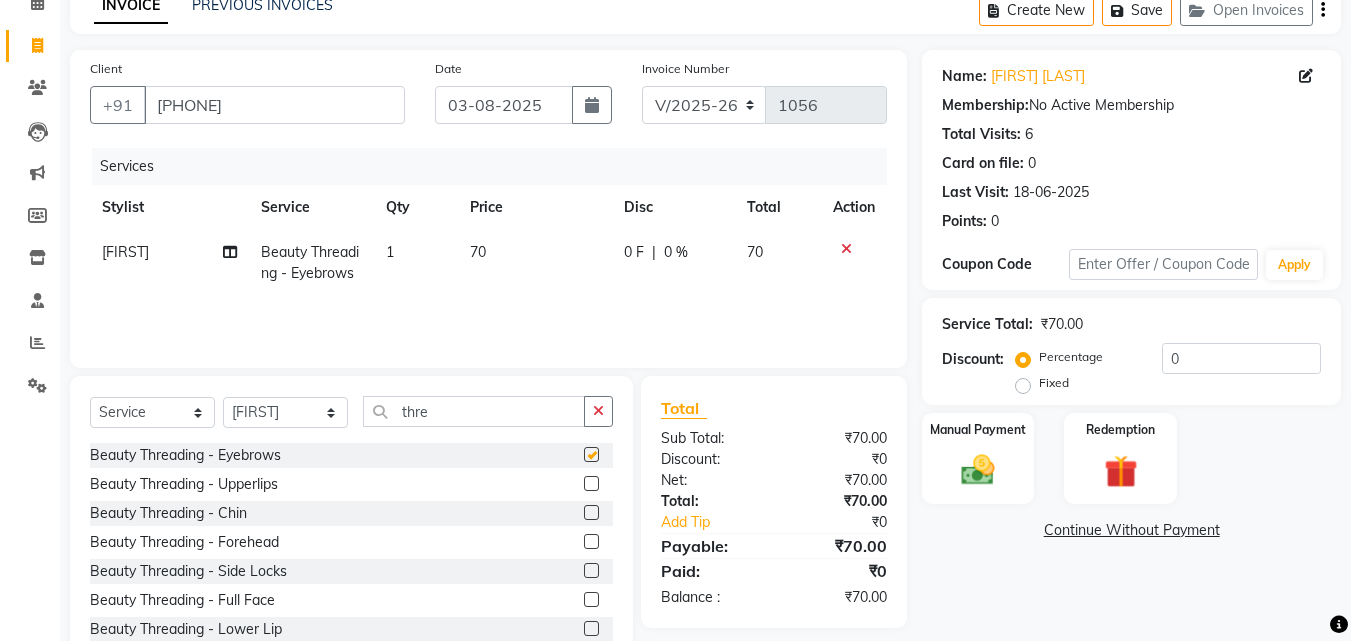checkbox on "false" 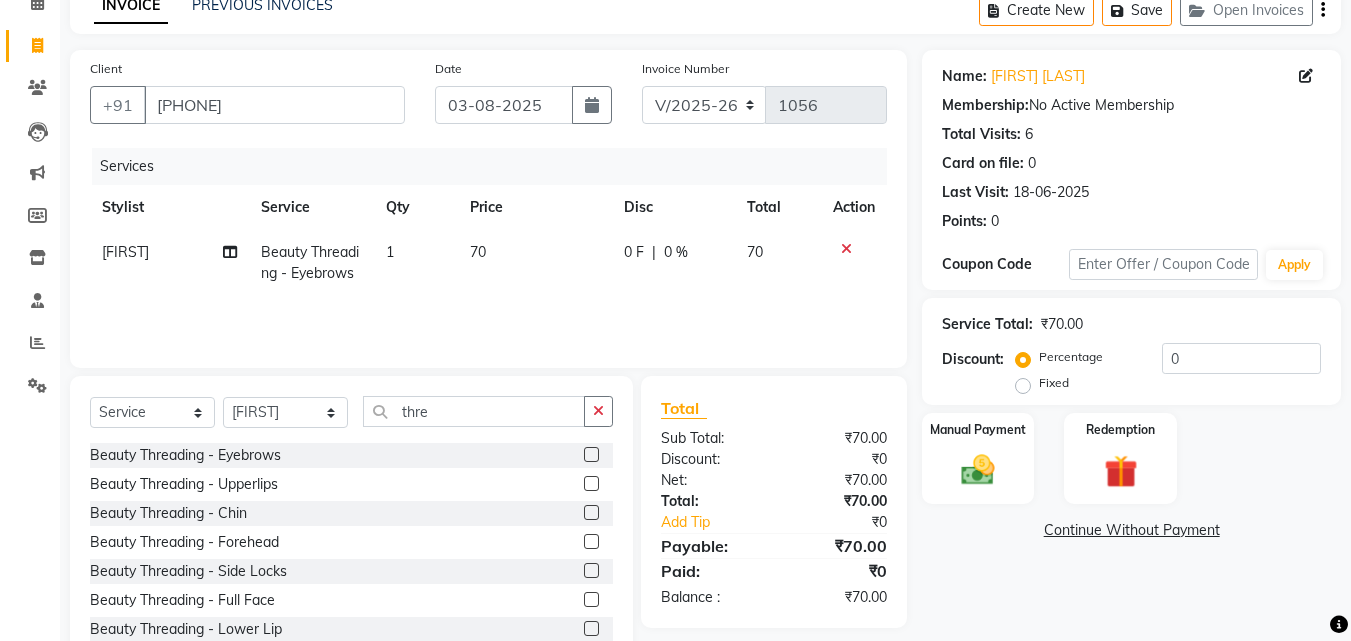 click 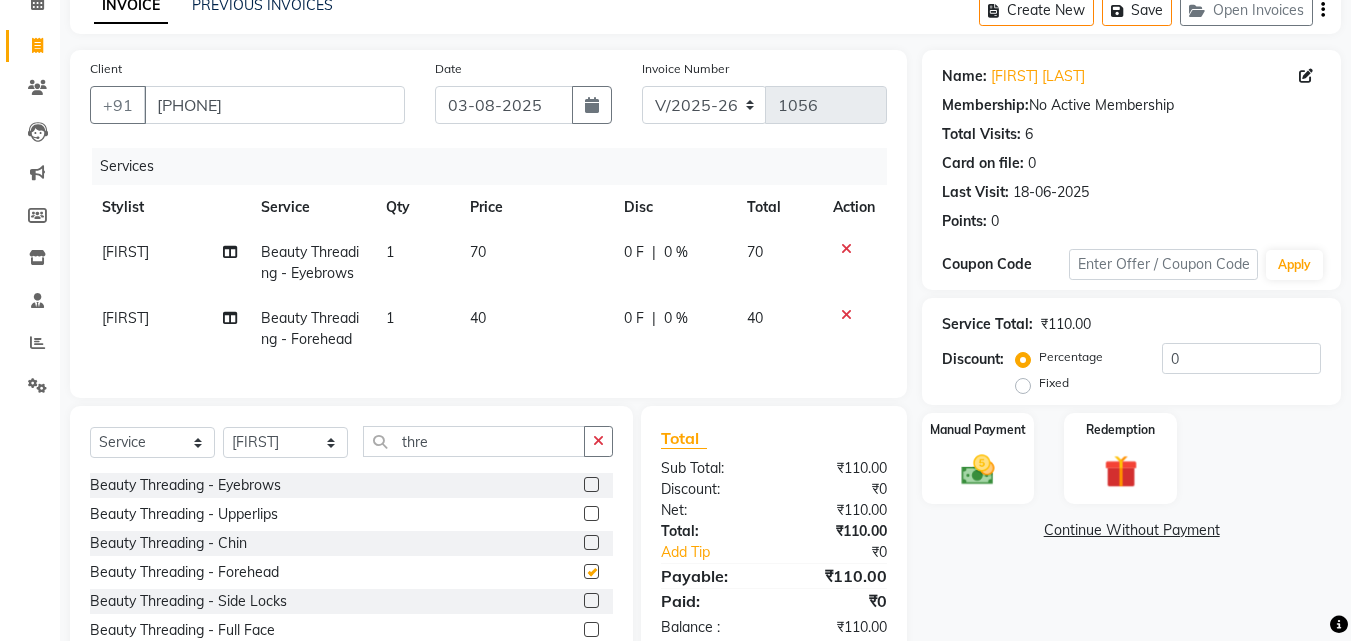 checkbox on "false" 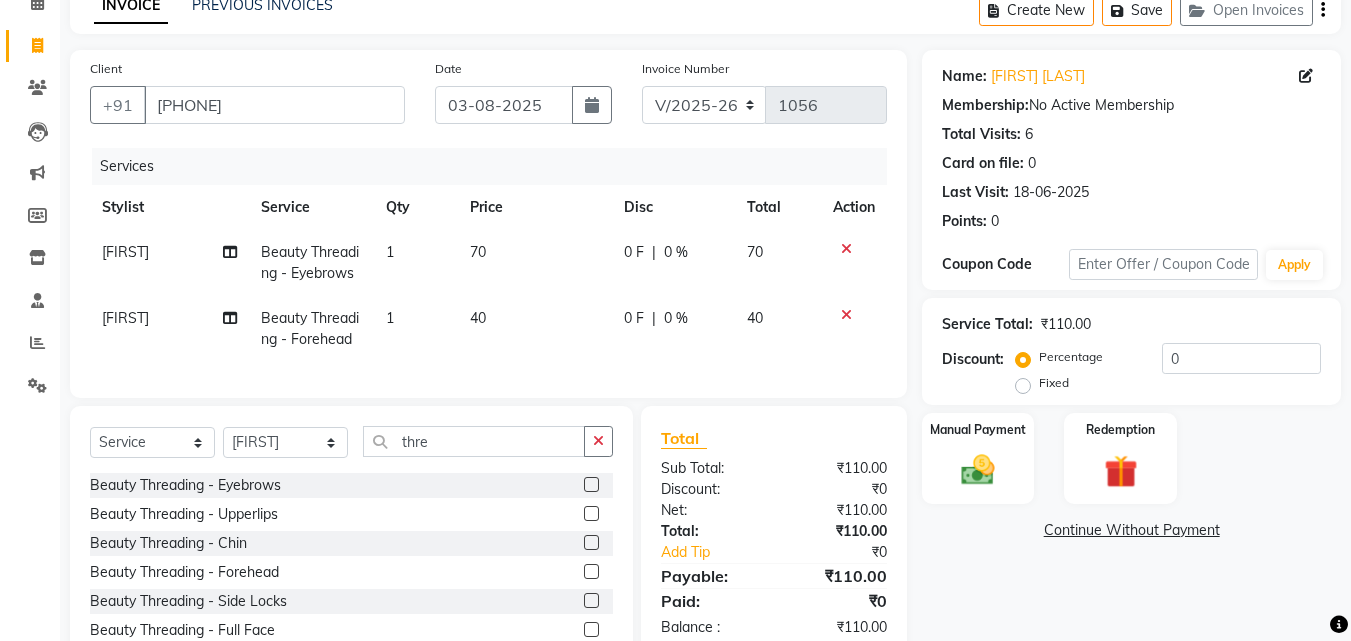 scroll, scrollTop: 200, scrollLeft: 0, axis: vertical 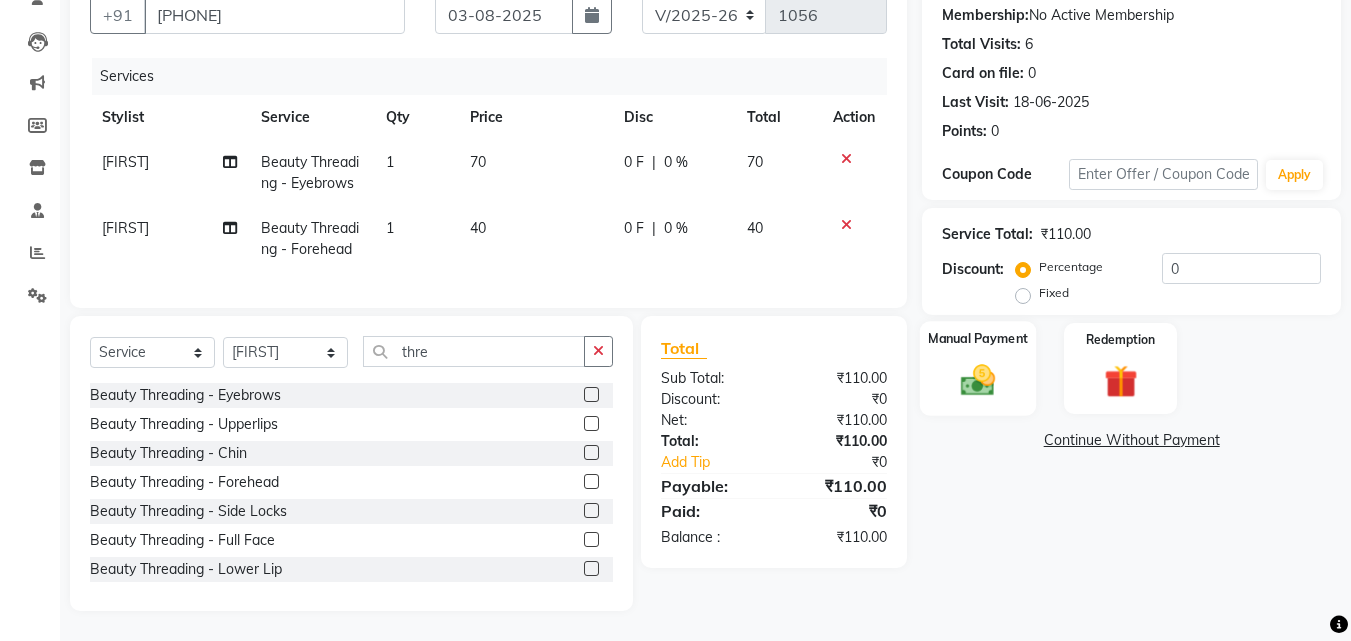 click on "Manual Payment" 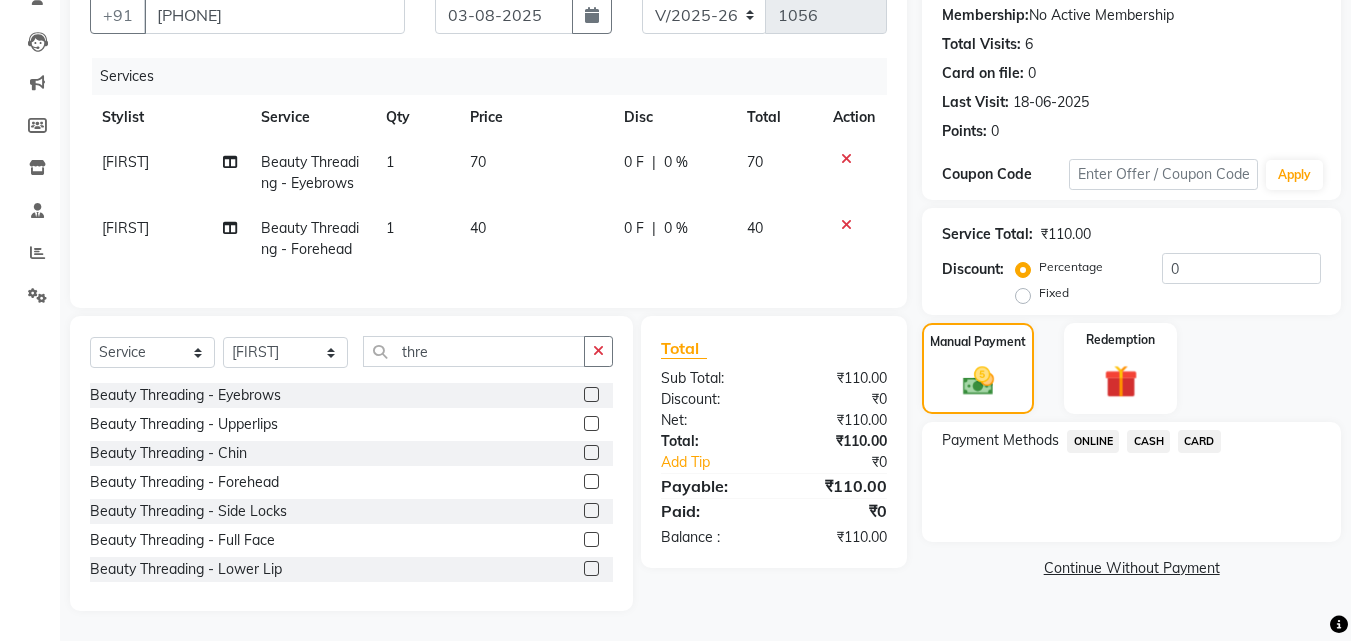 click on "ONLINE" 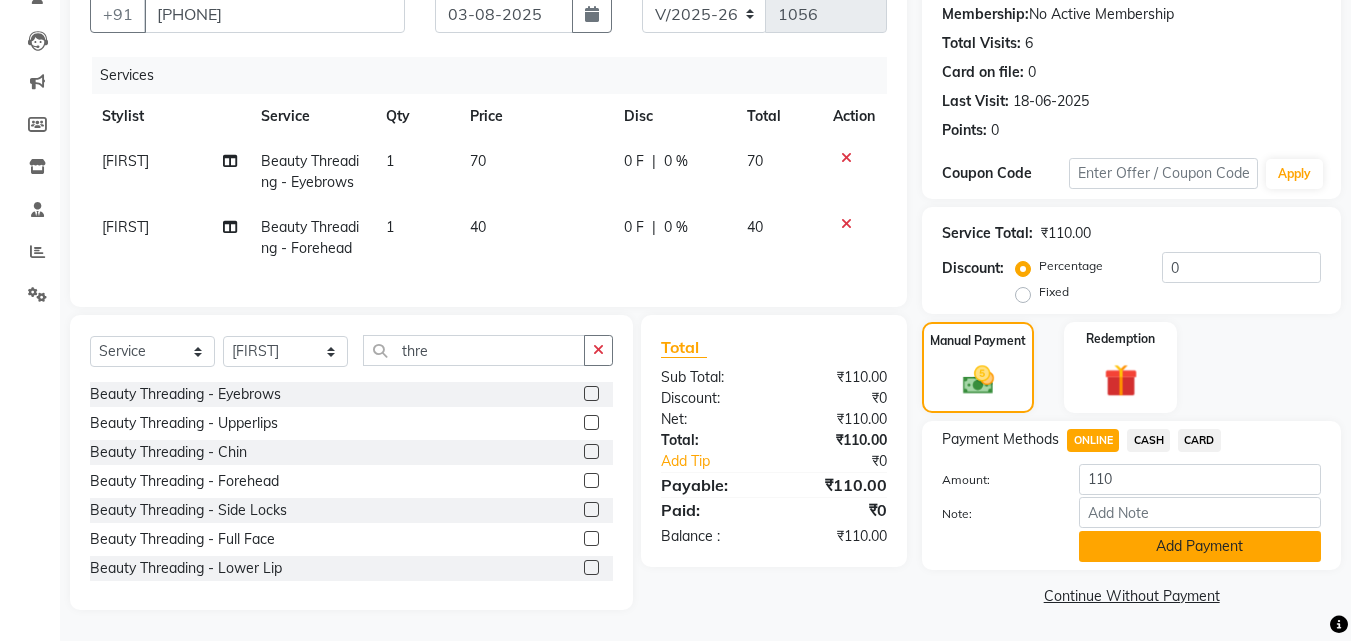 click on "Add Payment" 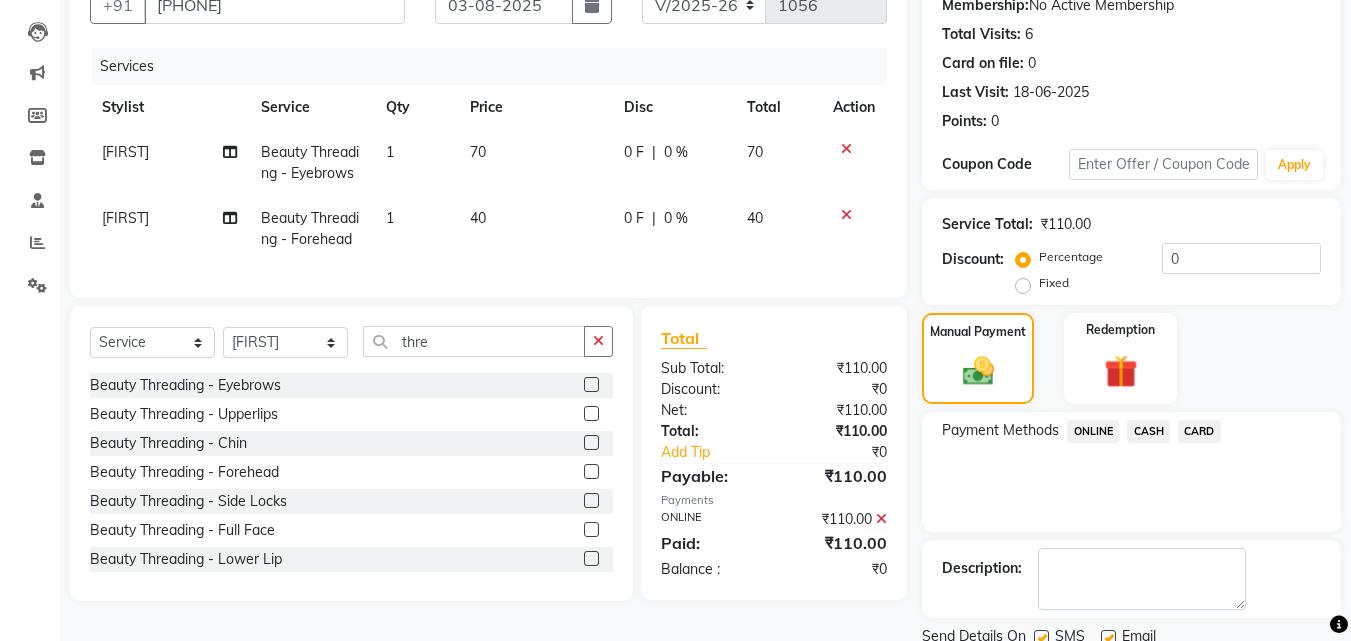 scroll, scrollTop: 275, scrollLeft: 0, axis: vertical 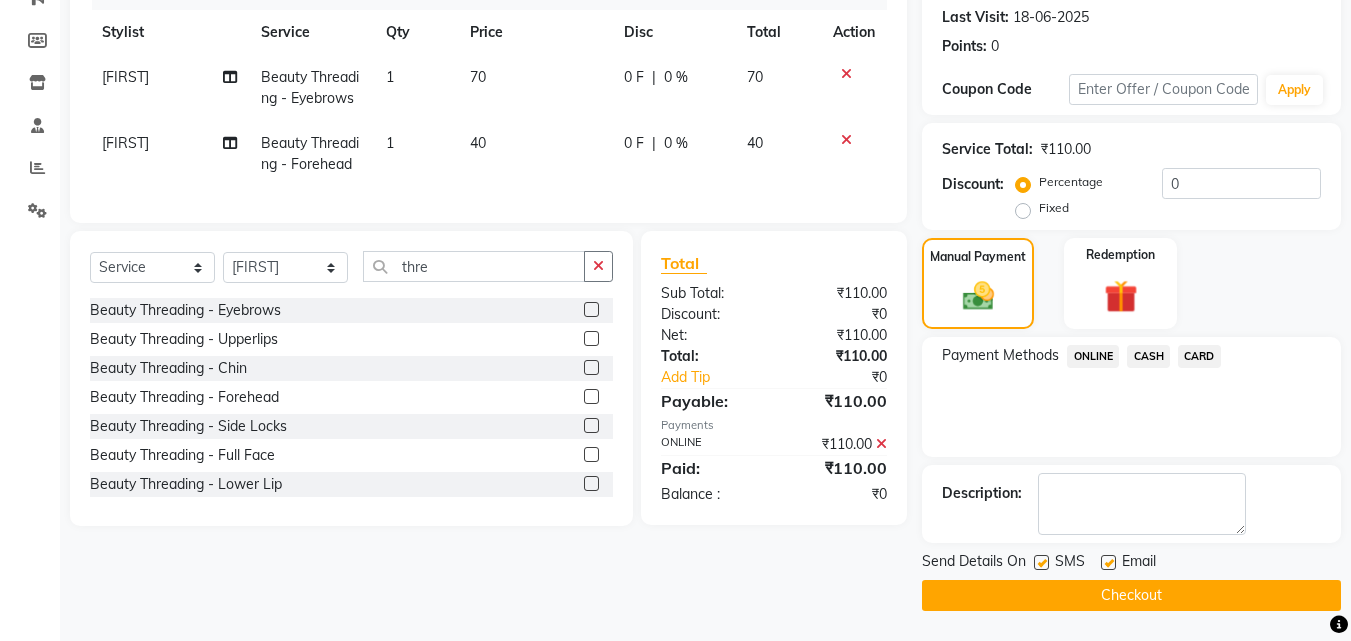 click 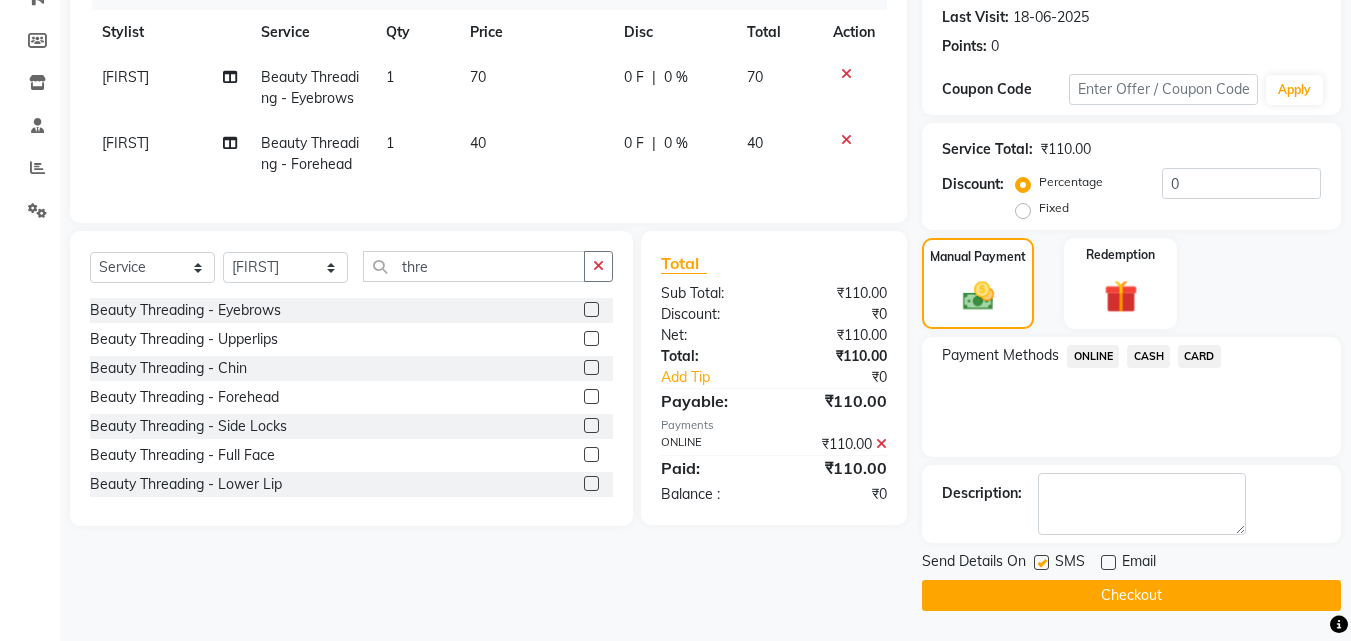 click 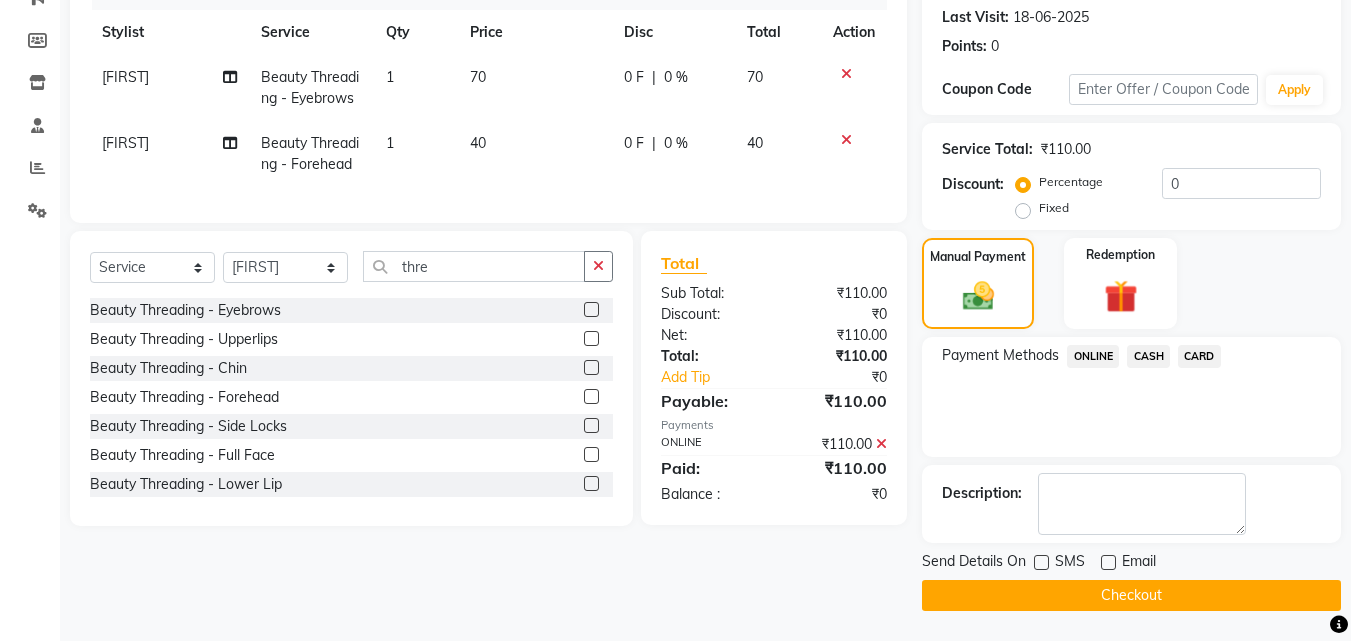click on "INVOICE PREVIOUS INVOICES Create New   Save   Open Invoices  Client +[PHONE] Date [DATE] Invoice Number [INVOICE_NUMBER] Services Stylist Service Qty Price Disc Total Action [FIRST] Beauty Threading  - Eyebrows 1 70 0 F | 0 % 70 [FIRST] Beauty Threading  - Forehead 1 40 0 F | 0 % 40 Select  Service  Product  Membership  Package Voucher Prepaid Gift Card  Select Stylist Jasleen Jyoti Surya [FIRST] thre Beauty Threading  - Eyebrows  Beauty Threading  - Upperlips  Beauty Threading  - Chin  Beauty Threading  - Forehead  Beauty Threading  - Side Locks  Beauty Threading  - Full Face  Beauty Threading  - Lower Lip  Beauty Threading  - Neck  BEAUTY THREADING MALE-NOSE  Beauty Threading  - Eyebrows Center  Beauty Threading  - Cheeks  Beauty Threading  - Half Side Locks  Beauty Threading  - Half Neck  Total Sub Total: ₹110.00 Discount: ₹0 Net: ₹110.00 Total: ₹110.00 Add Tip ₹0 Payable: ₹110.00 Payments ONLINE ₹110.00  Paid: ₹110.00 Balance   : ₹0 Name: [FIRST] [LAST] Membership:" 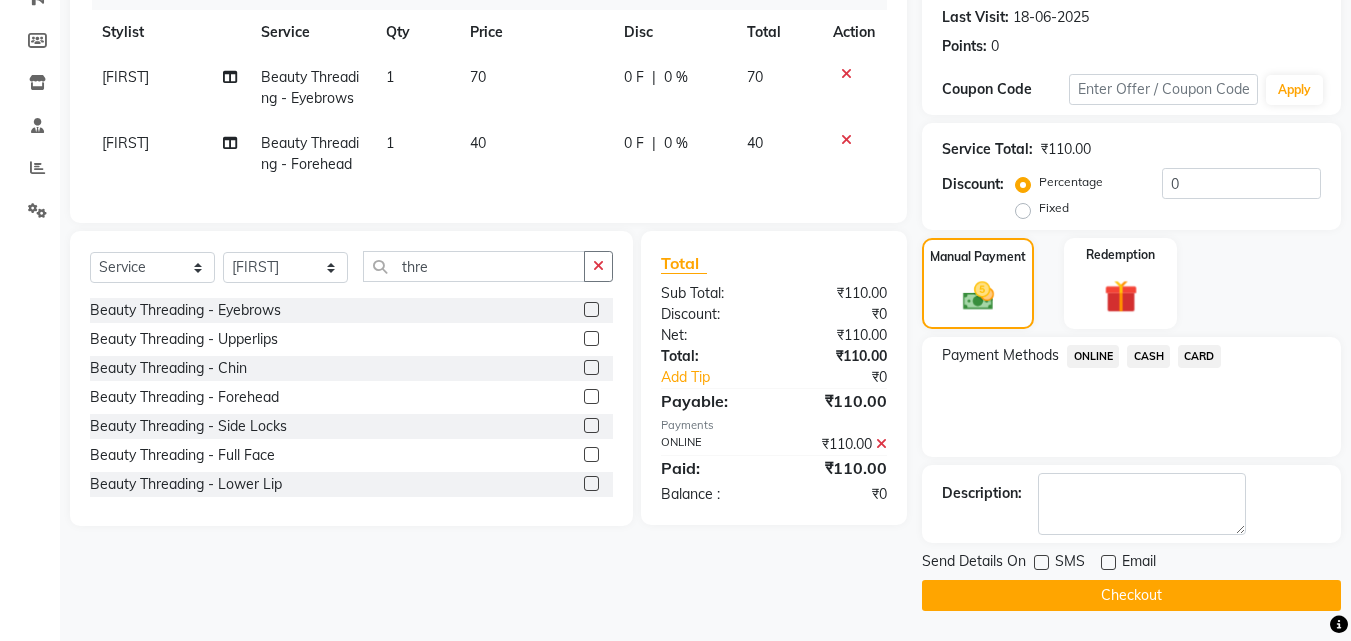 click on "Checkout" 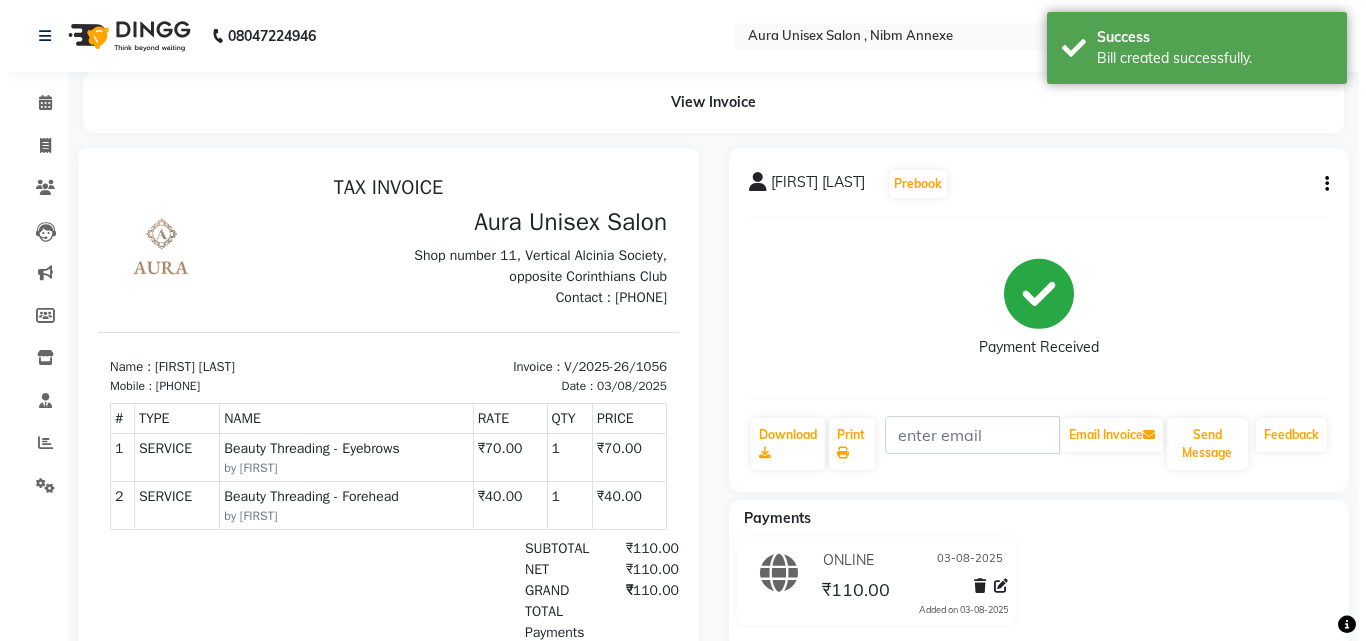 scroll, scrollTop: 0, scrollLeft: 0, axis: both 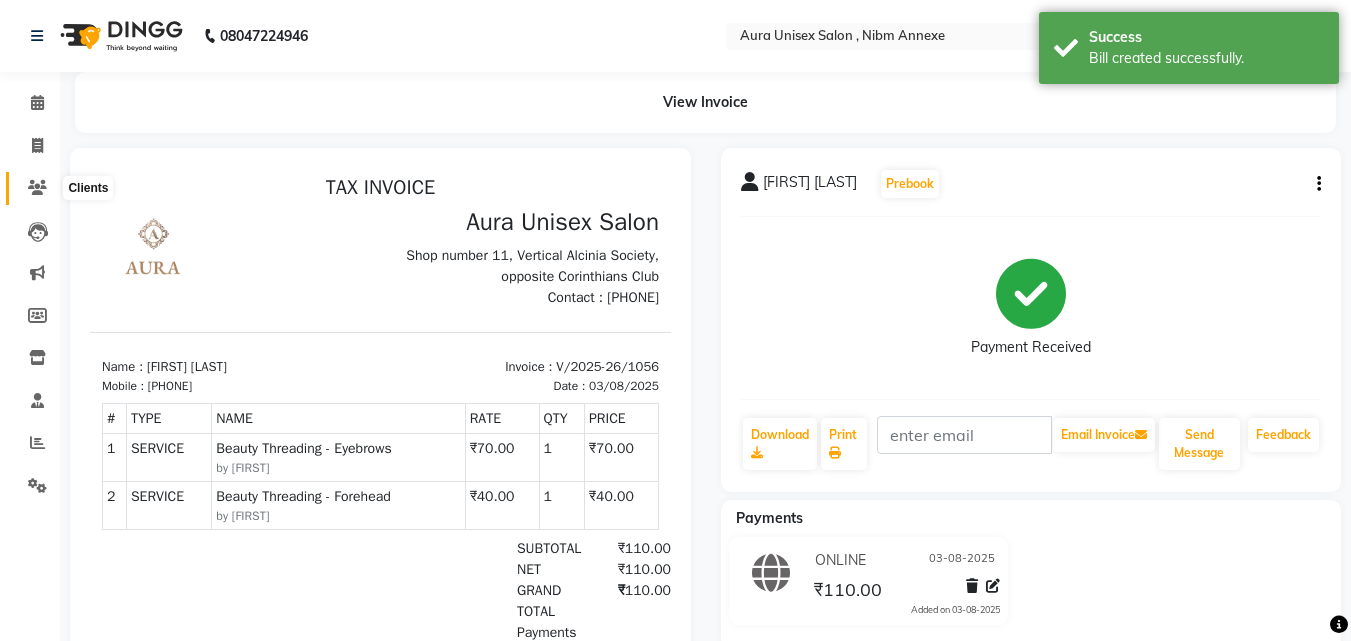 click 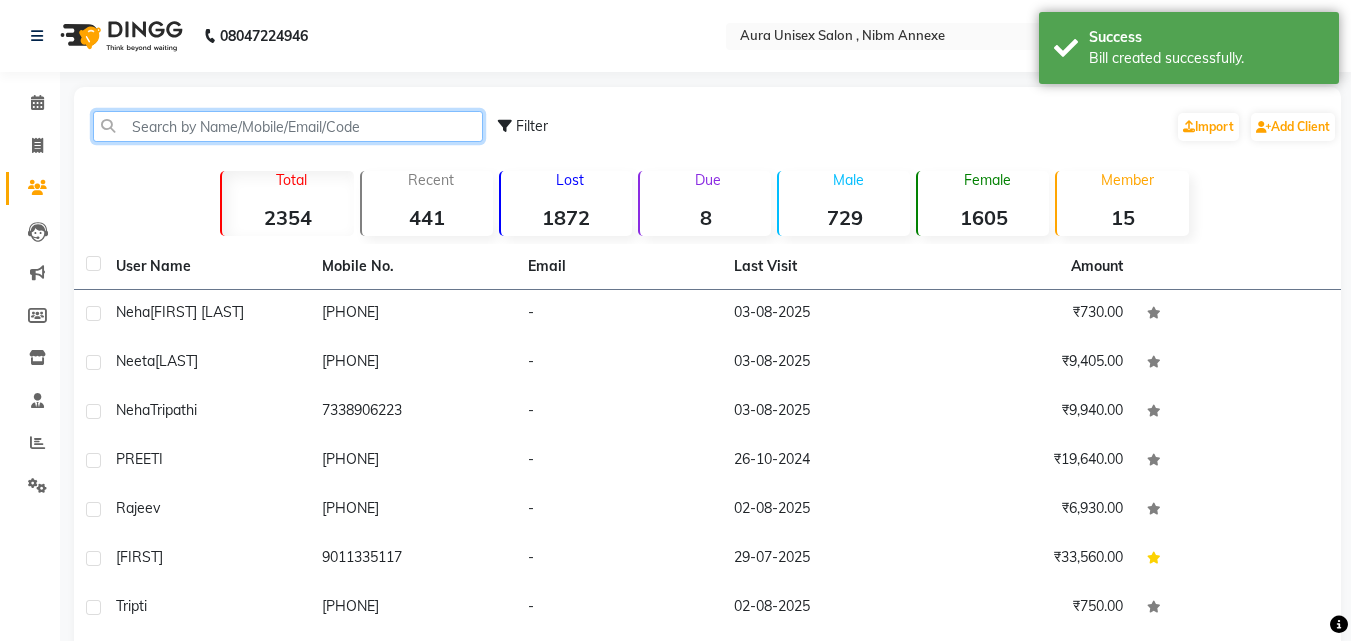 click 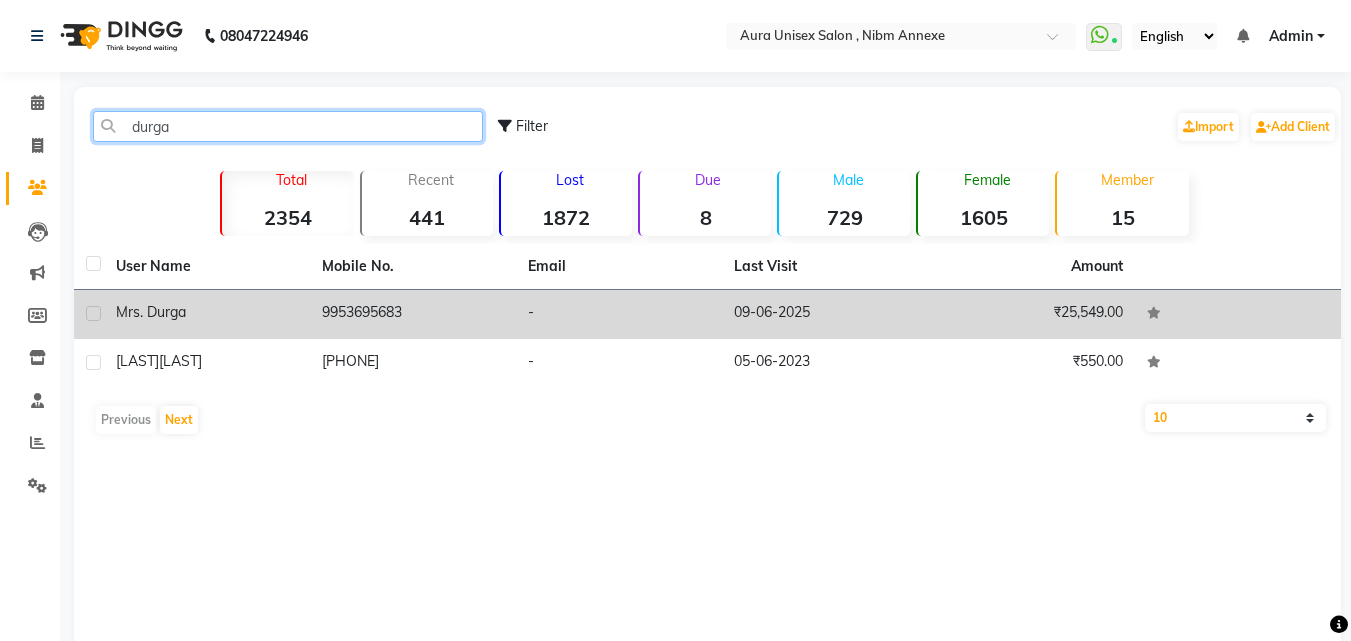 type on "durga" 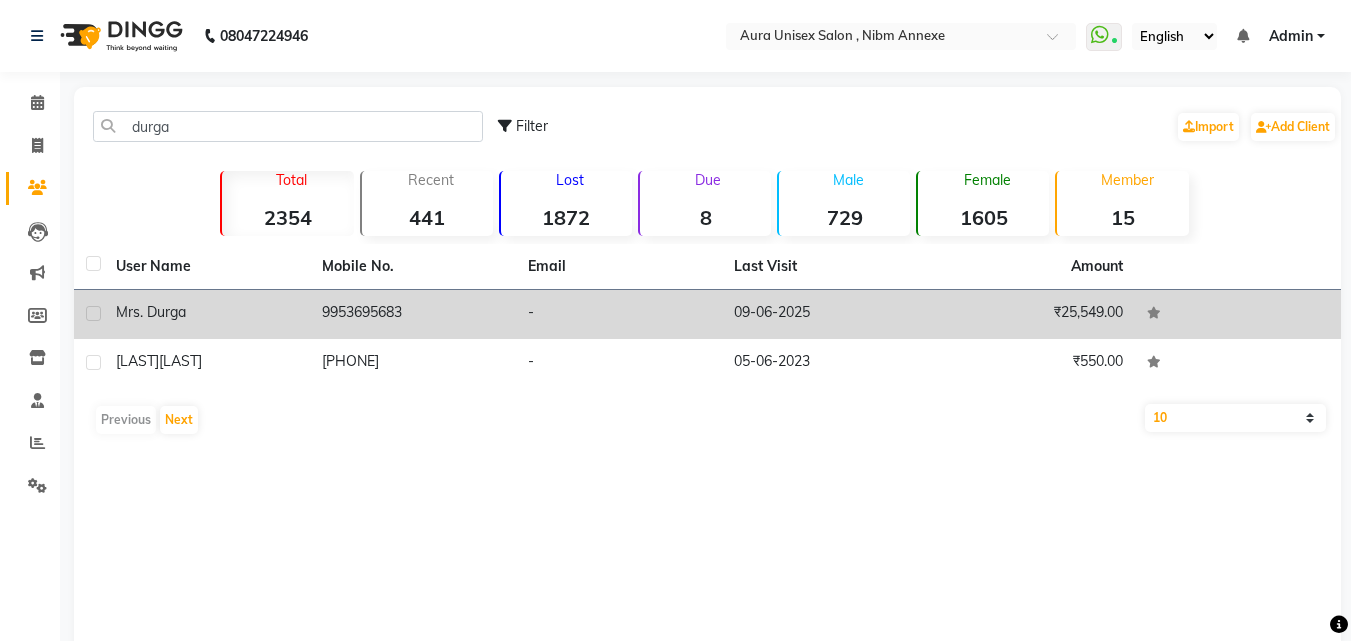 click on "Mrs. Durga" 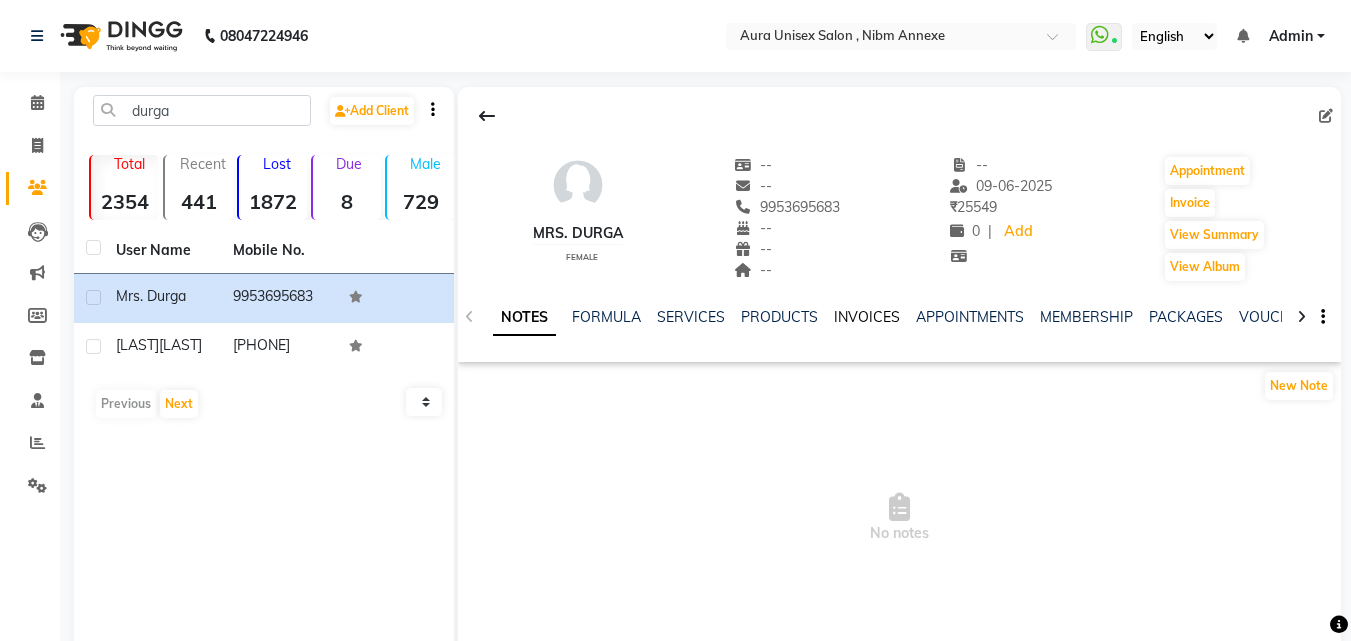 click on "INVOICES" 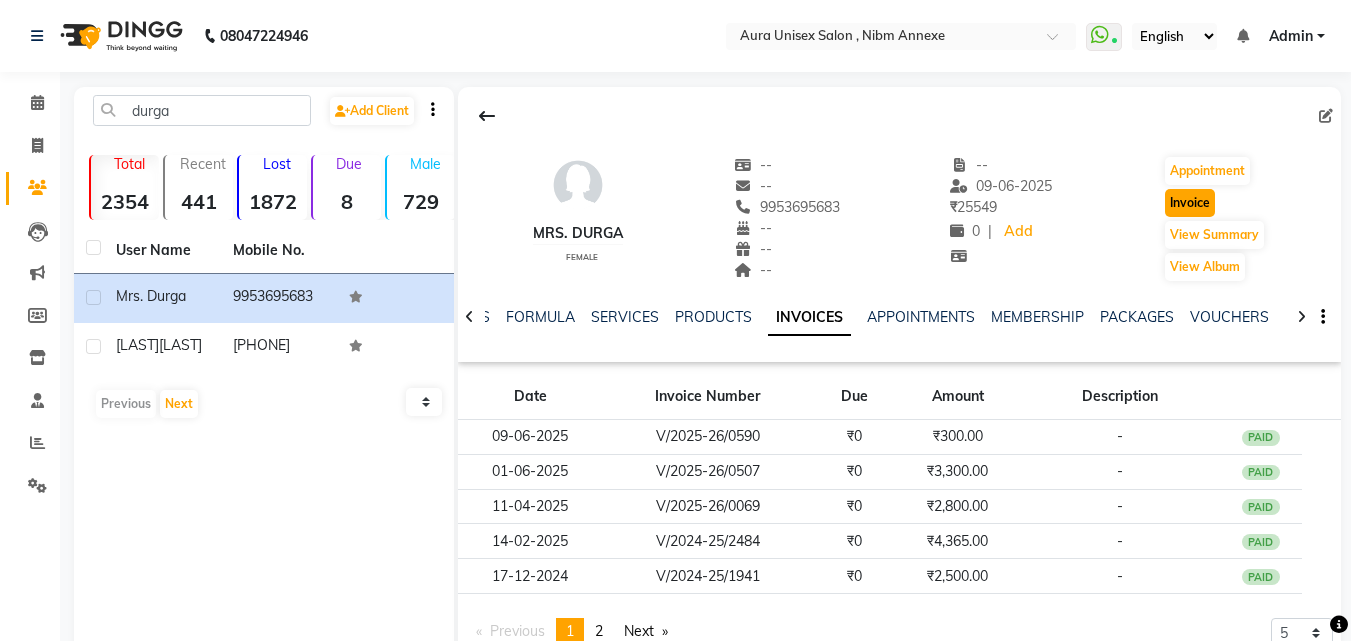 click on "Invoice" 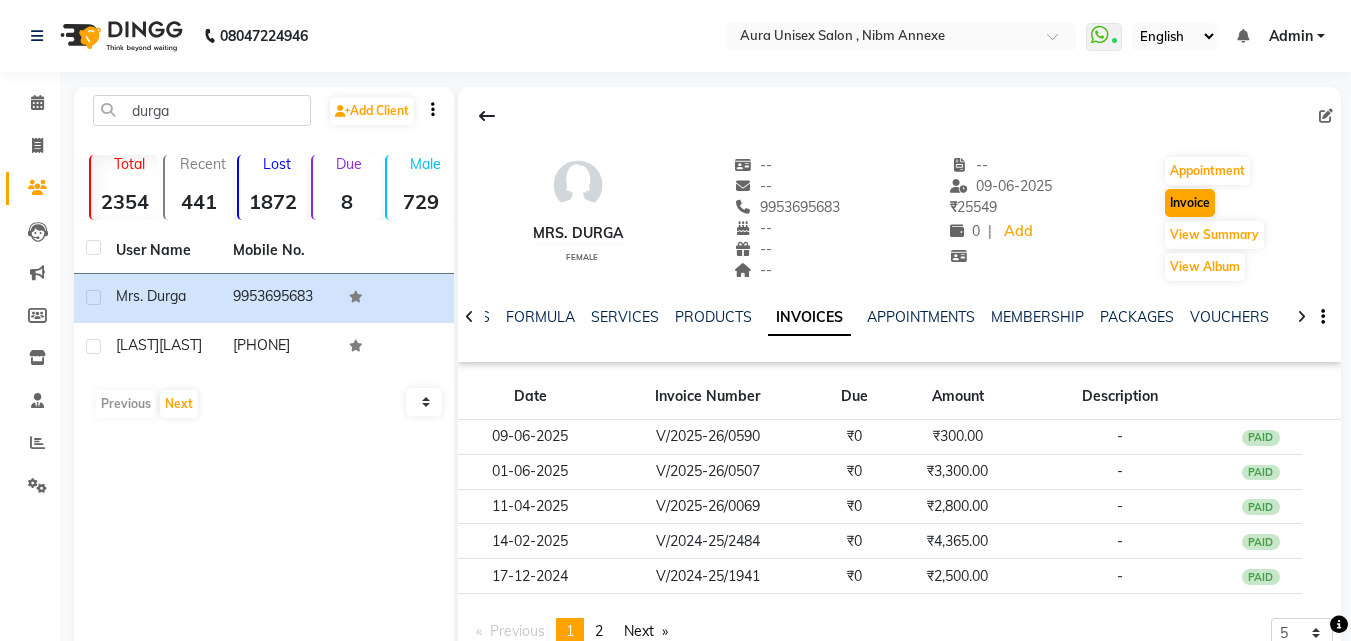 select on "service" 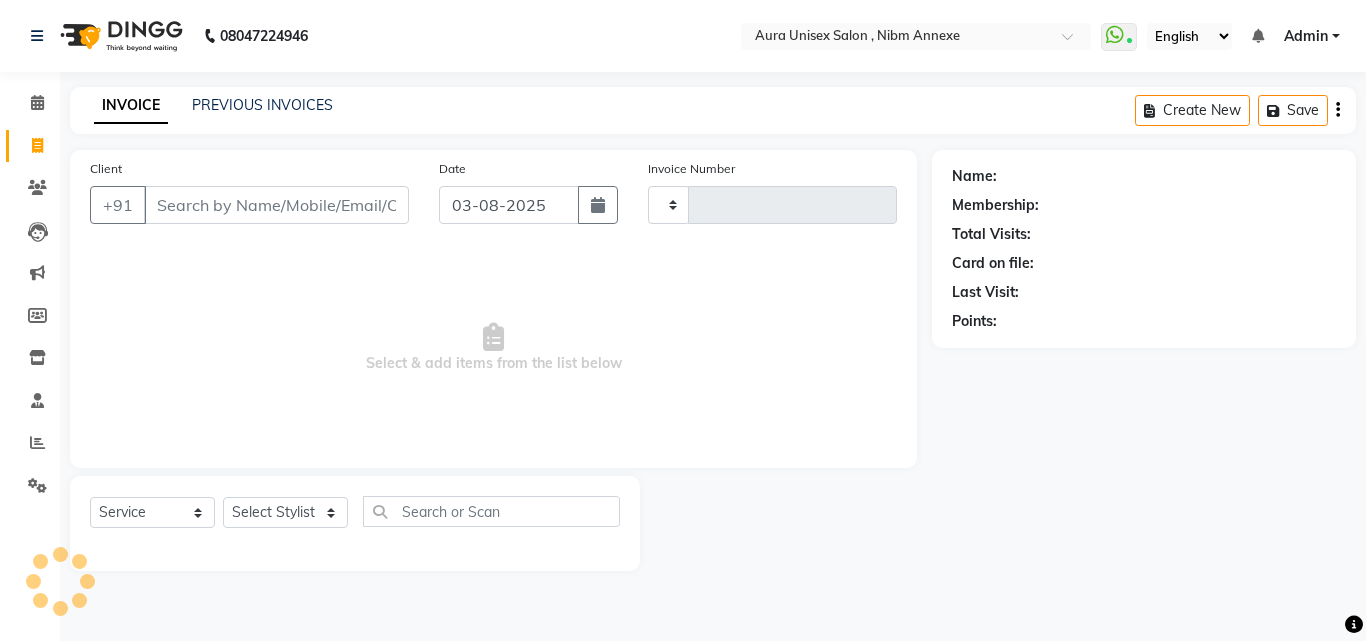 type on "1057" 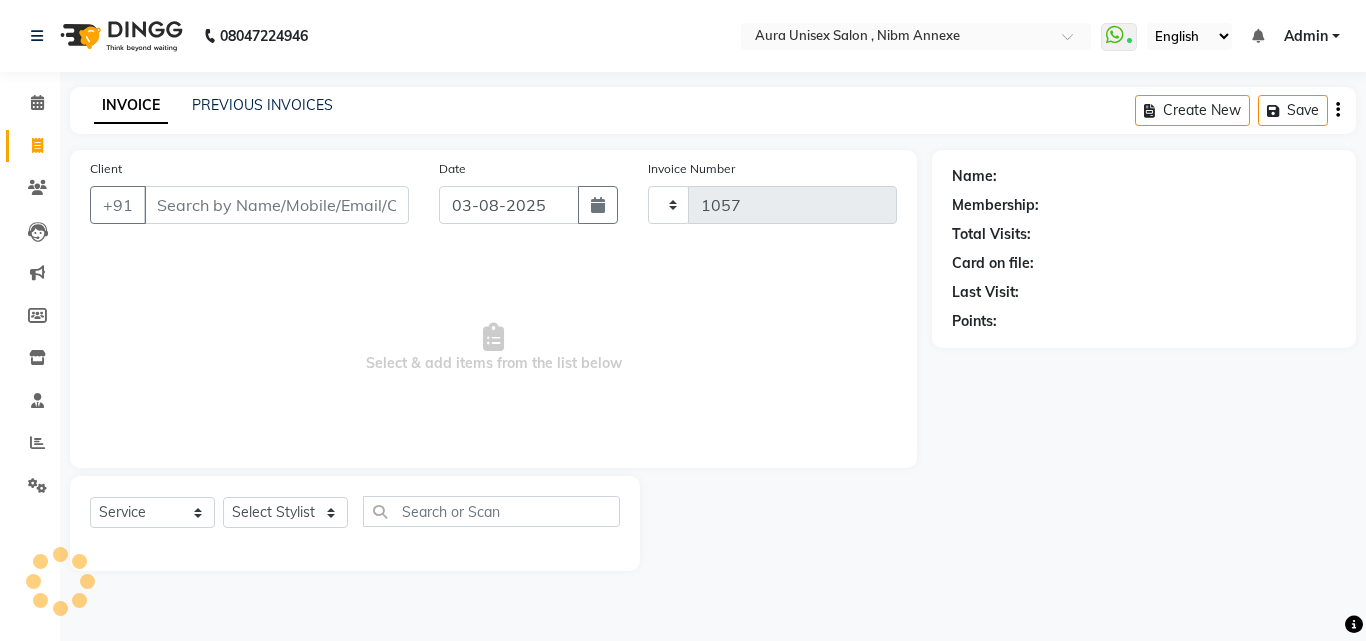 select on "823" 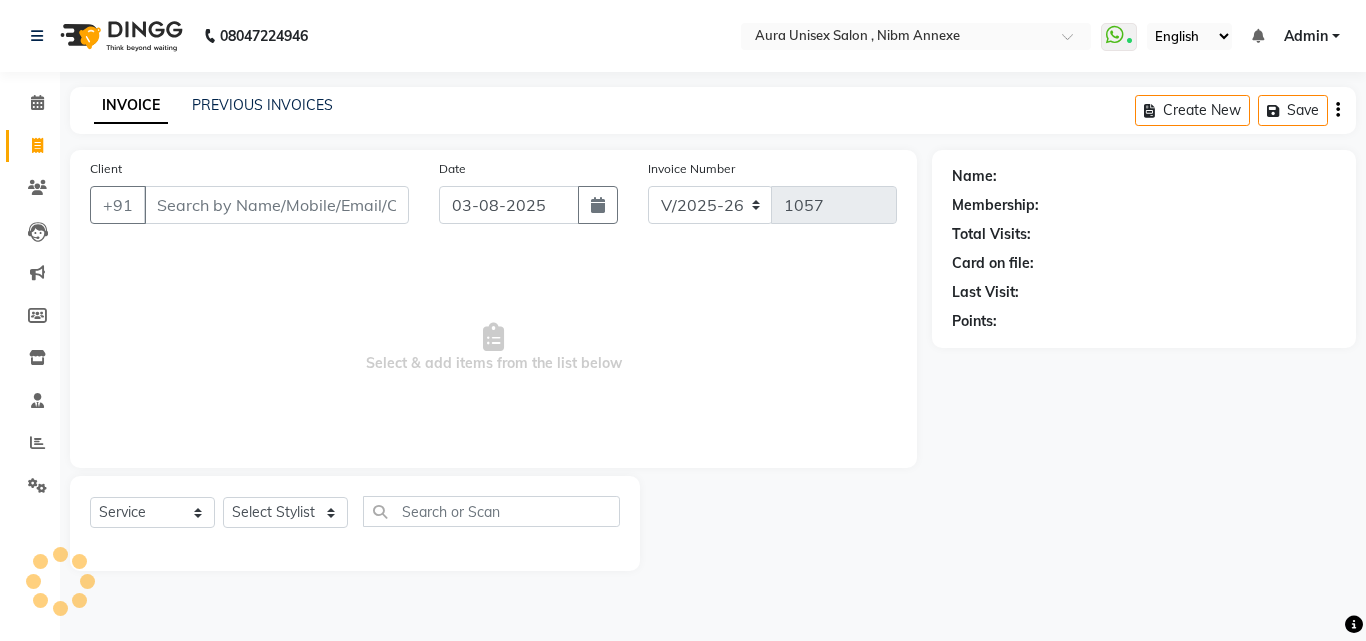 type on "9953695683" 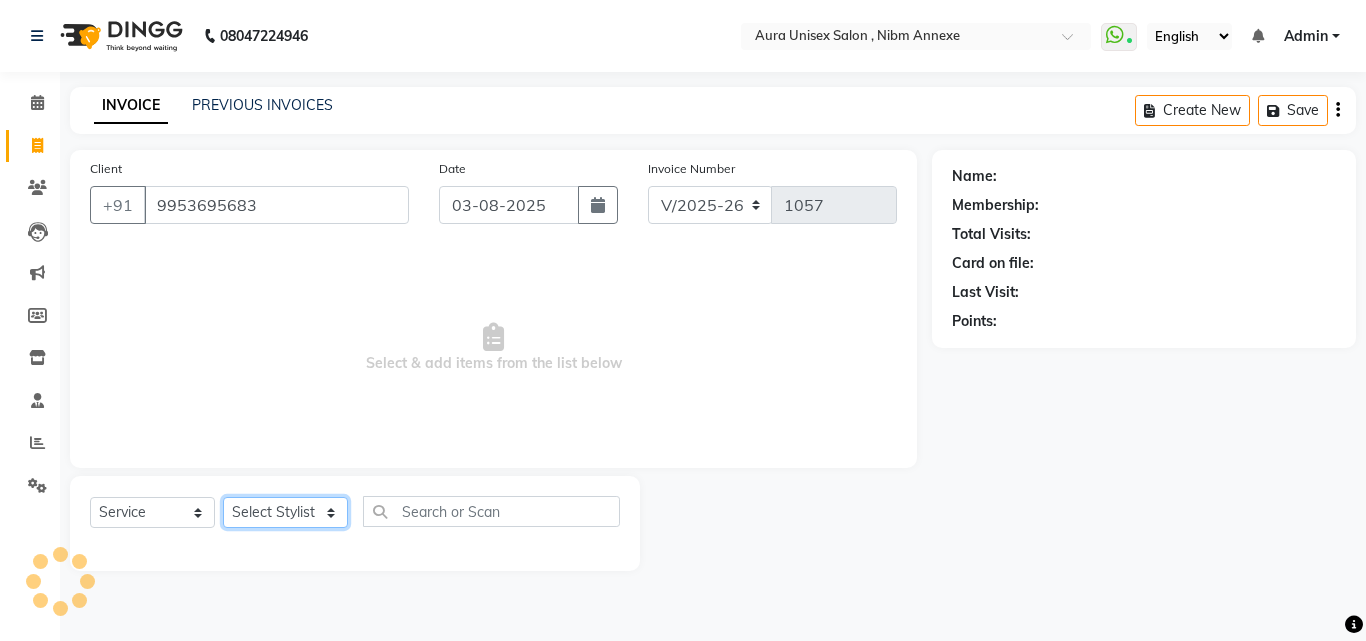 click on "Select Stylist" 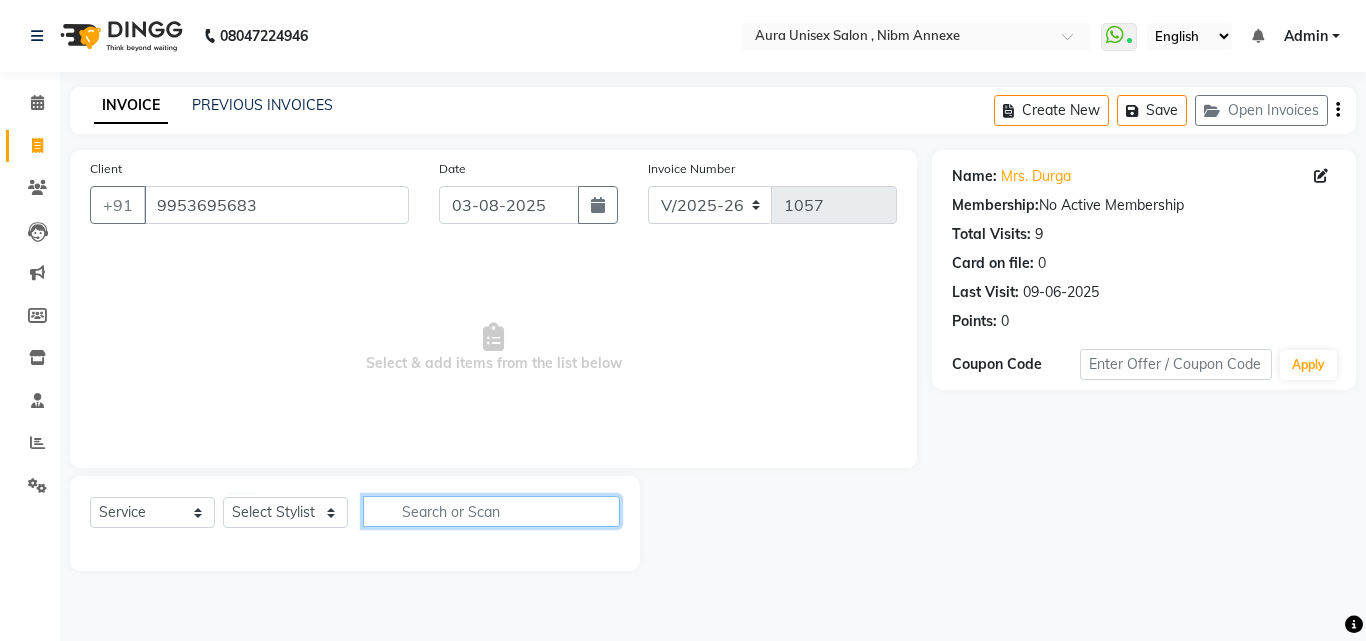click 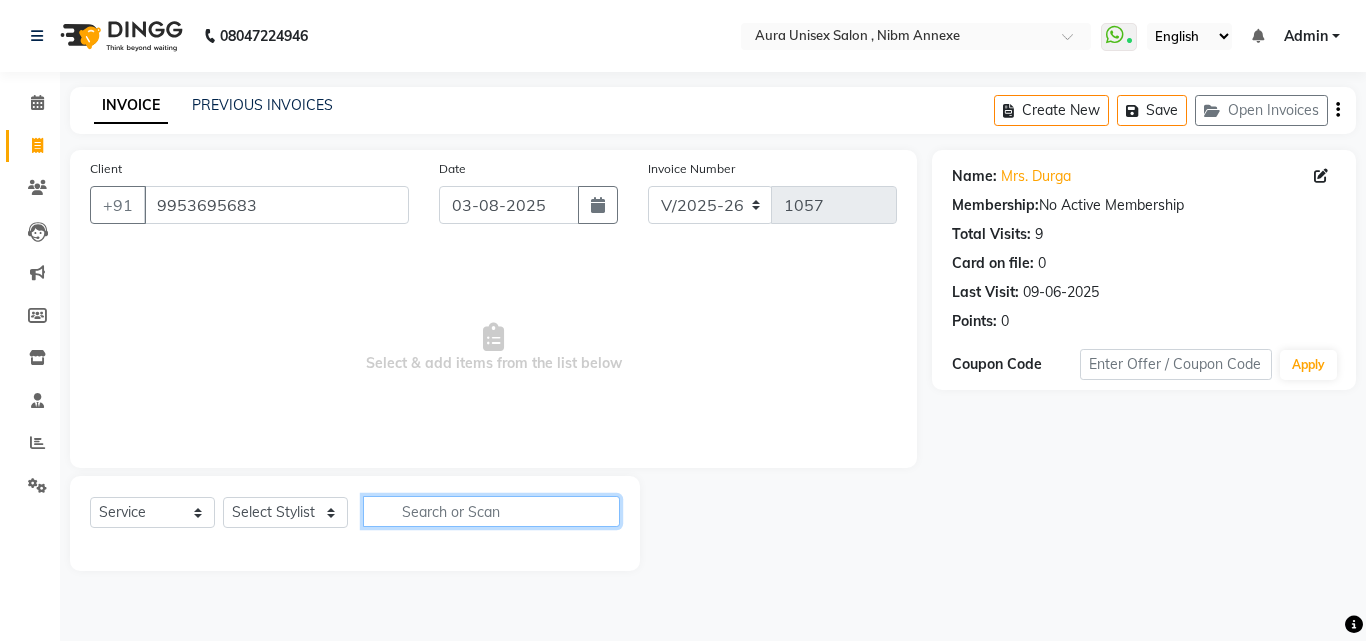 click 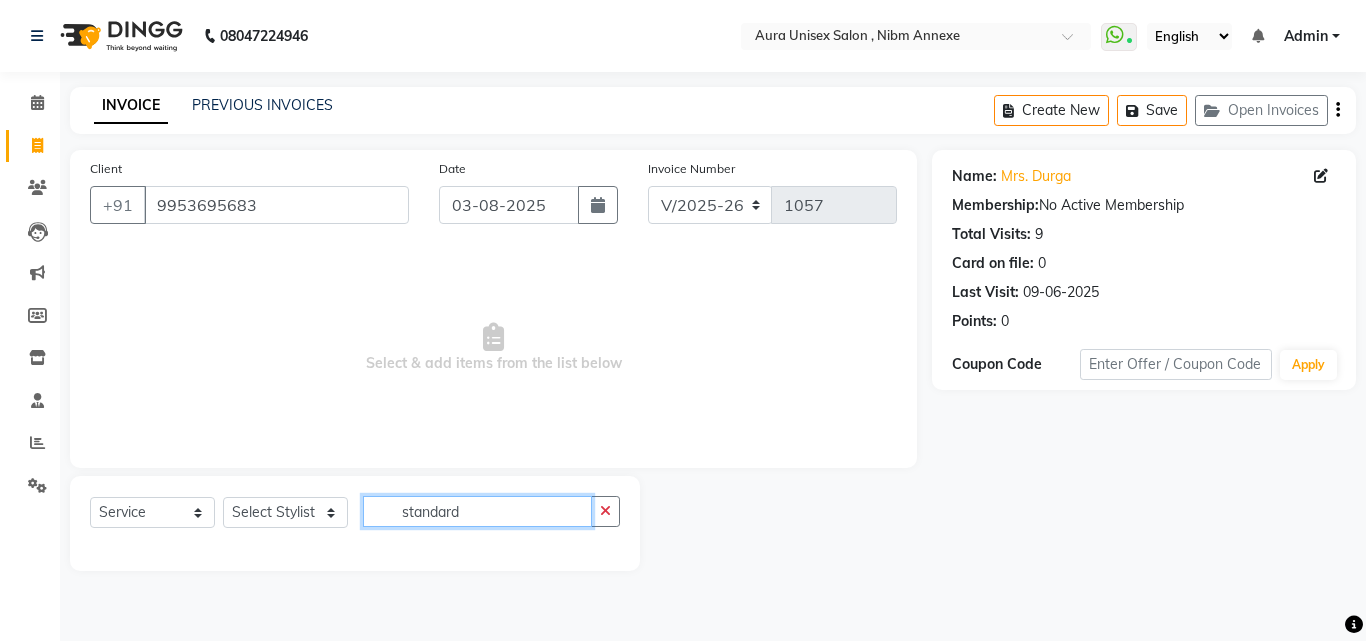 type on "standard" 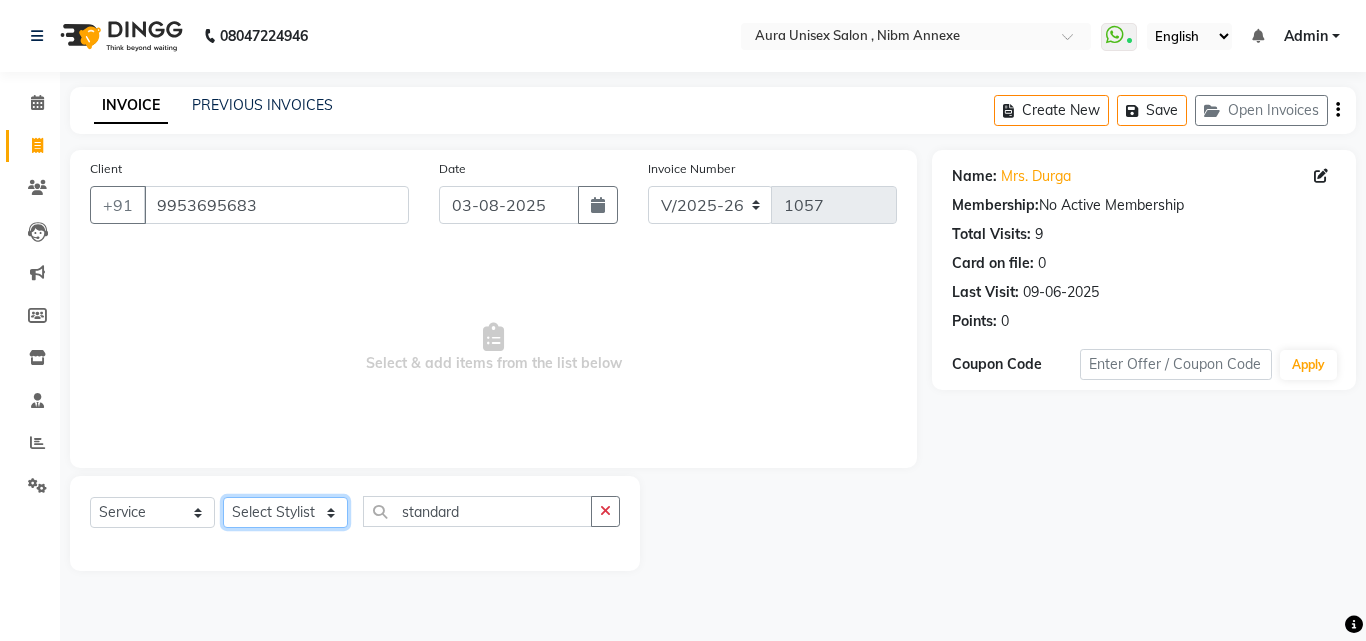 click on "Select Stylist Jasleen Jyoti Surya Tejaswini" 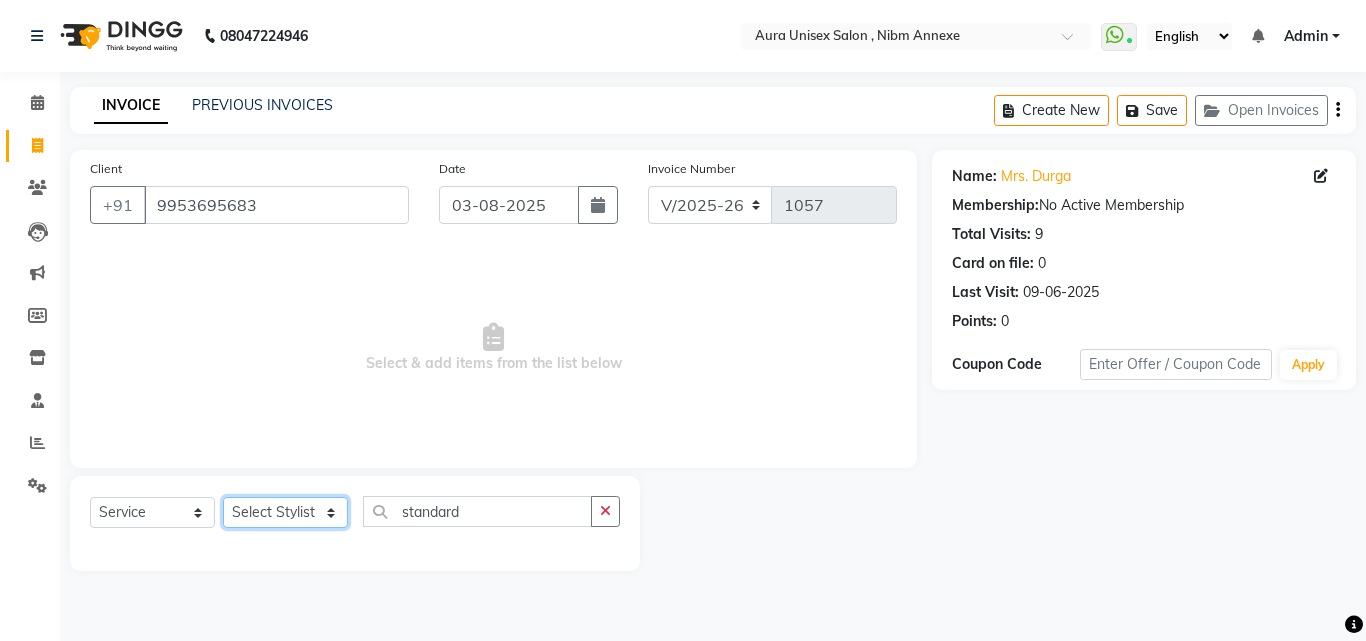 select on "69183" 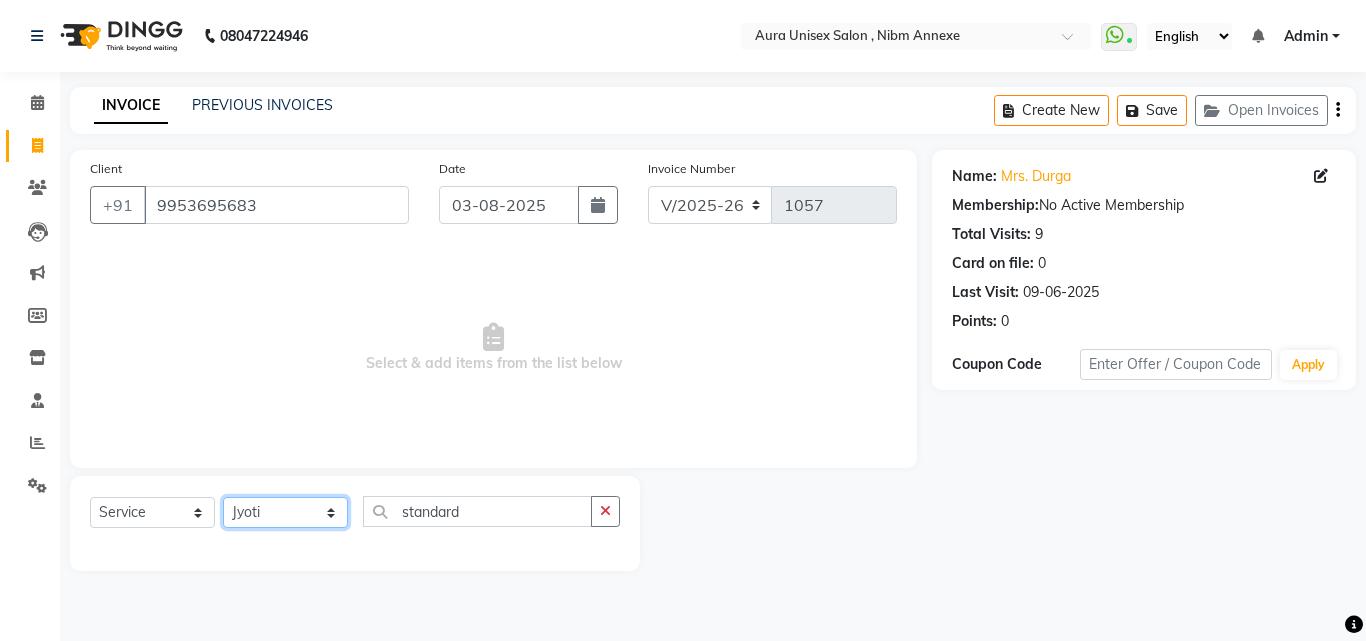 click on "Select Stylist Jasleen Jyoti Surya Tejaswini" 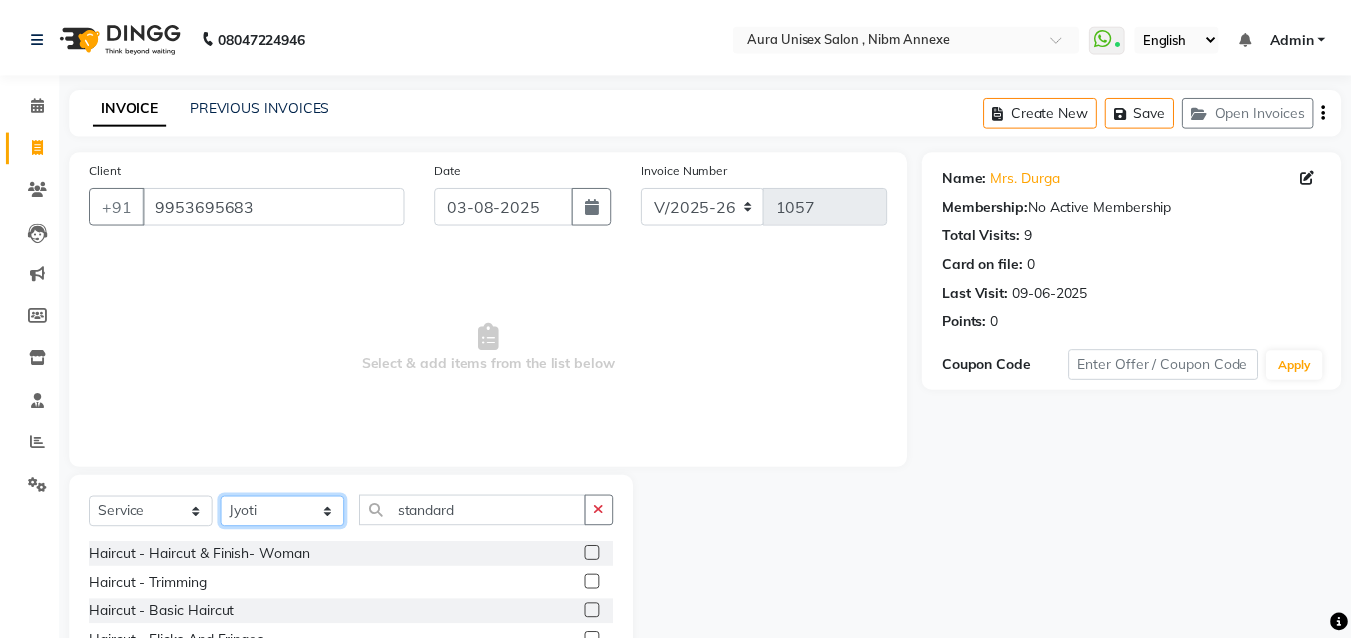 scroll, scrollTop: 160, scrollLeft: 0, axis: vertical 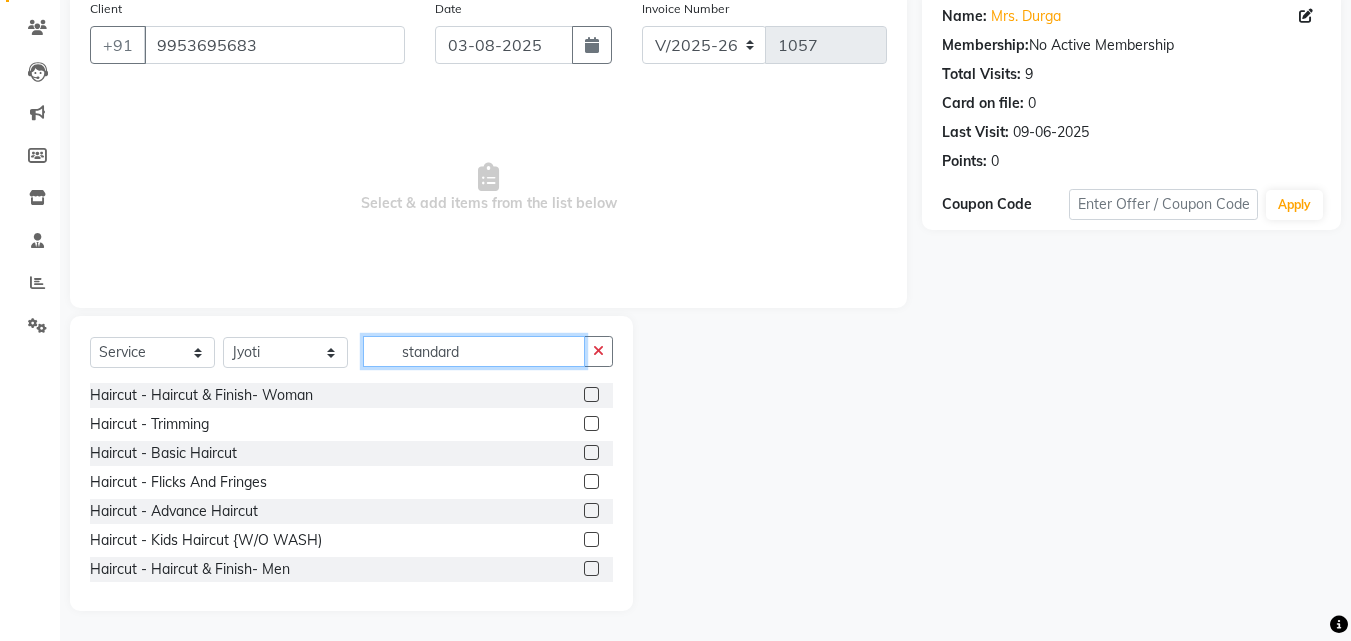 click on "standard" 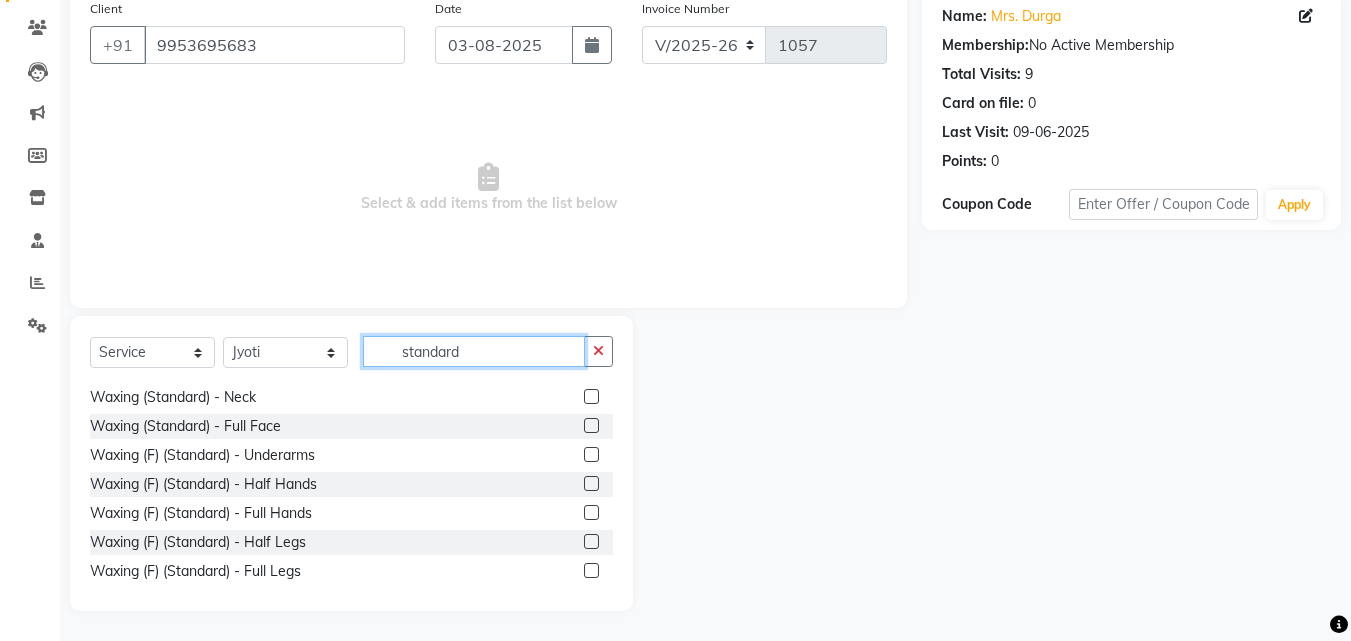 scroll, scrollTop: 560, scrollLeft: 0, axis: vertical 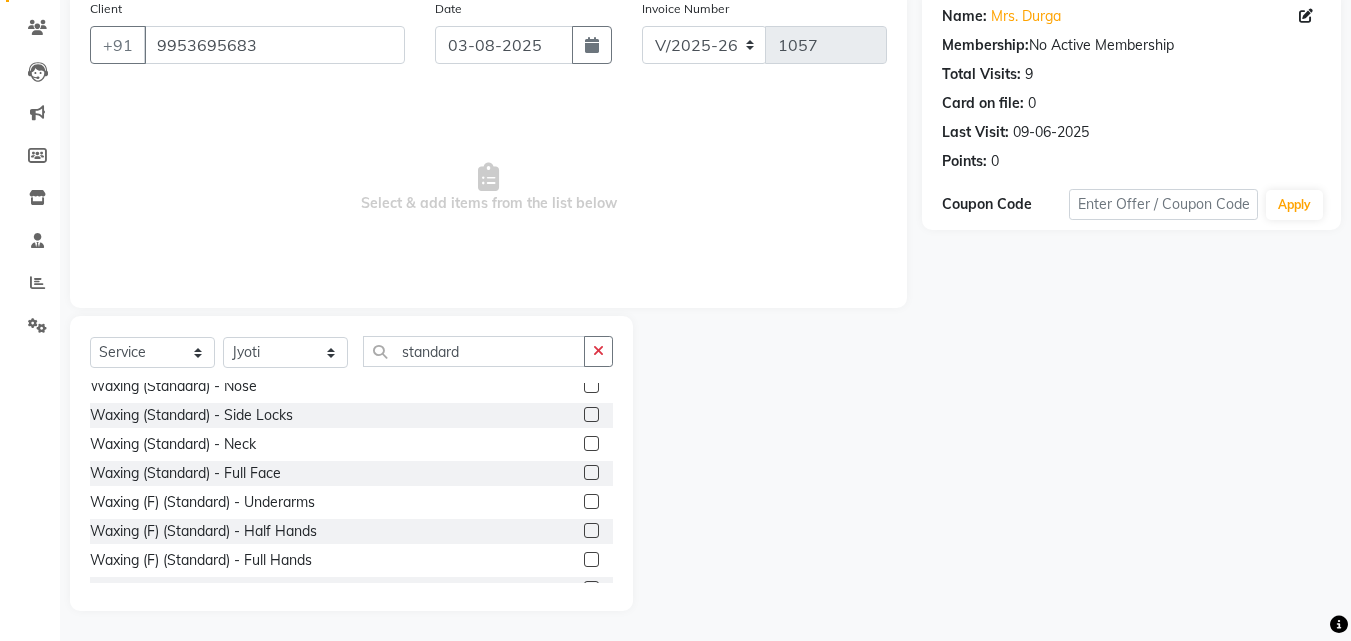 click 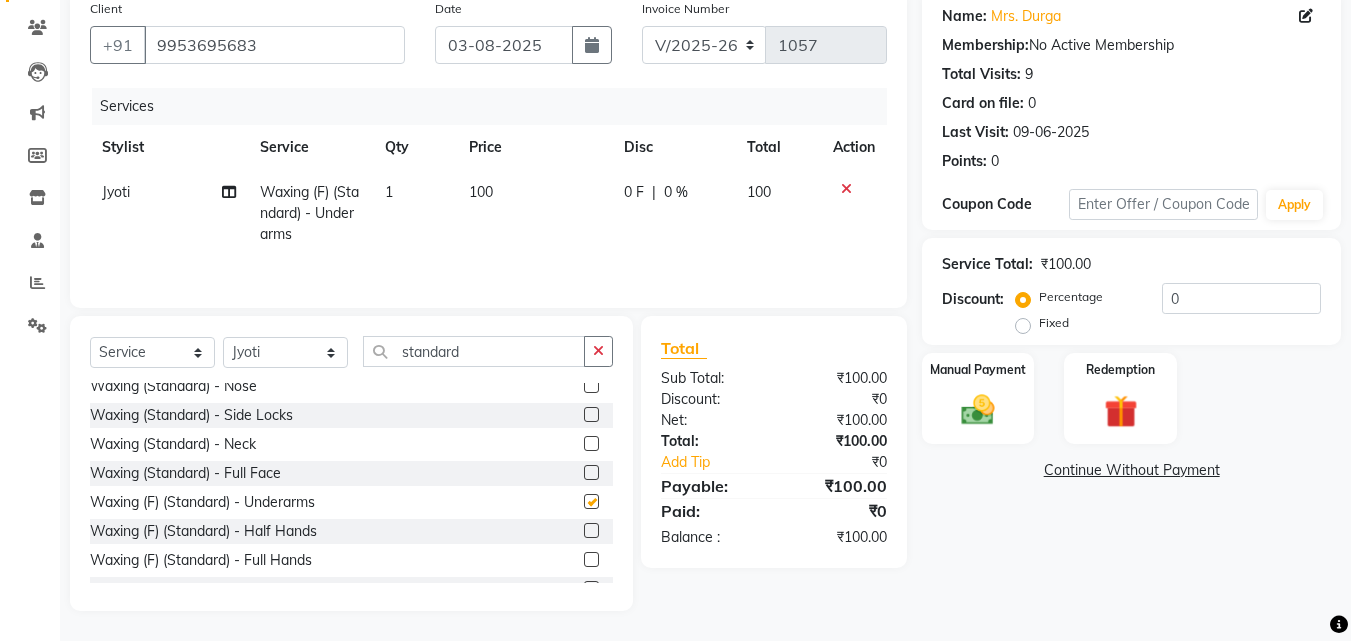 checkbox on "false" 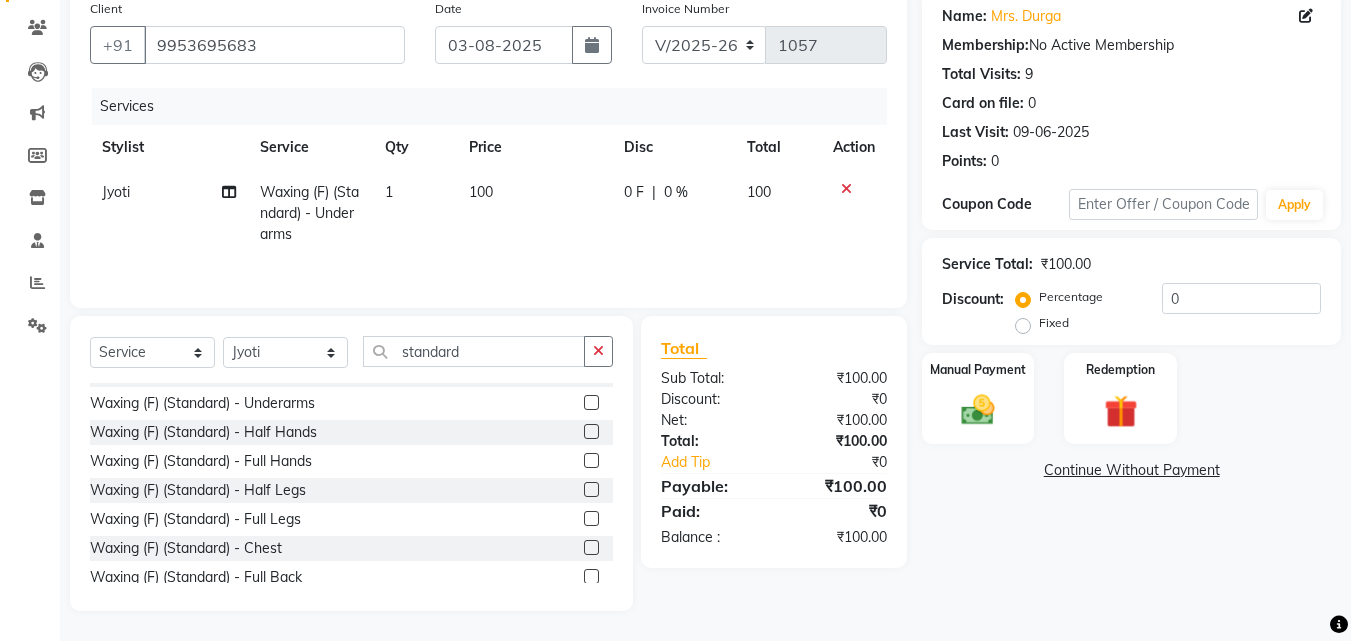 scroll, scrollTop: 660, scrollLeft: 0, axis: vertical 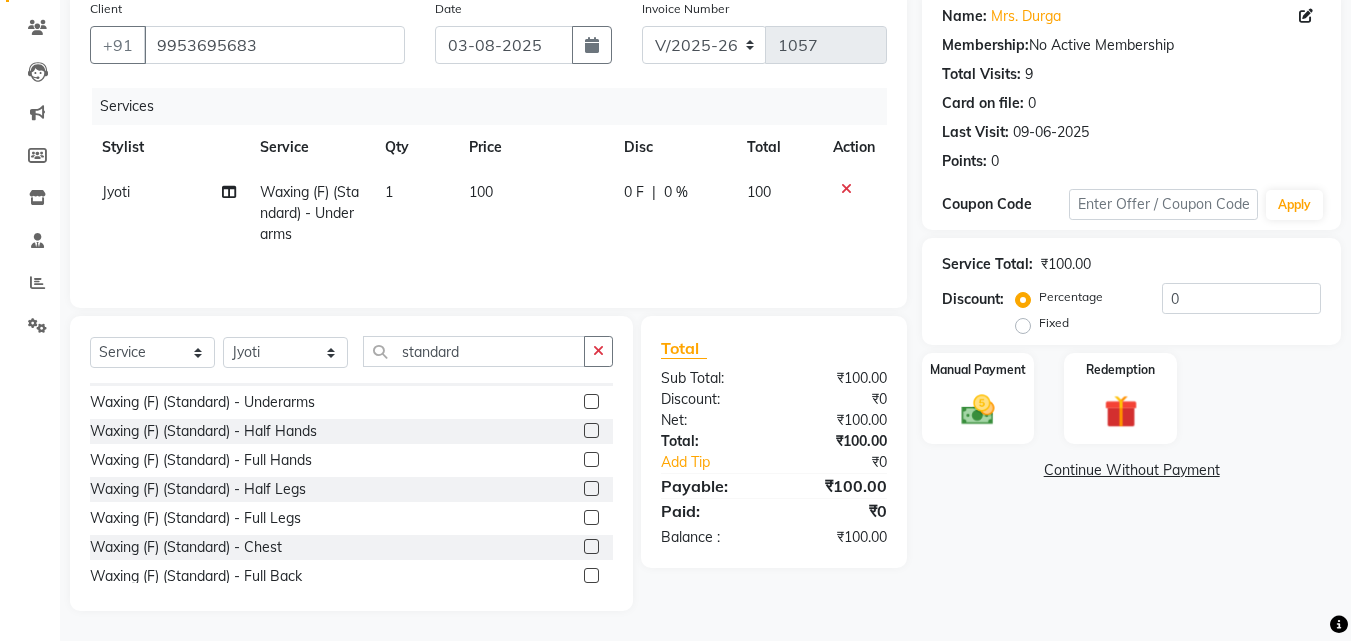 click 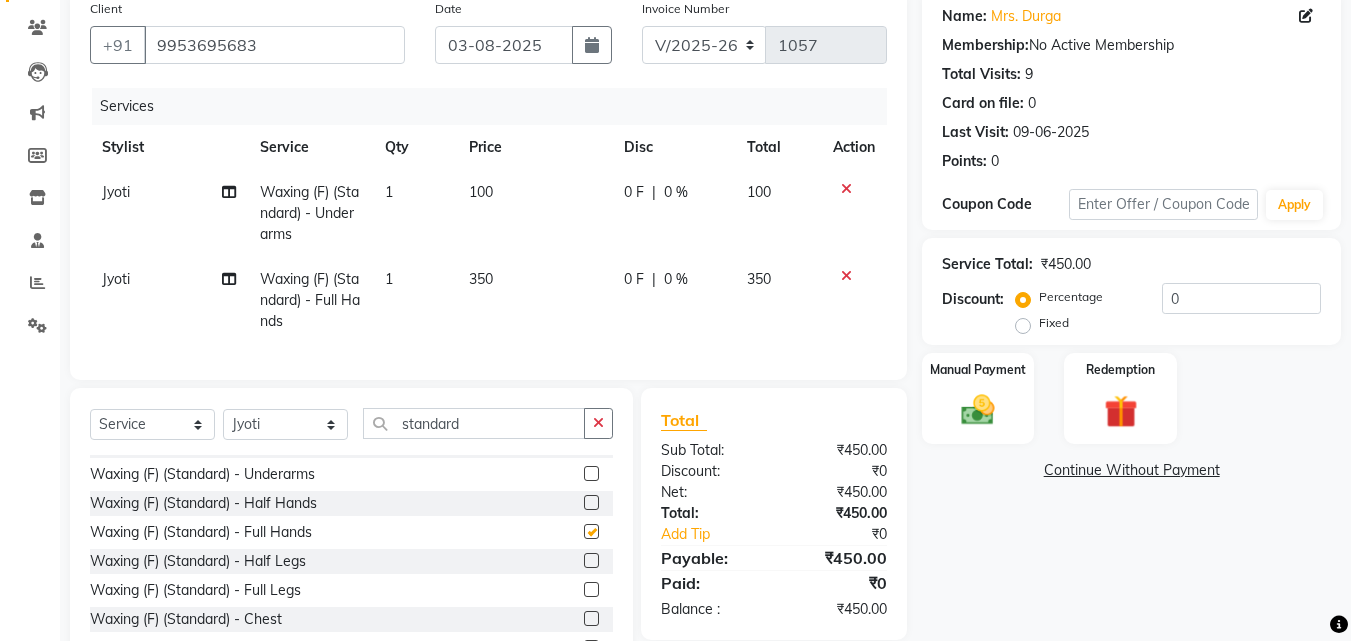 checkbox on "false" 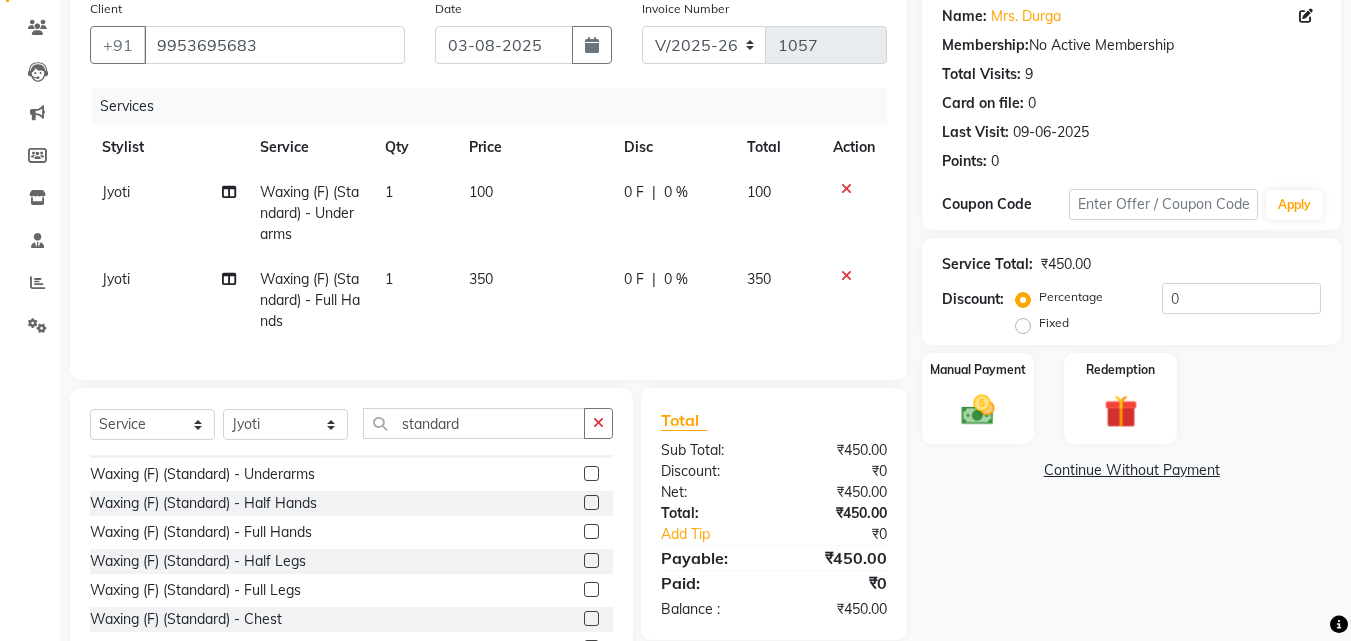 scroll, scrollTop: 247, scrollLeft: 0, axis: vertical 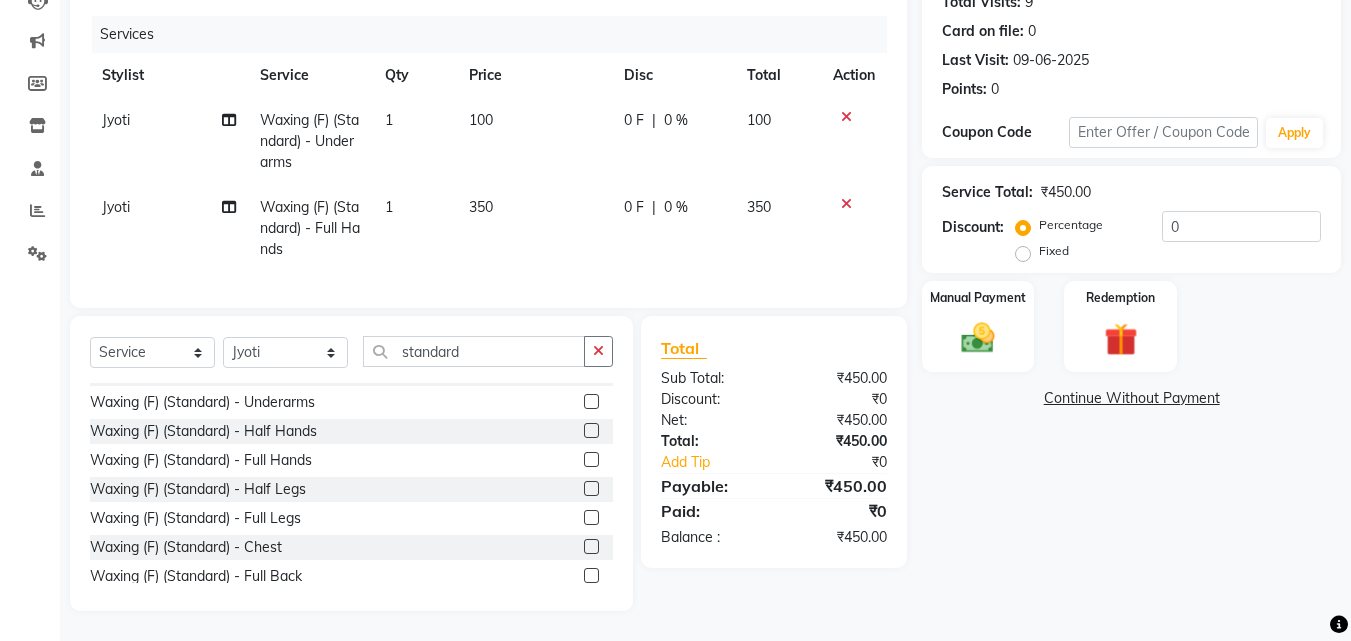 click on "Waxing (F) (Standard)  - Half Legs" 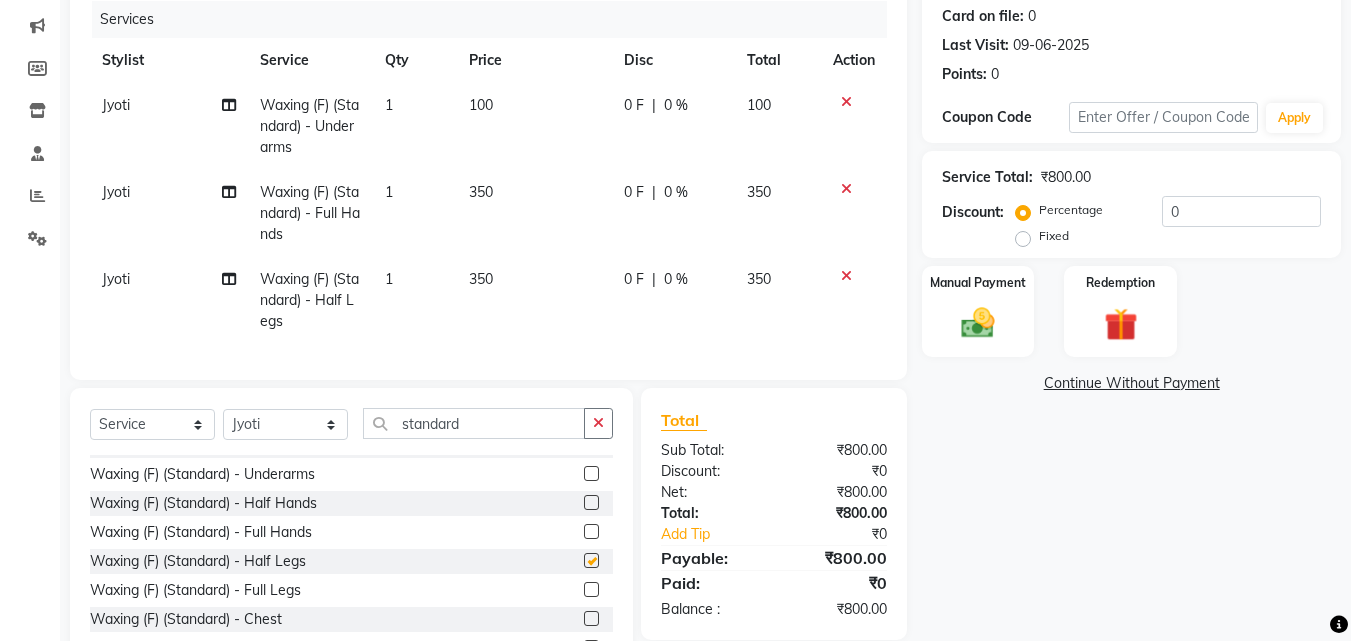 checkbox on "false" 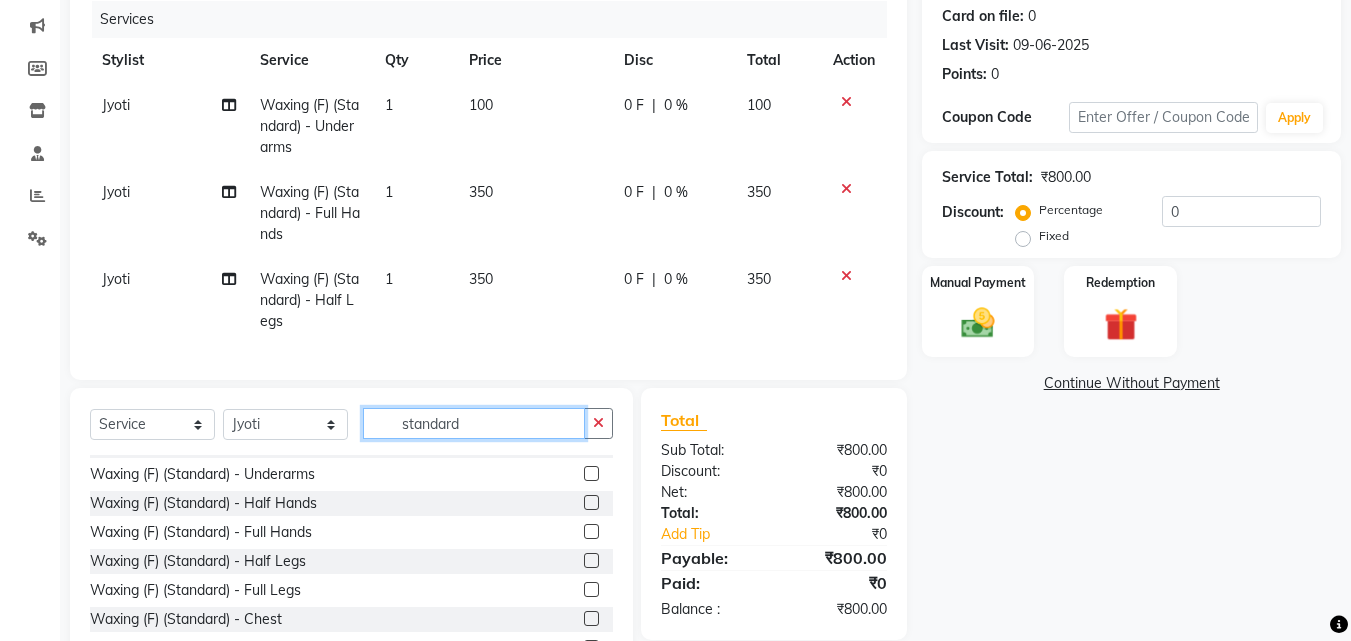 click on "standard" 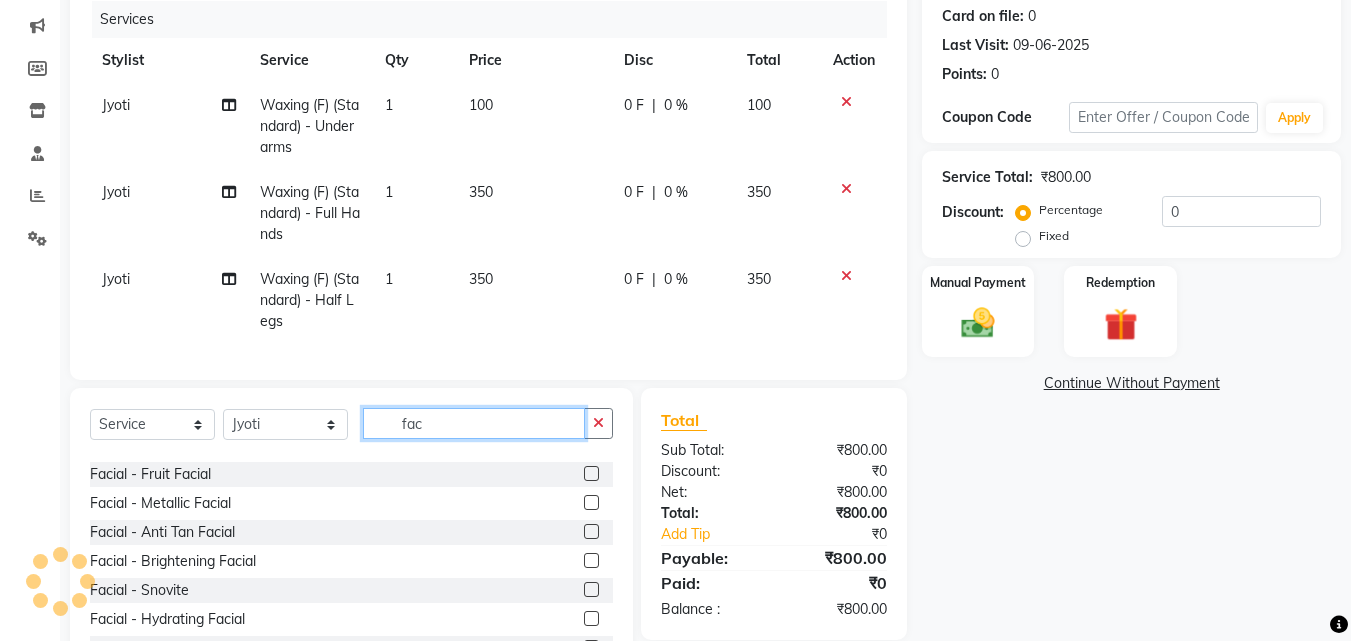 scroll, scrollTop: 22, scrollLeft: 0, axis: vertical 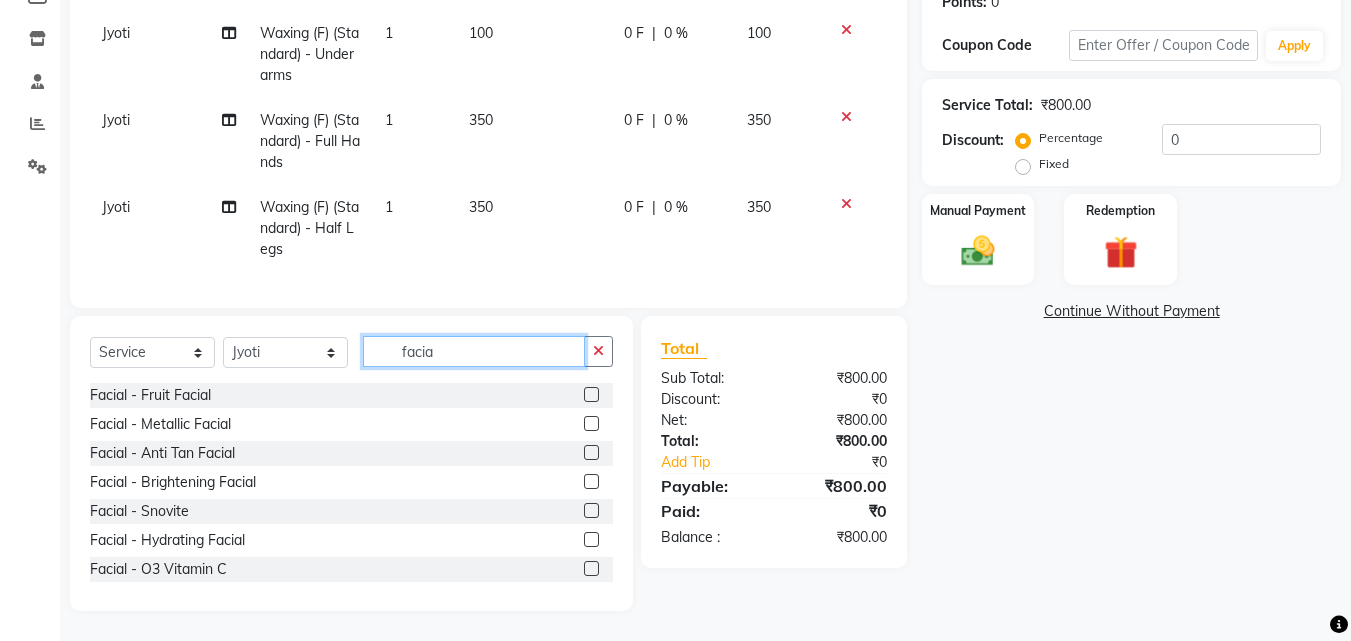 type on "facia" 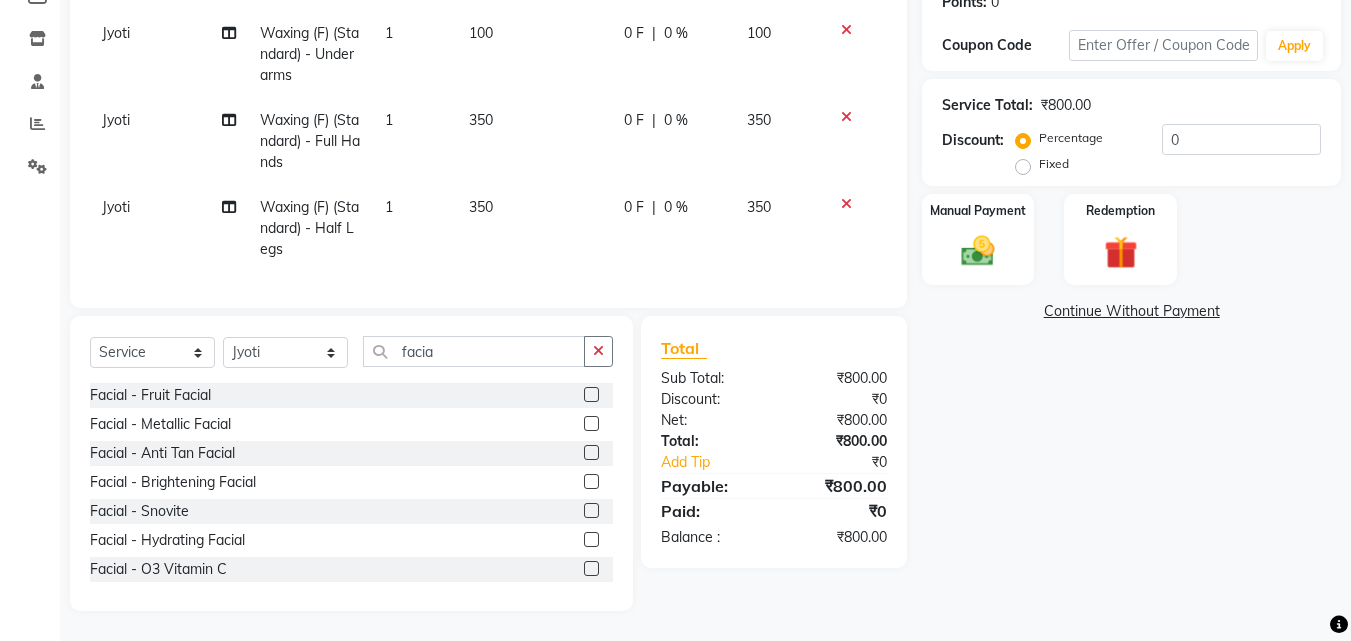 click 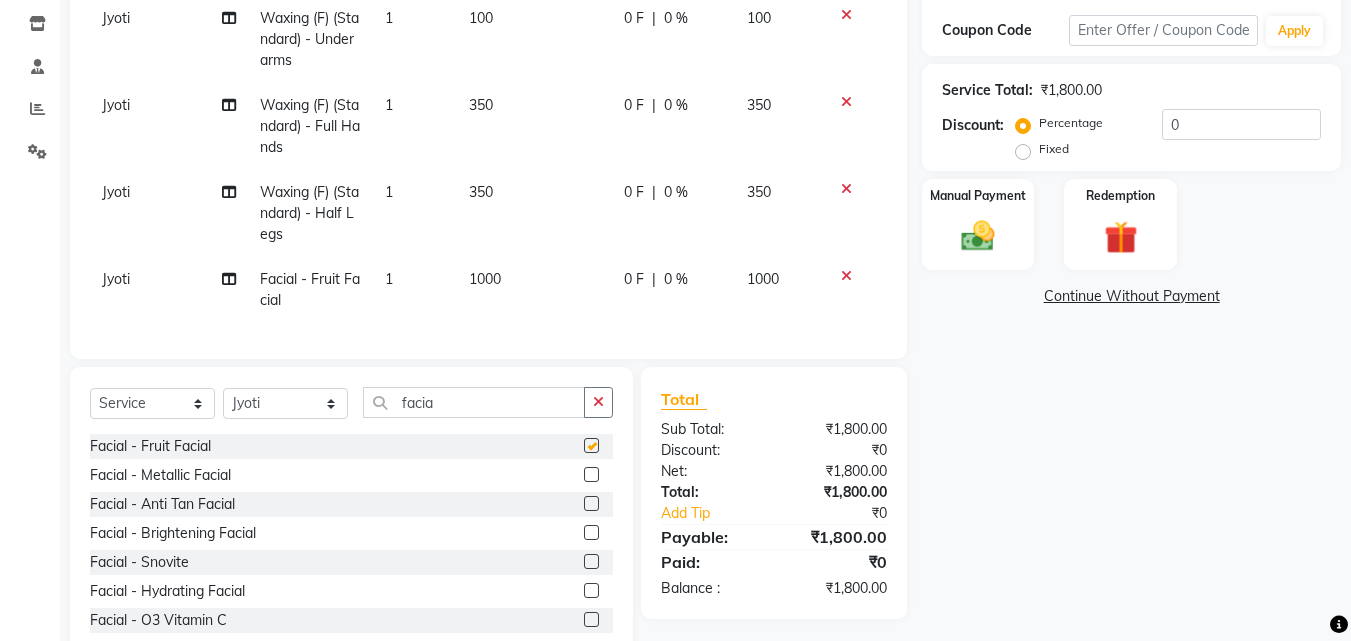 checkbox on "false" 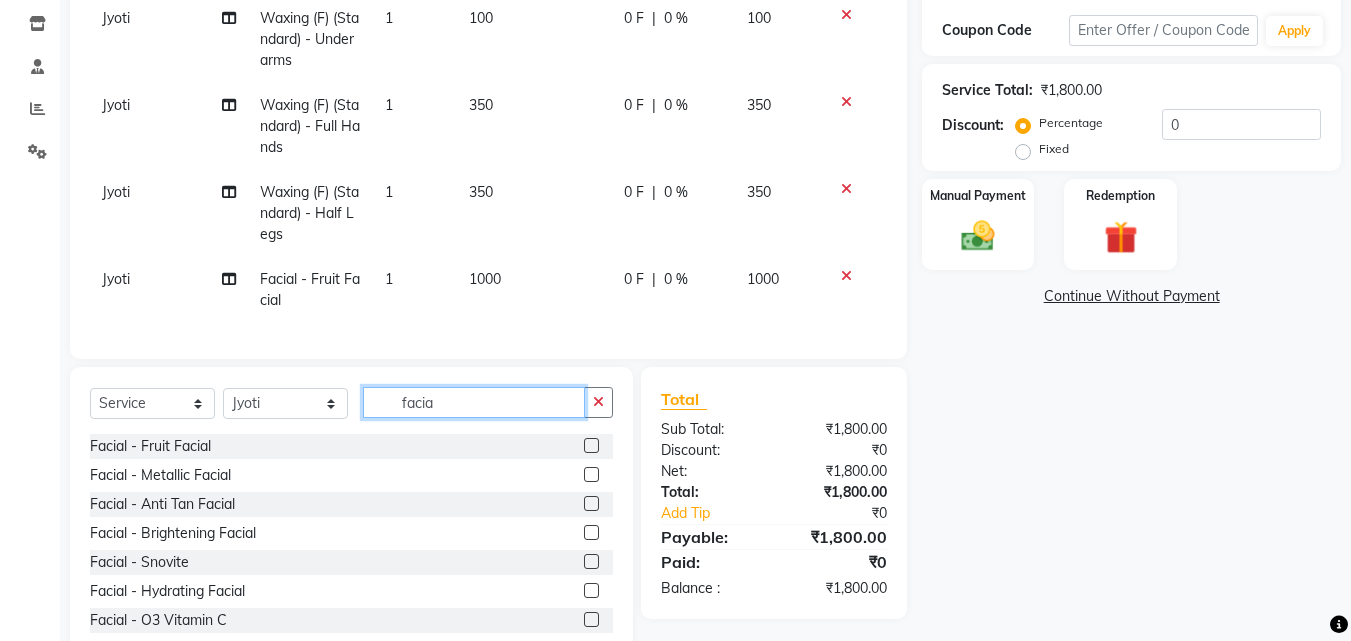 click on "facia" 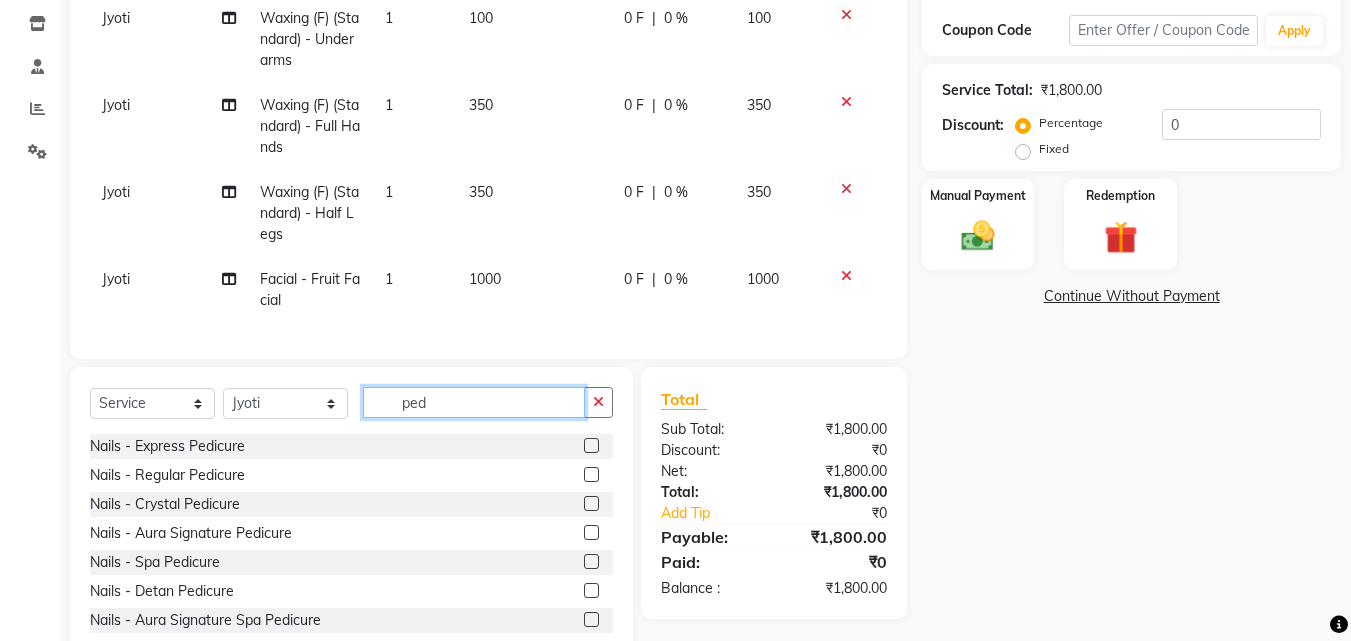 type on "ped" 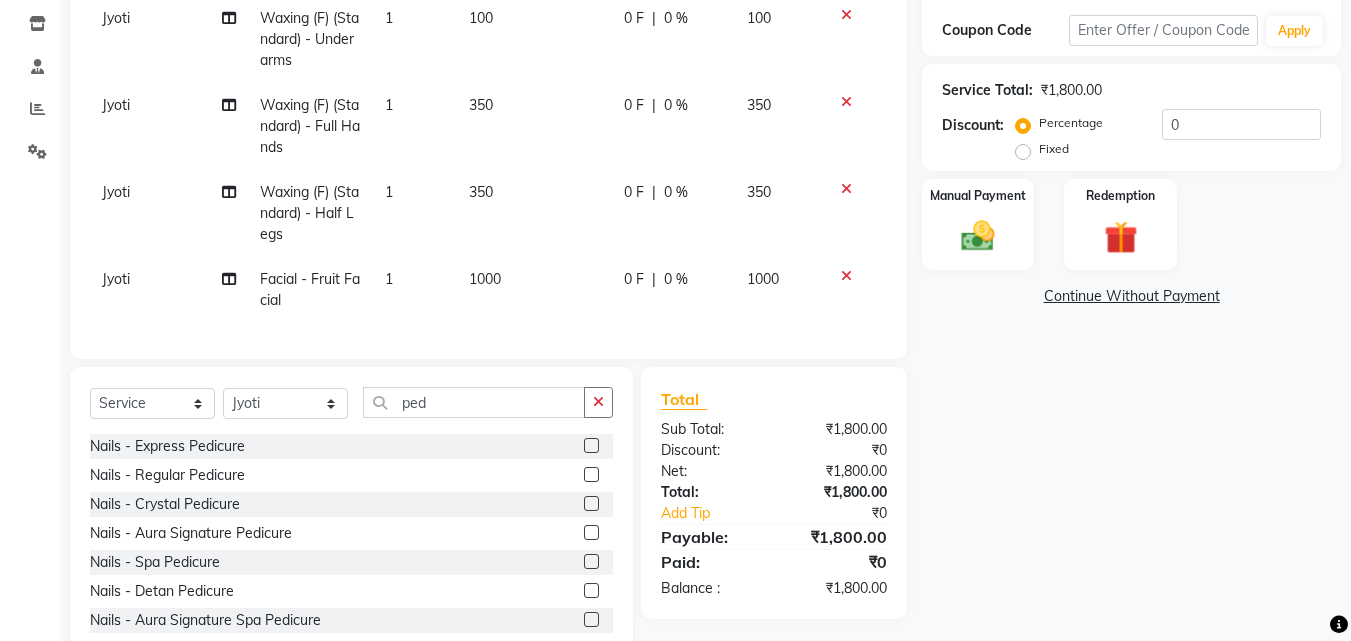 click 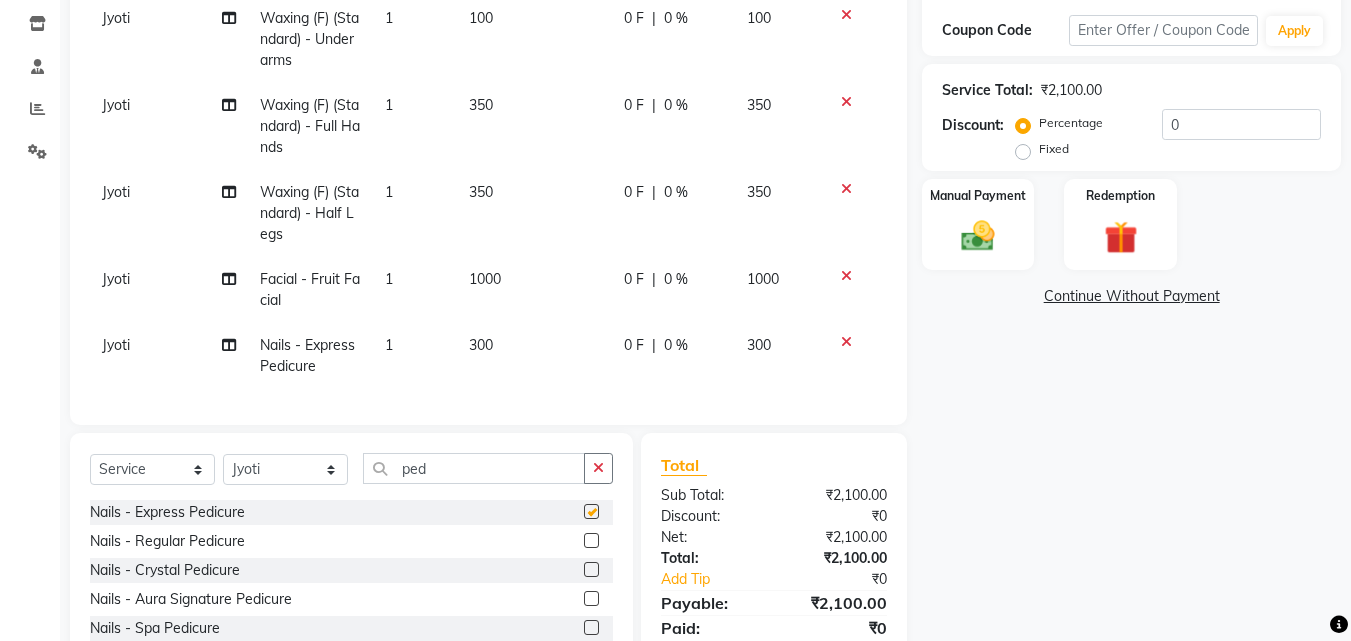 checkbox on "false" 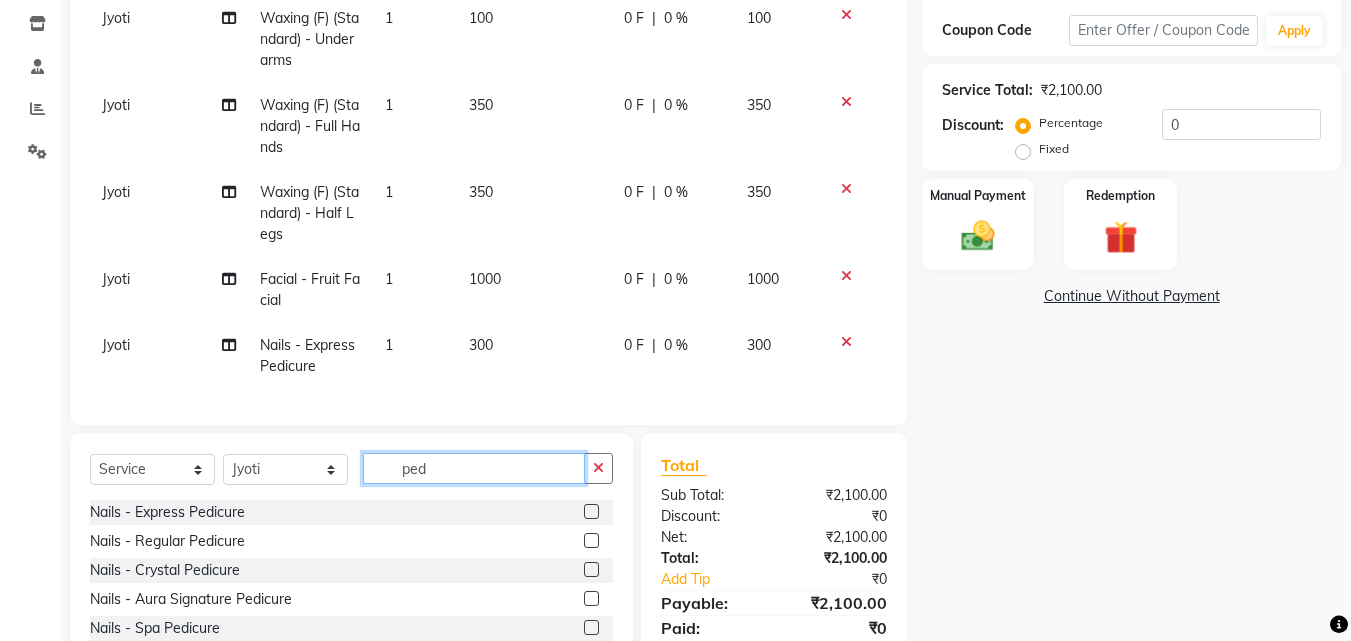 click on "ped" 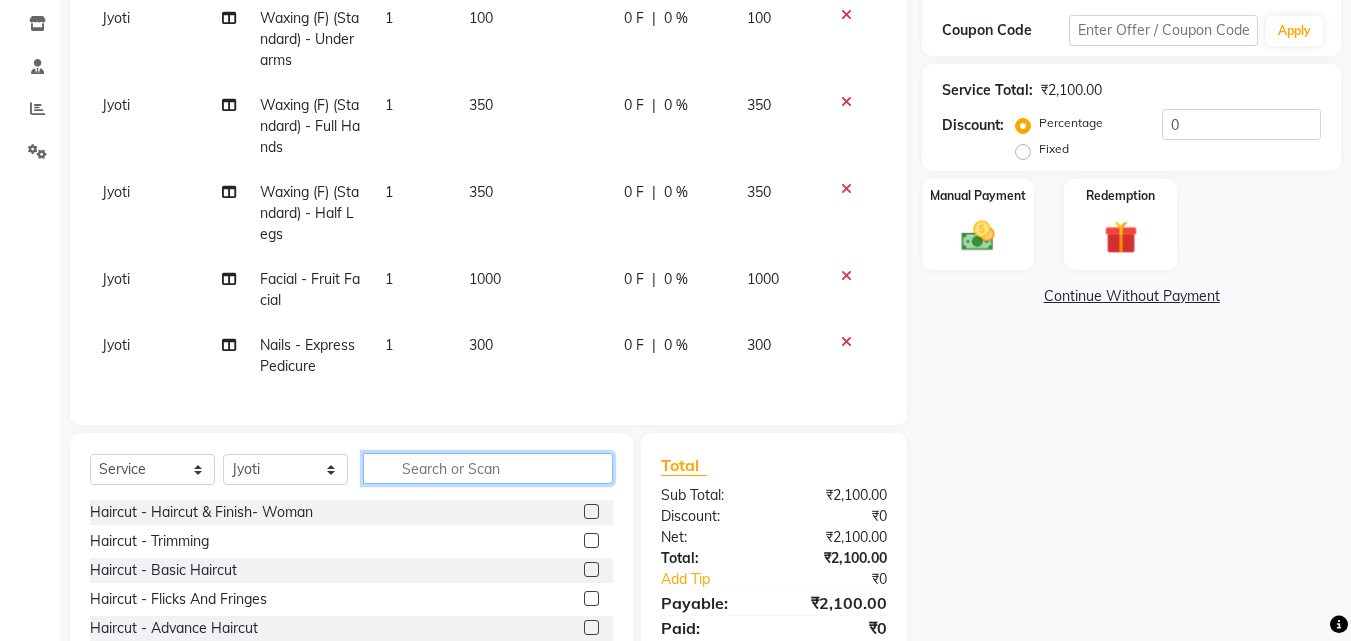 scroll, scrollTop: 6, scrollLeft: 0, axis: vertical 